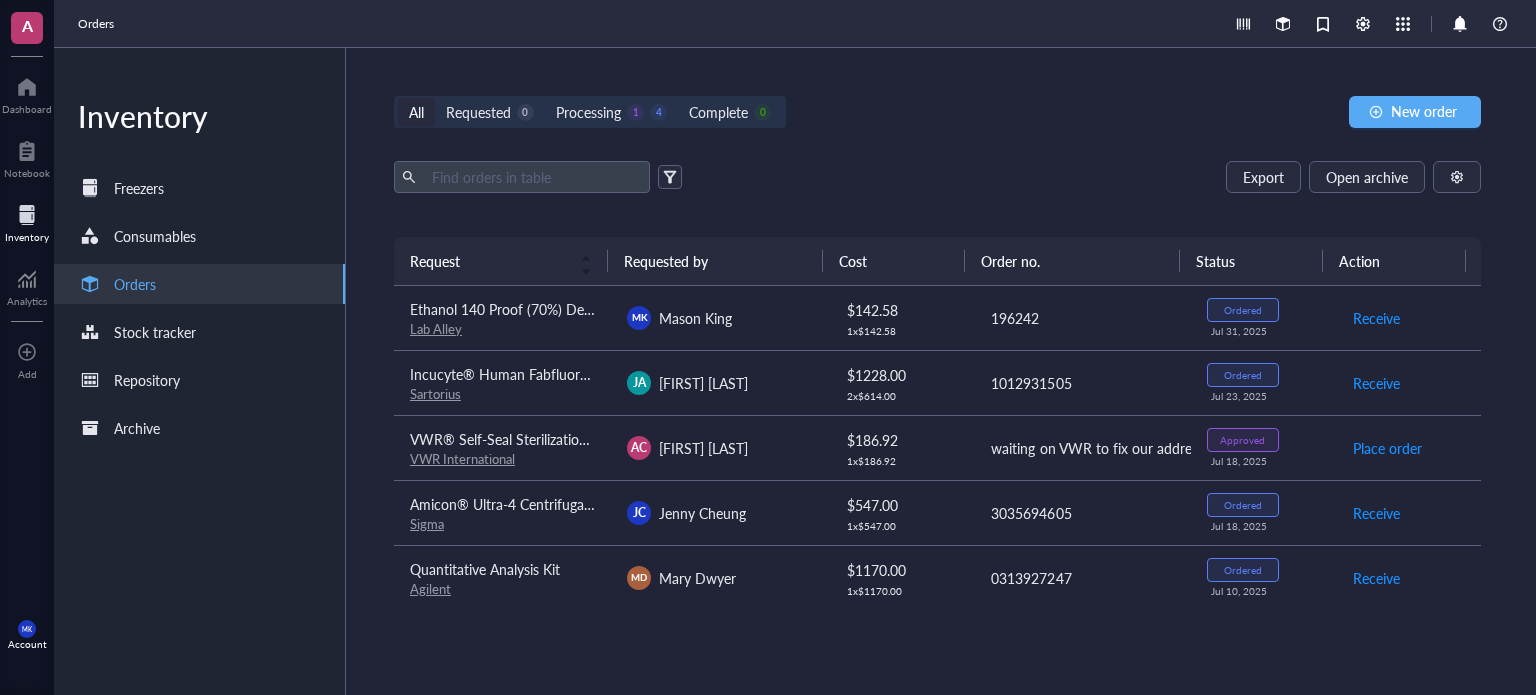 scroll, scrollTop: 0, scrollLeft: 0, axis: both 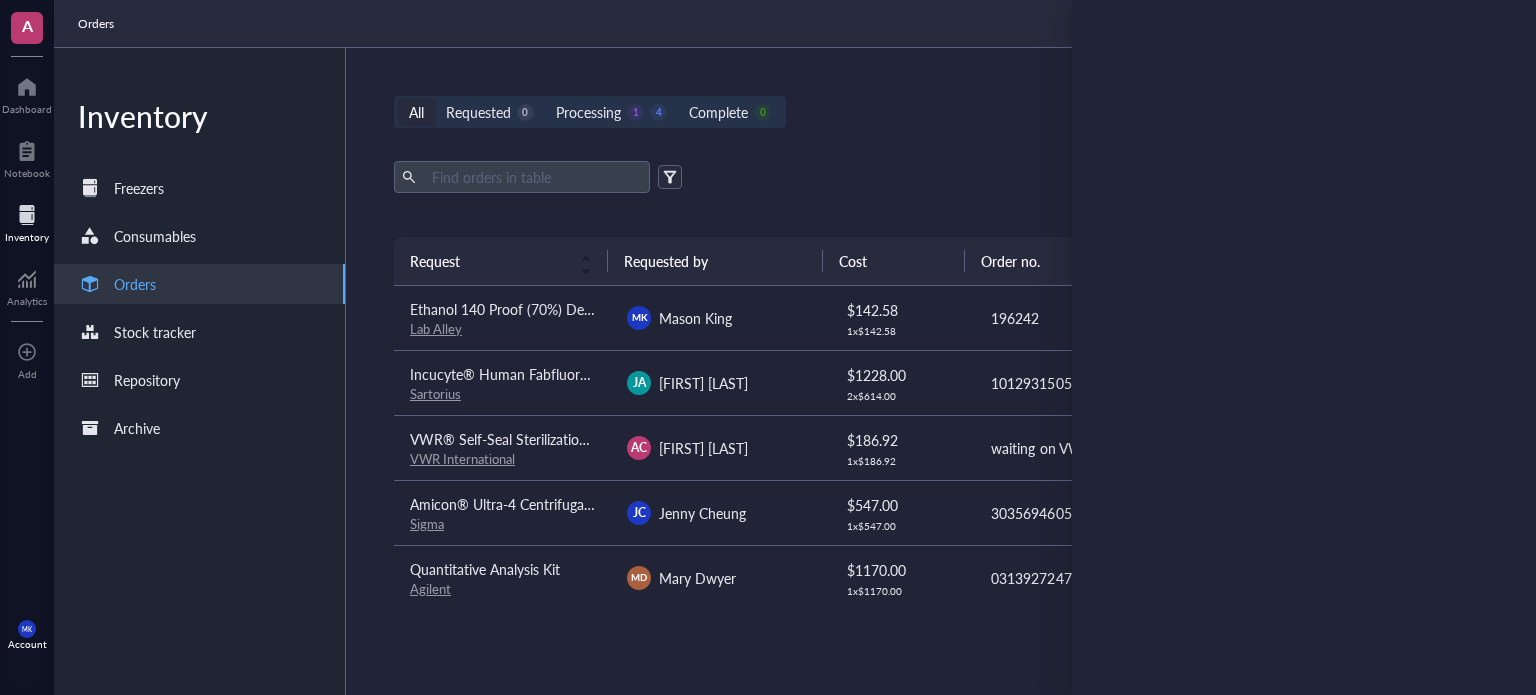 click on "All Requested 0 Processing 1 4 Complete 0 New order" at bounding box center [937, 112] 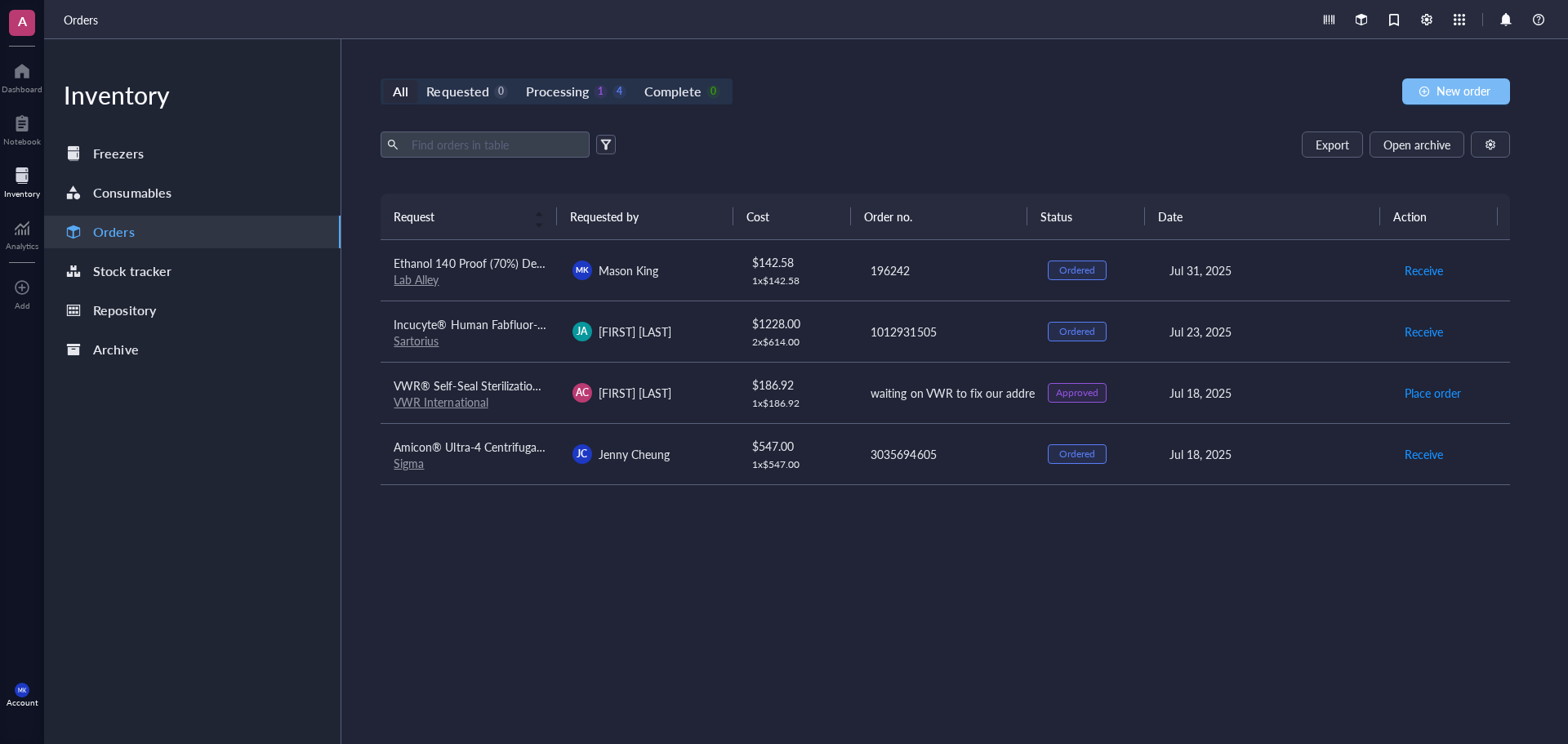 click on "New order" at bounding box center [1456, 91] 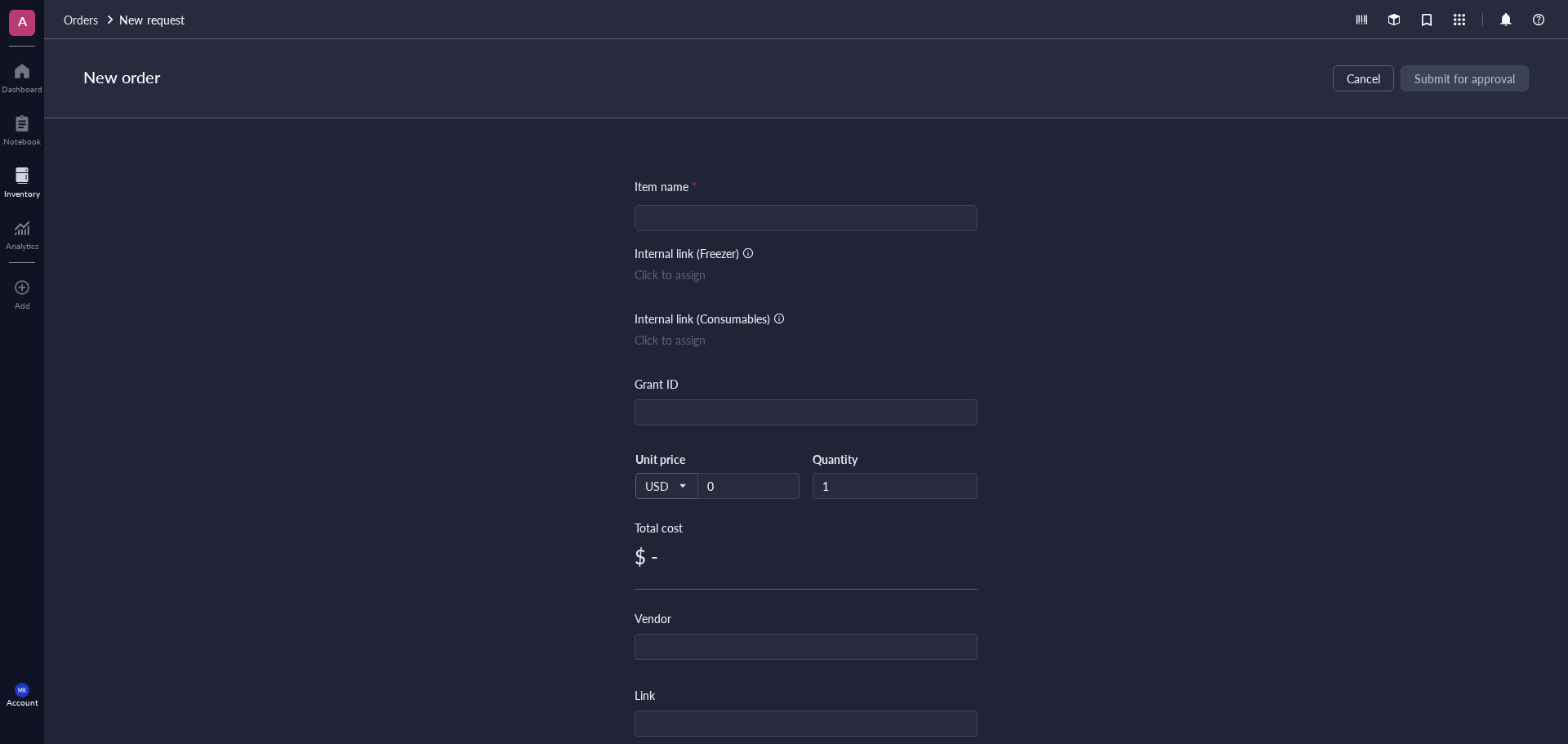 click on "Item name    * Internal link (Freezer) Click to assign Internal link (Consumables) Click to assign Grant ID USD Unit price 0 Quantity 1 Total cost $   - Vendor Link Reference Catalog # Lot # Concentration Vol / Mass Notes" at bounding box center (806, 629) 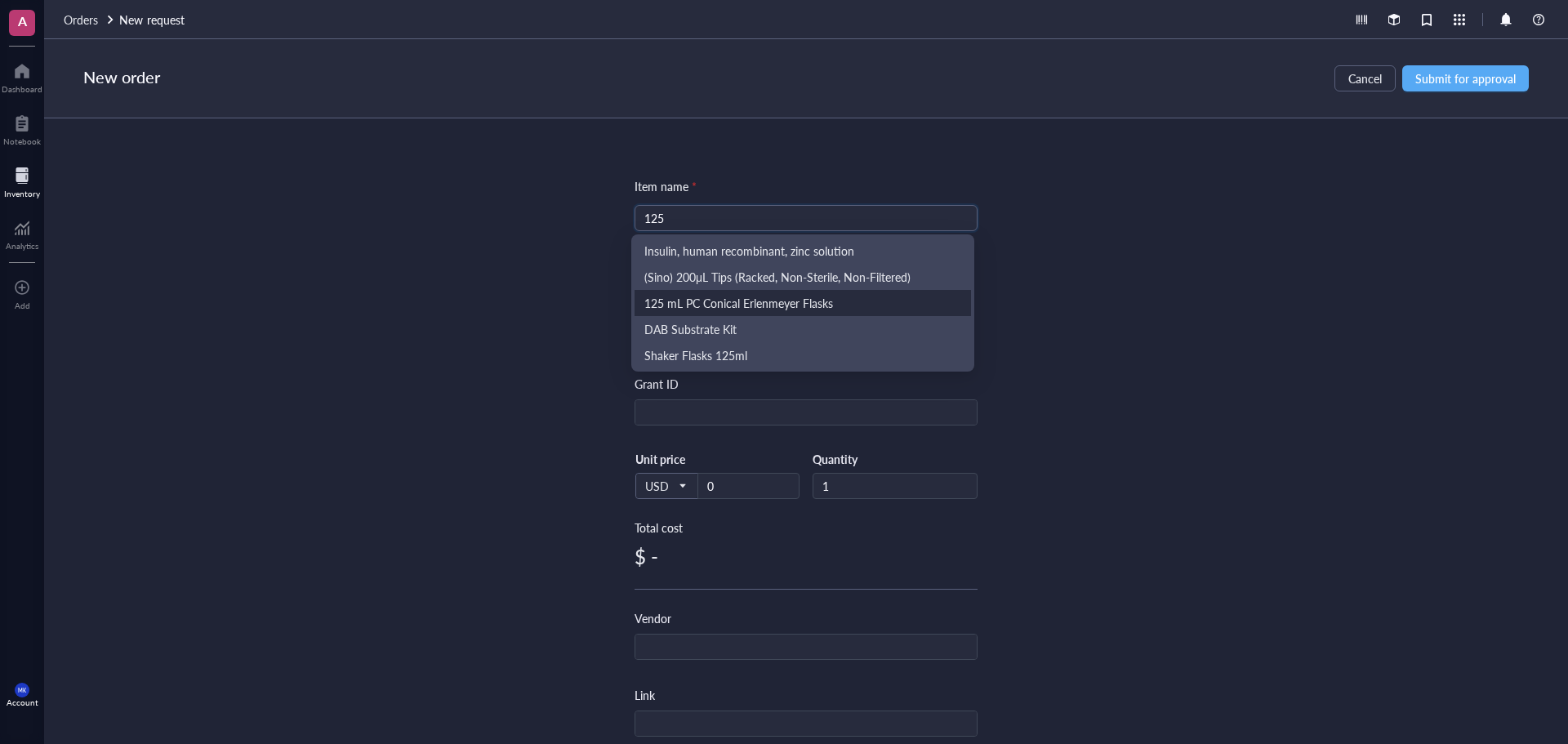 click on "125 mL PC Conical Erlenmeyer Flasks" at bounding box center [803, 303] 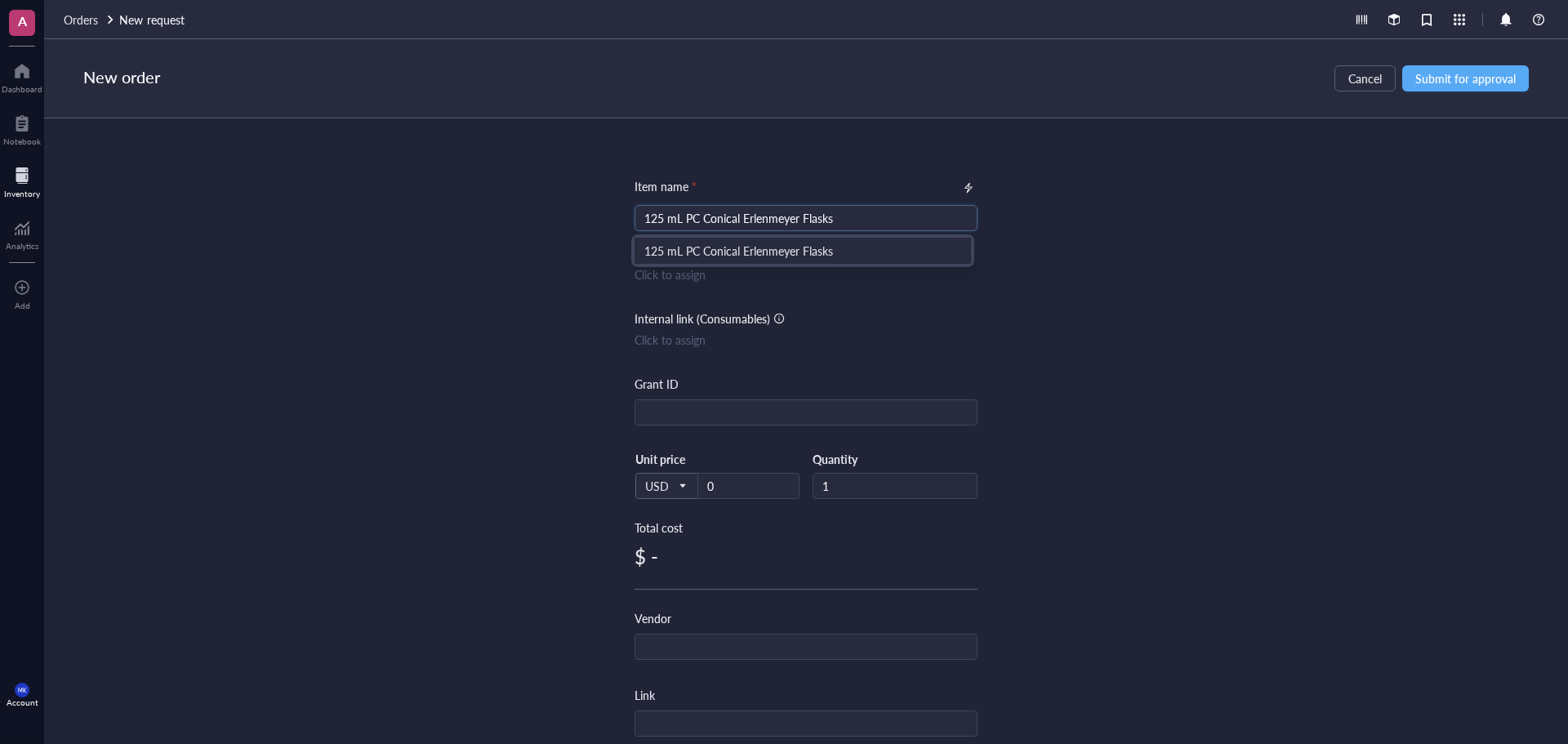 drag, startPoint x: 795, startPoint y: 214, endPoint x: 682, endPoint y: 214, distance: 113 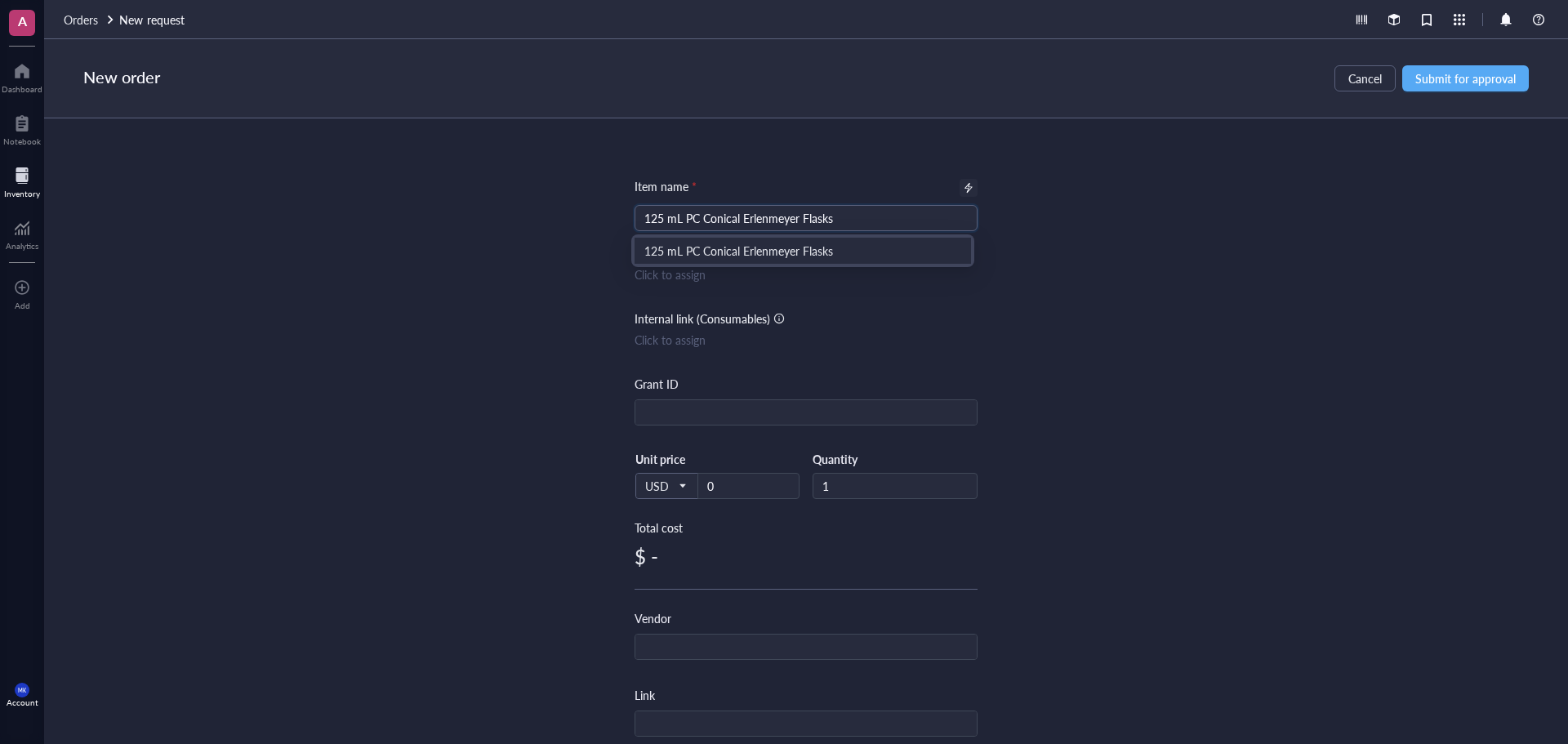 type on "125 mL PC Conical Erlenmeyer Flasks" 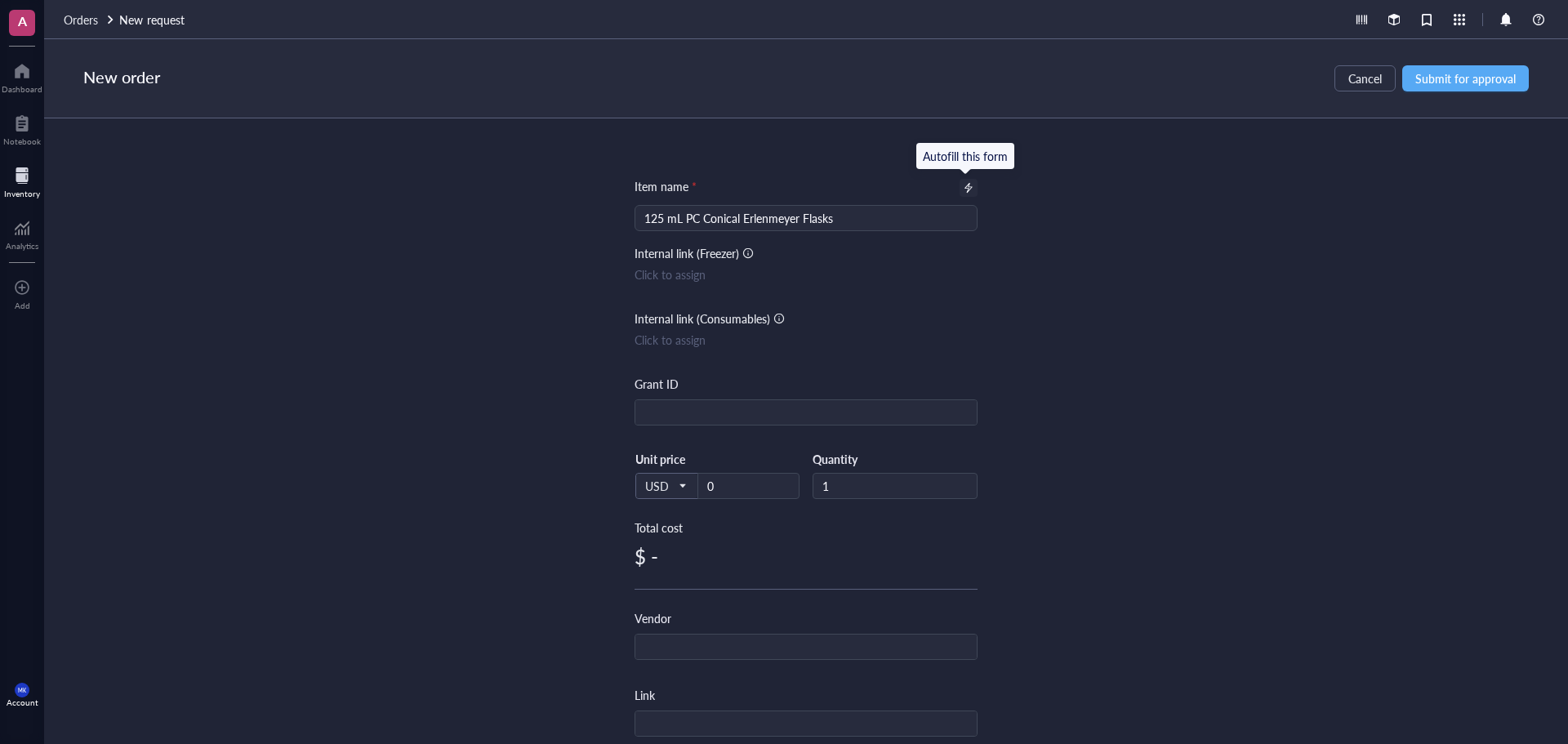 click at bounding box center (969, 188) 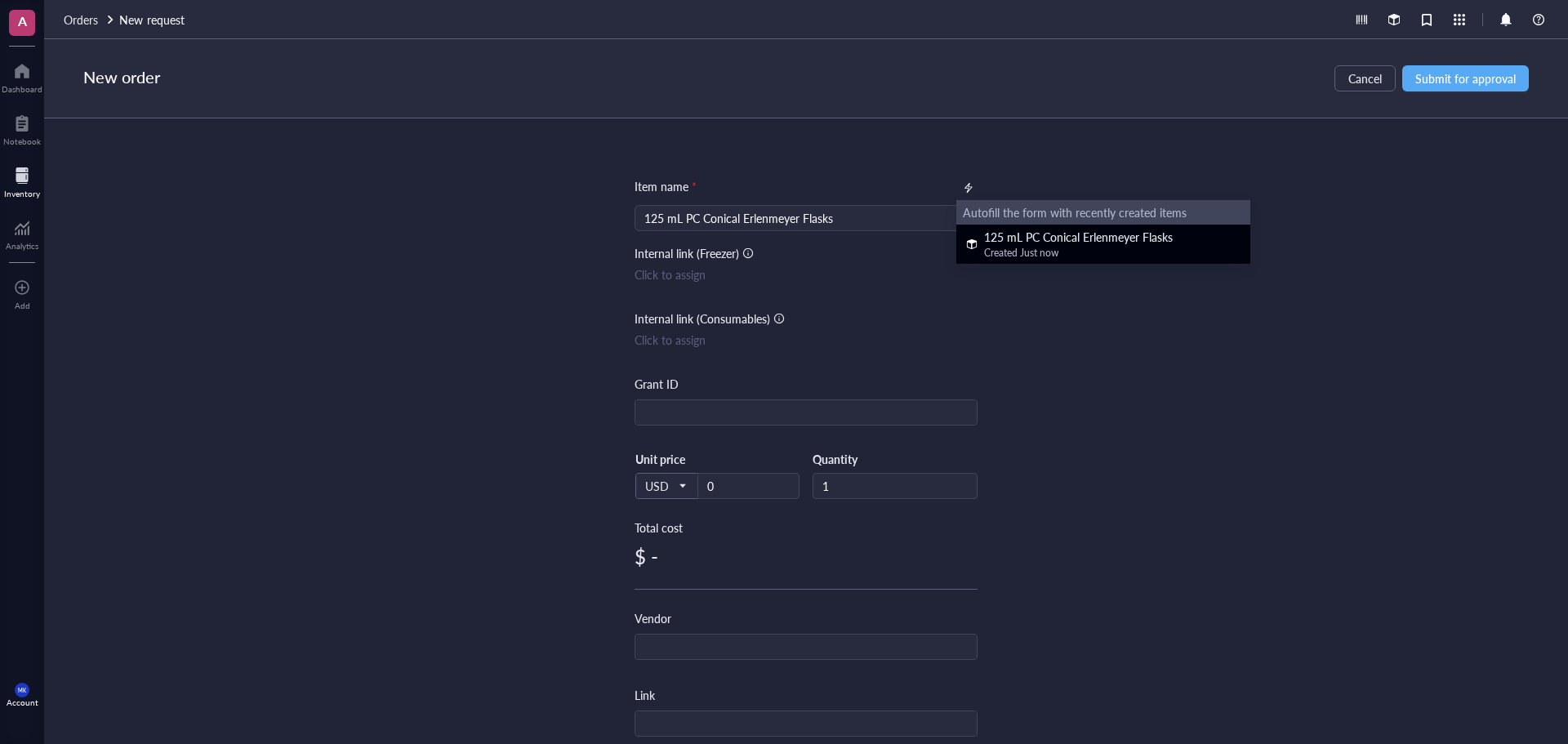 click on "125 mL PC Conical Erlenmeyer Flasks" at bounding box center [1078, 237] 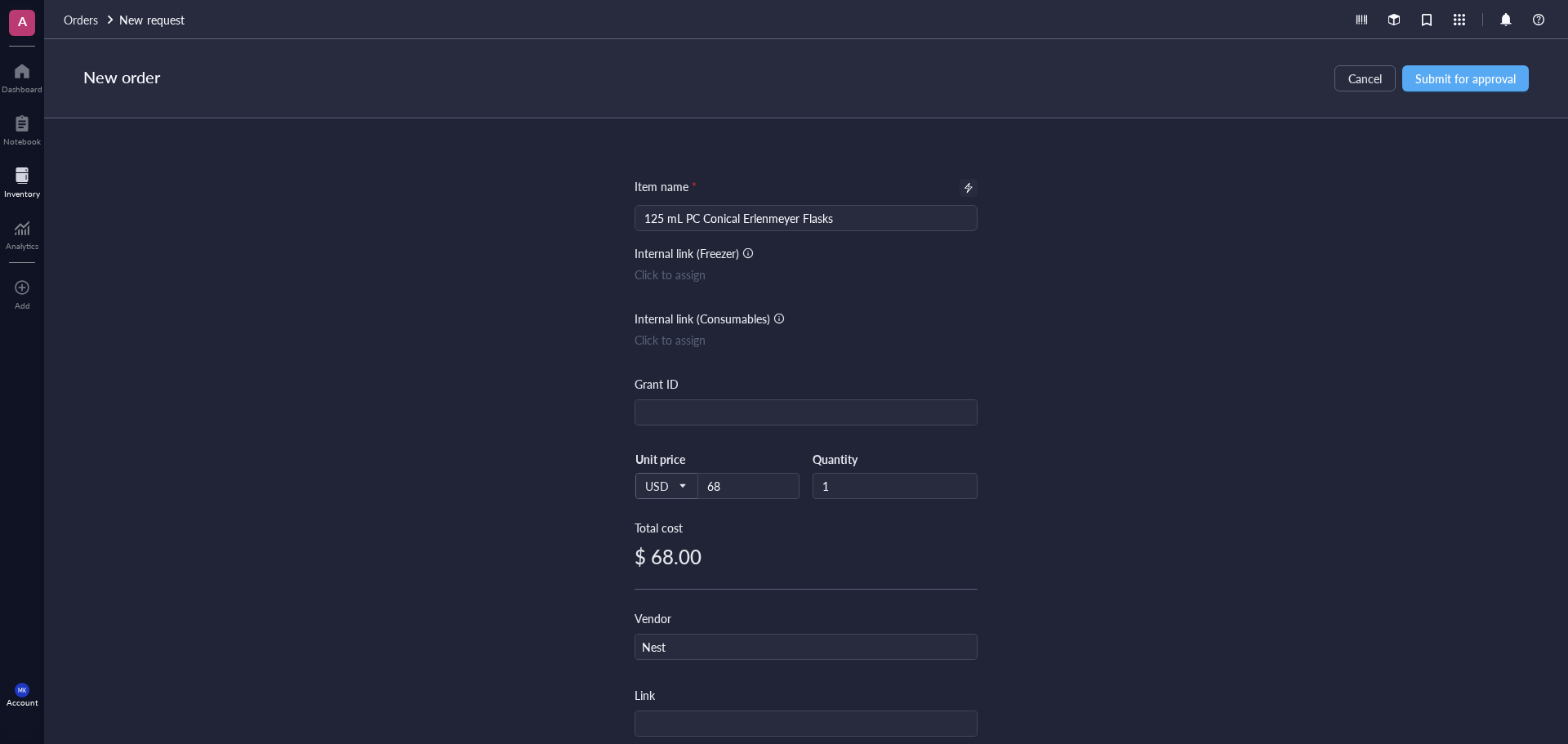 click on "Item name    * 125 mL PC Conical Erlenmeyer Flasks Internal link (Freezer) Click to assign Internal link (Consumables) Click to assign Grant ID USD Unit price 68 Quantity 1 Total cost $   68.00 Vendor Nest Link Reference 781111 Catalog # Lot # Concentration Vol / Mass Notes" at bounding box center [806, 431] 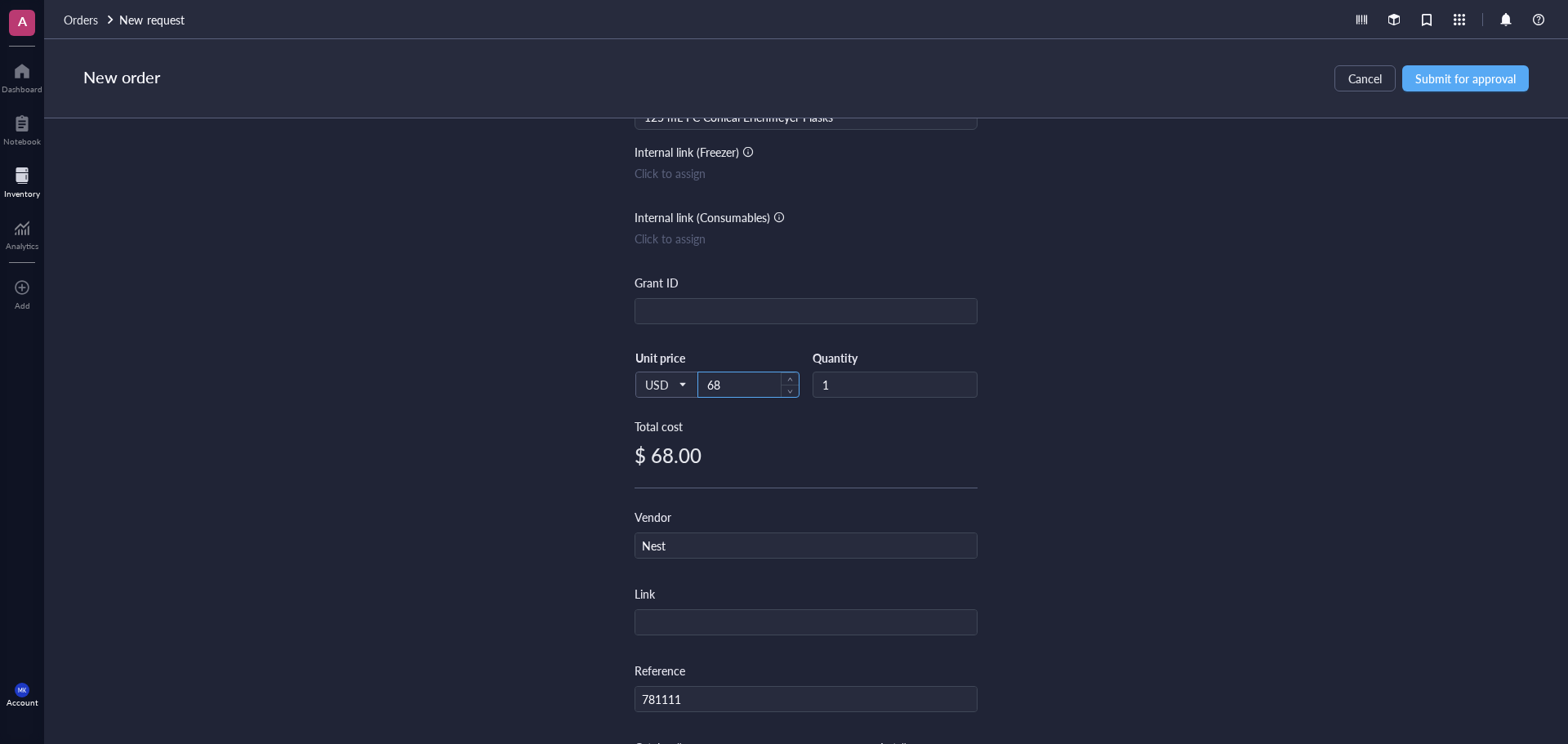 scroll, scrollTop: 0, scrollLeft: 0, axis: both 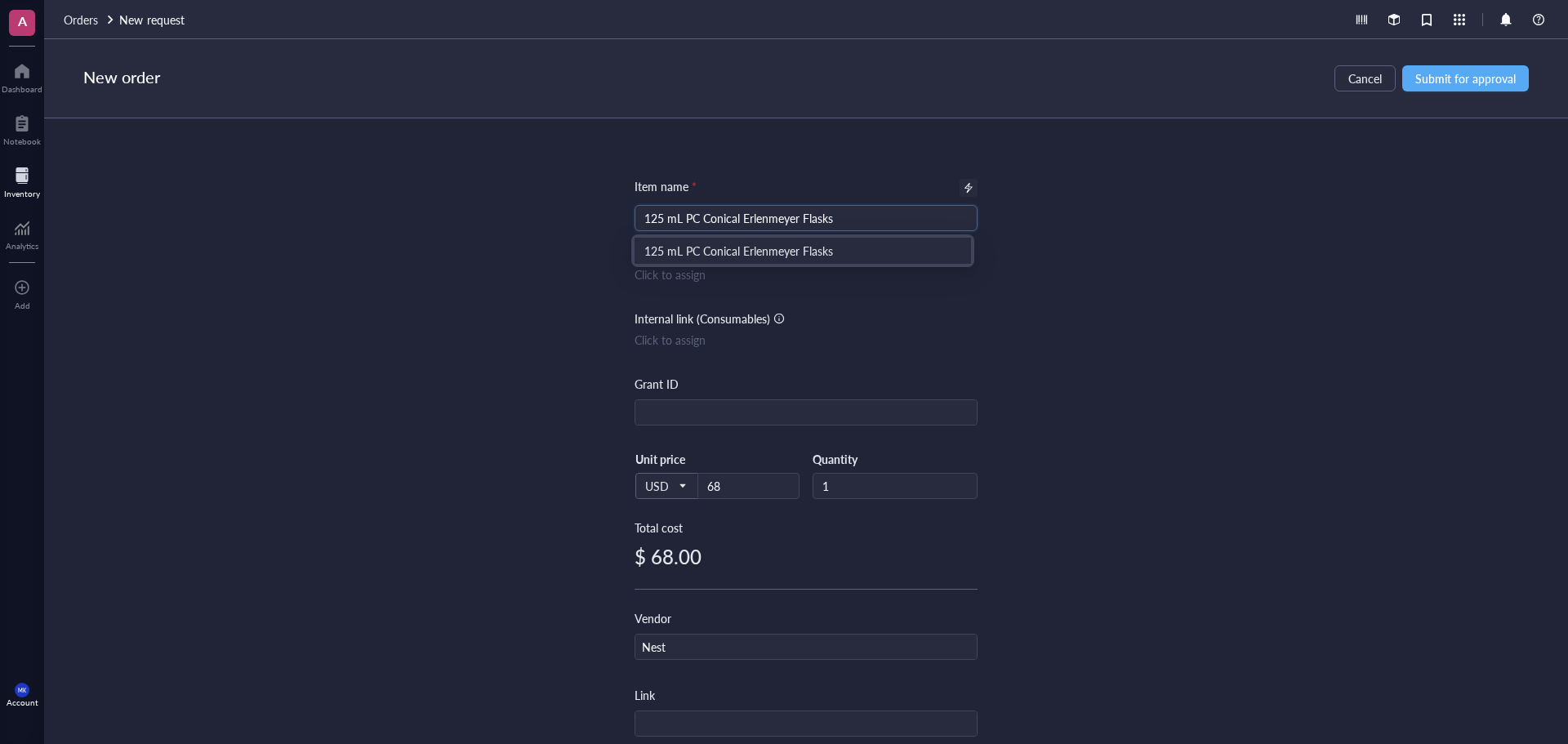 drag, startPoint x: 680, startPoint y: 215, endPoint x: 795, endPoint y: 216, distance: 115.00435 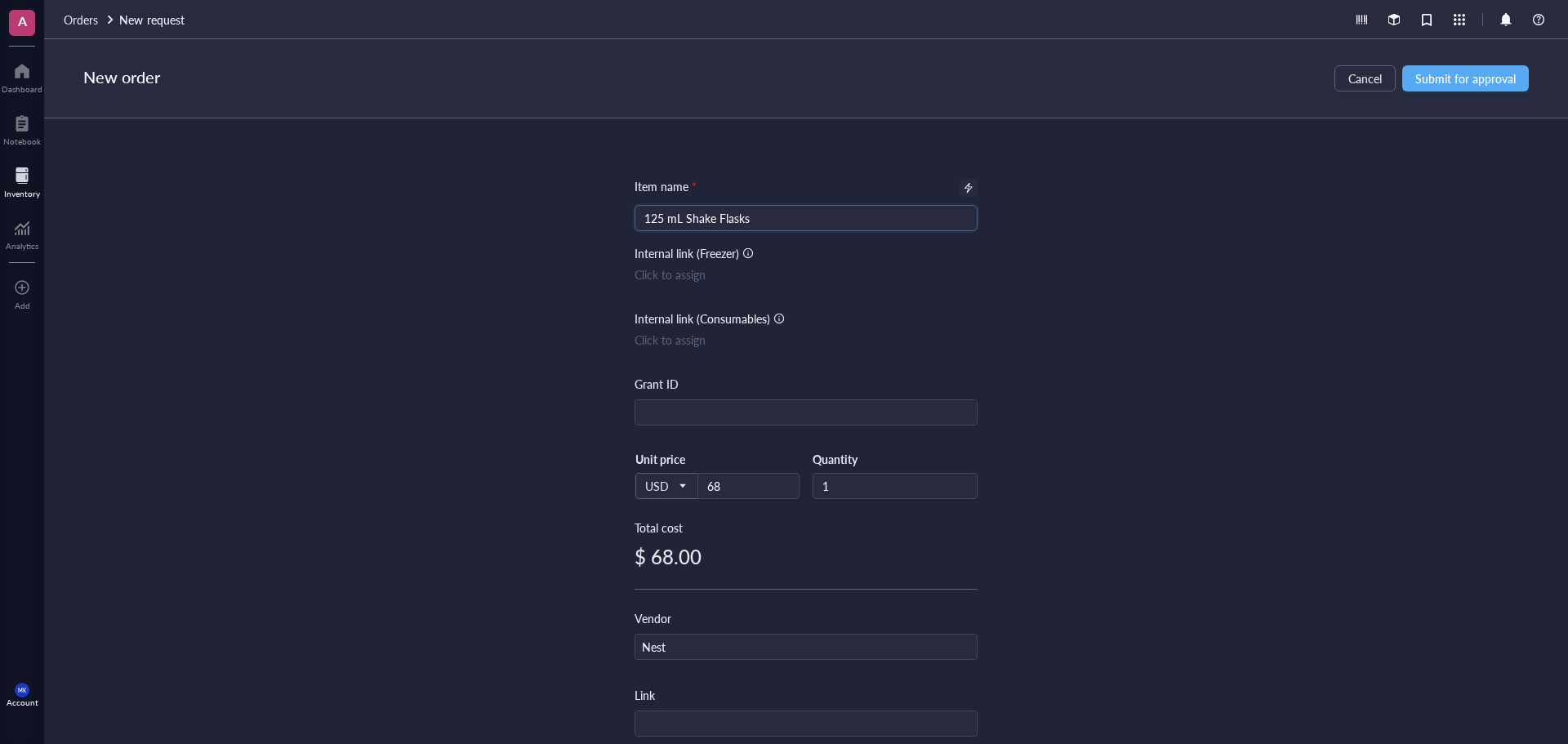 type on "125 mL Shake Flasks" 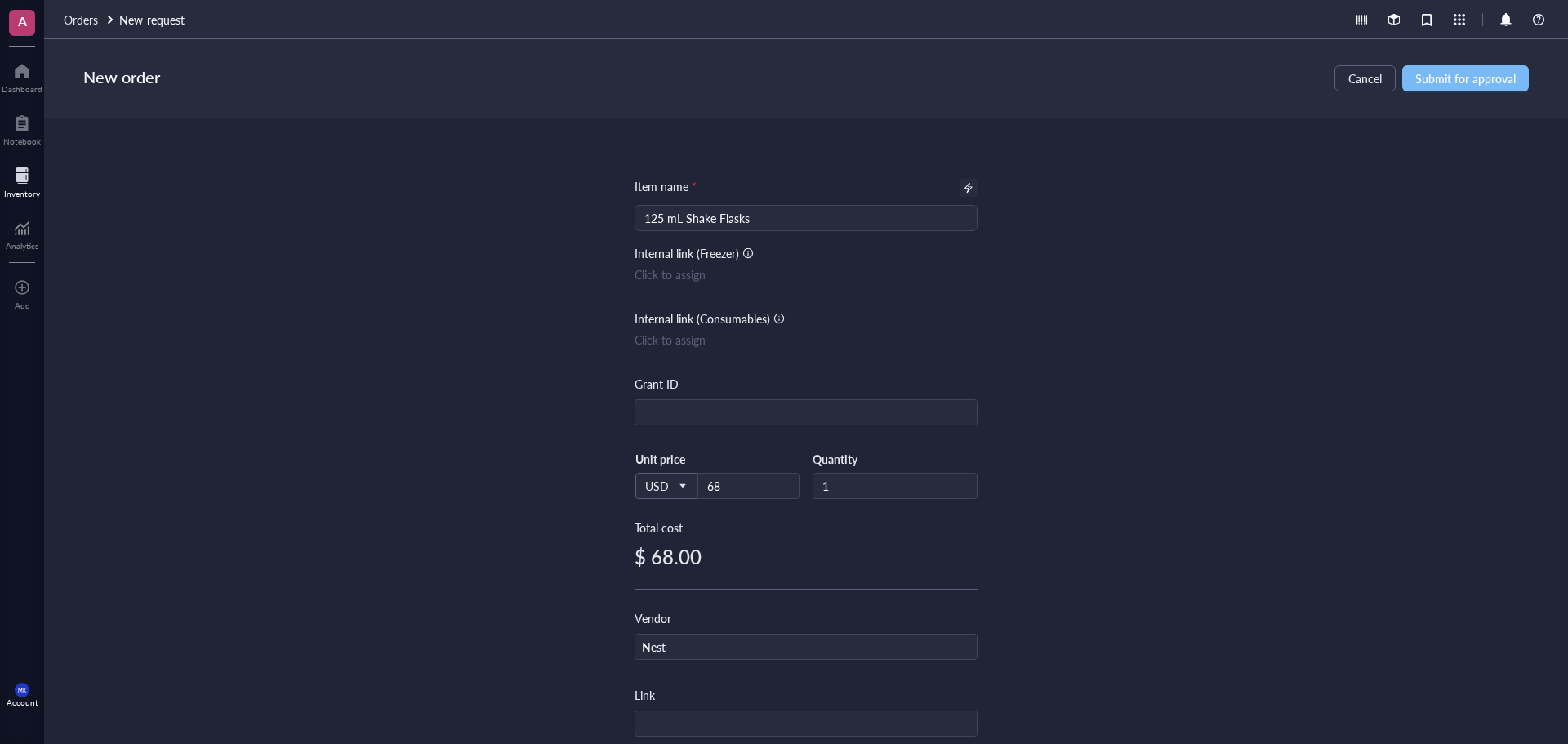 click on "Submit for approval" at bounding box center (1465, 78) 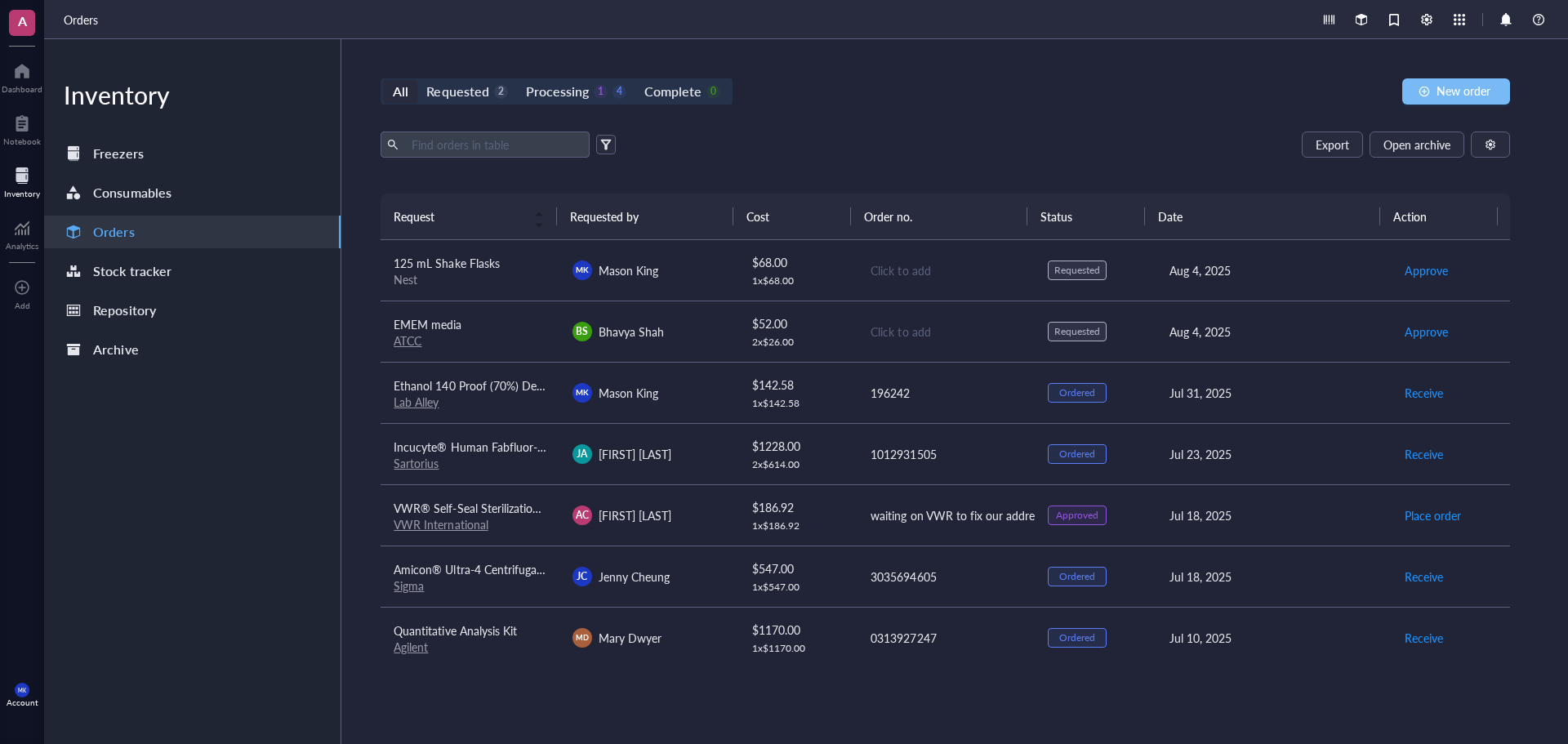 click on "New order" at bounding box center (1463, 91) 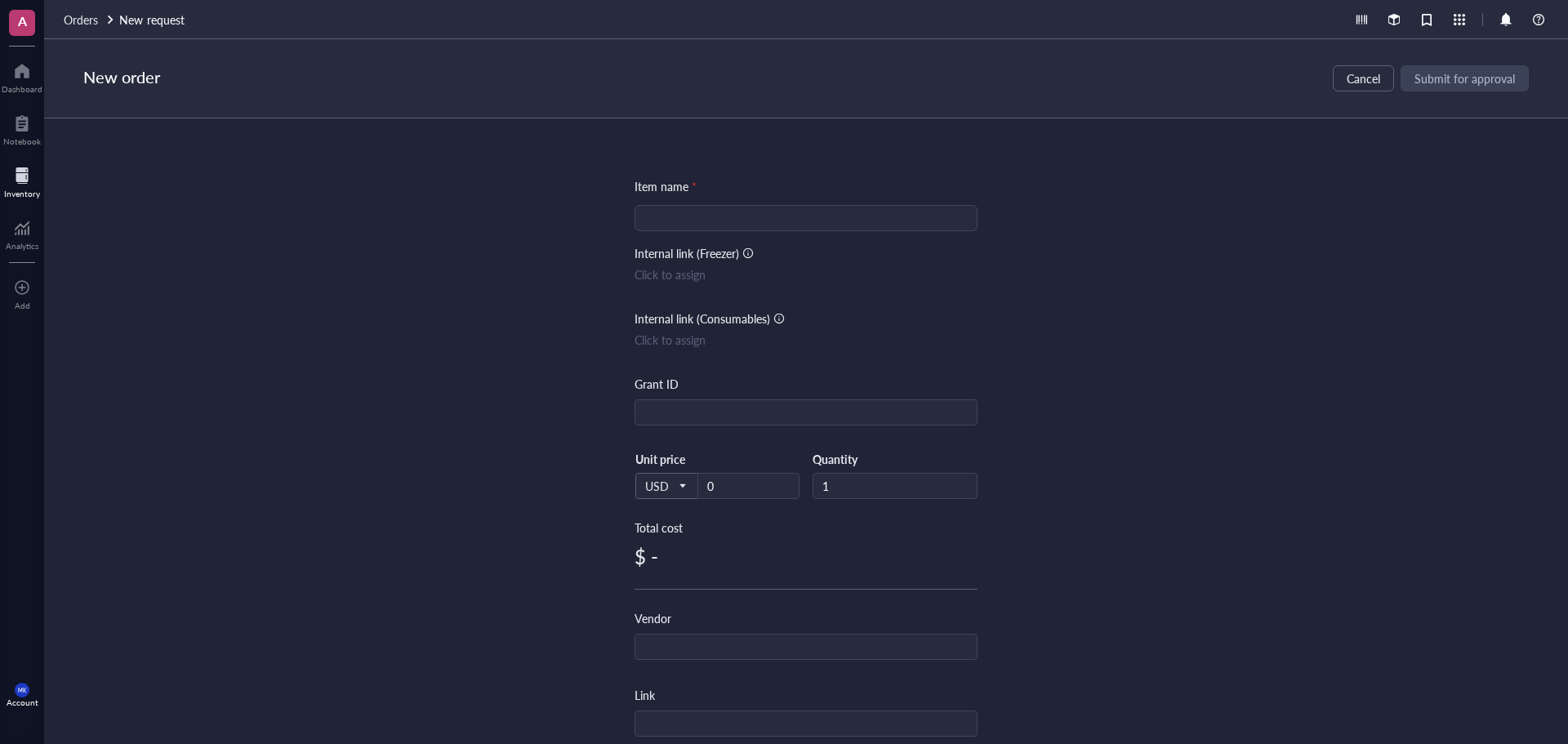 click at bounding box center (806, 218) 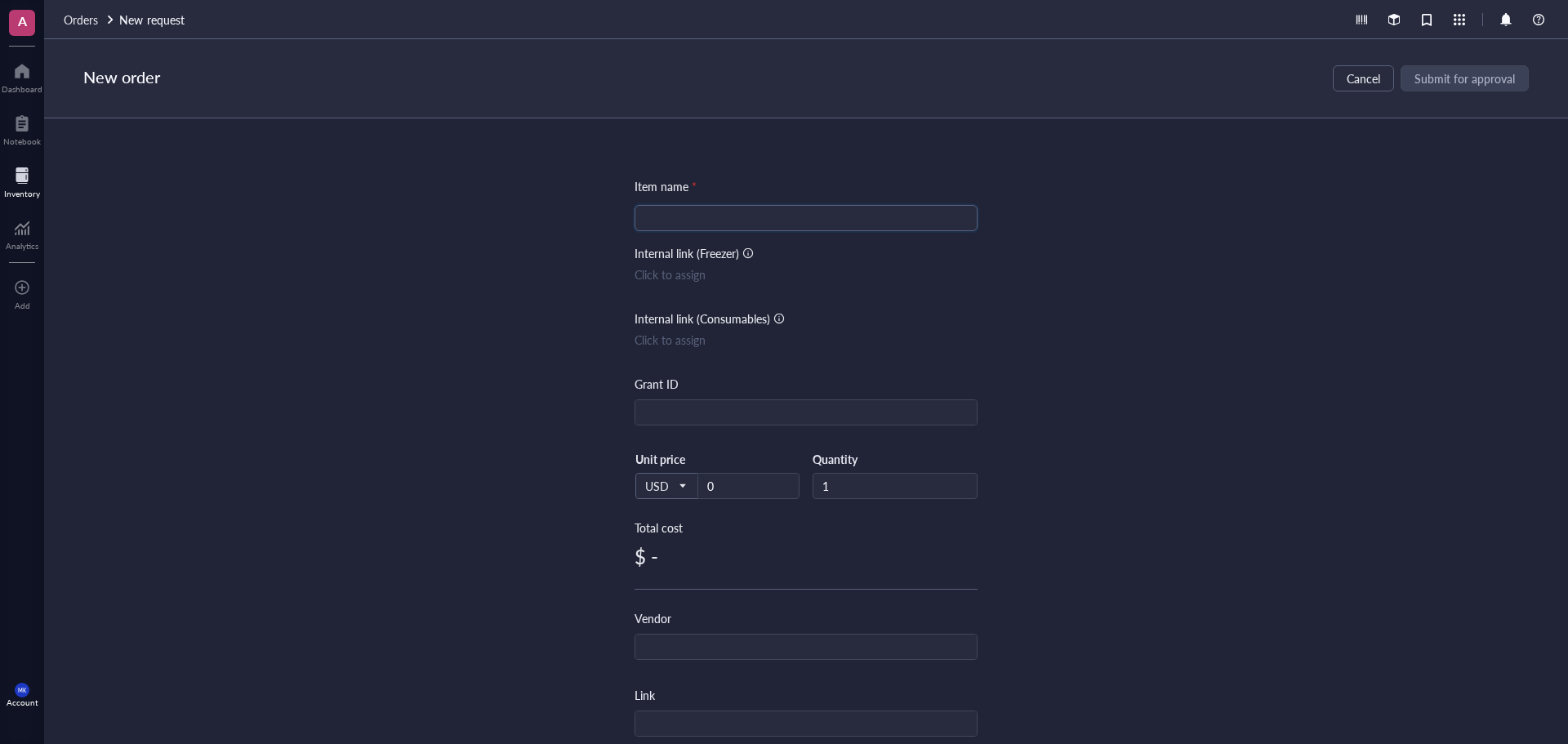 paste on "2ml Aspirating Pipette" 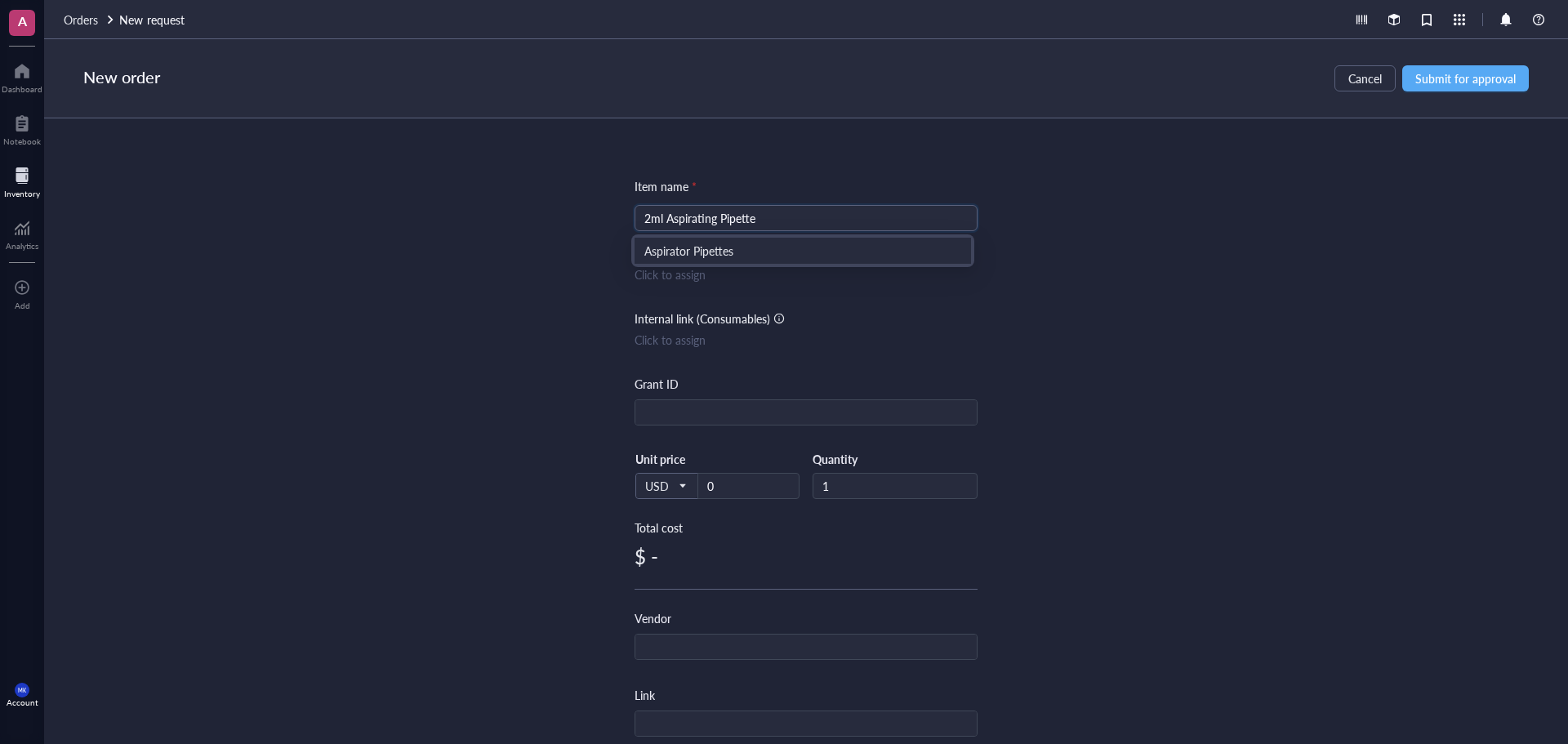 click on "Aspirator Pipettes" at bounding box center [803, 251] 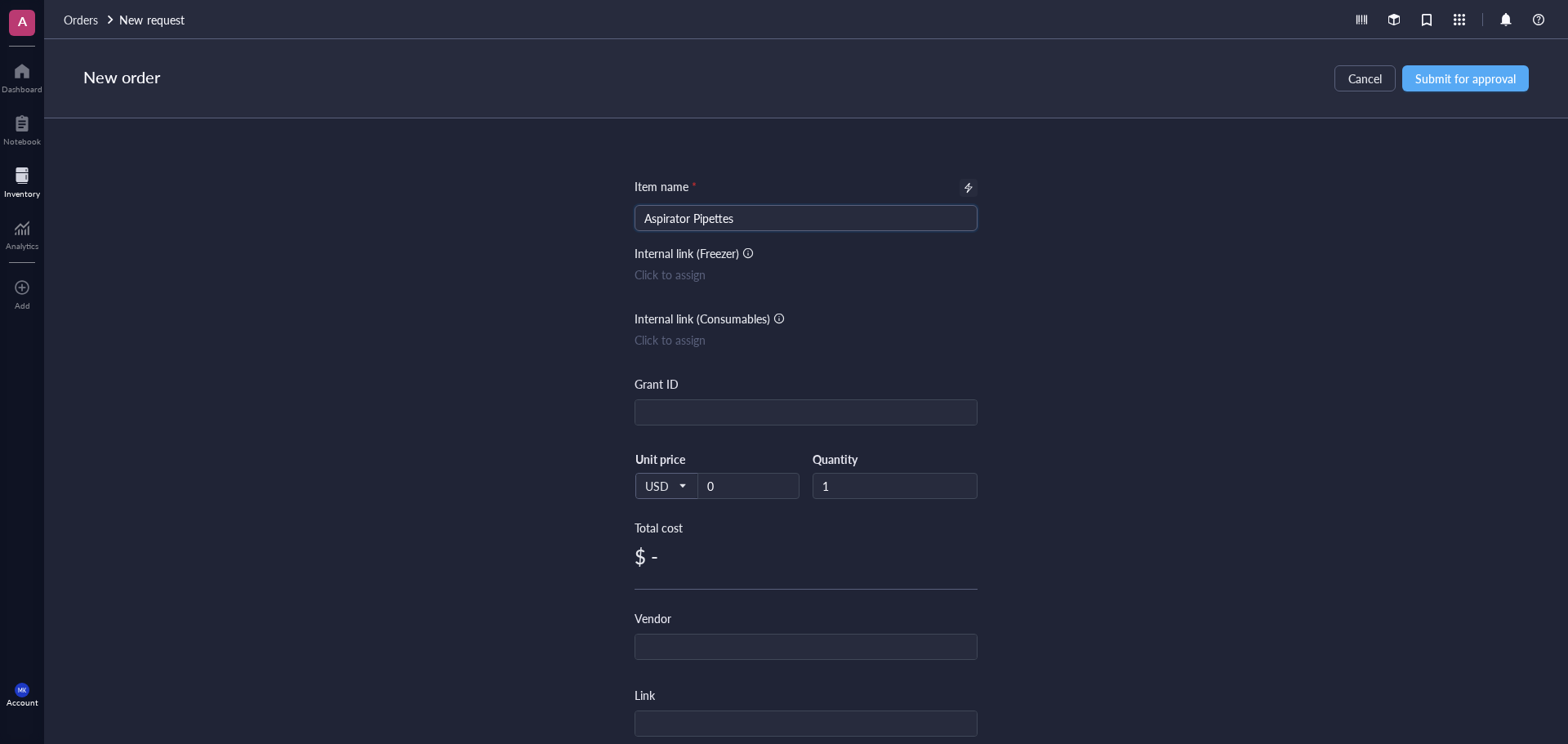 type on "Aspirator Pipettes" 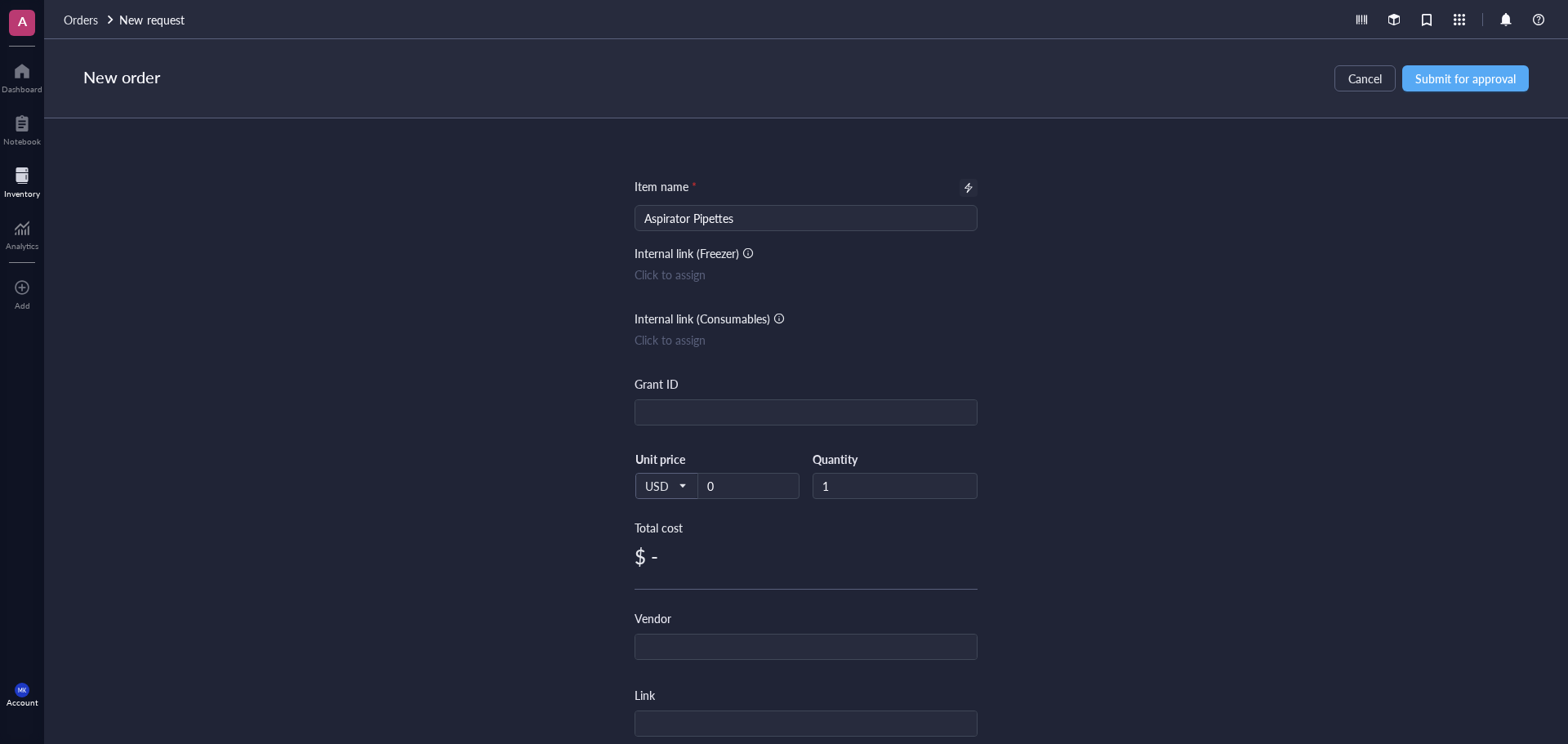 click at bounding box center [969, 188] 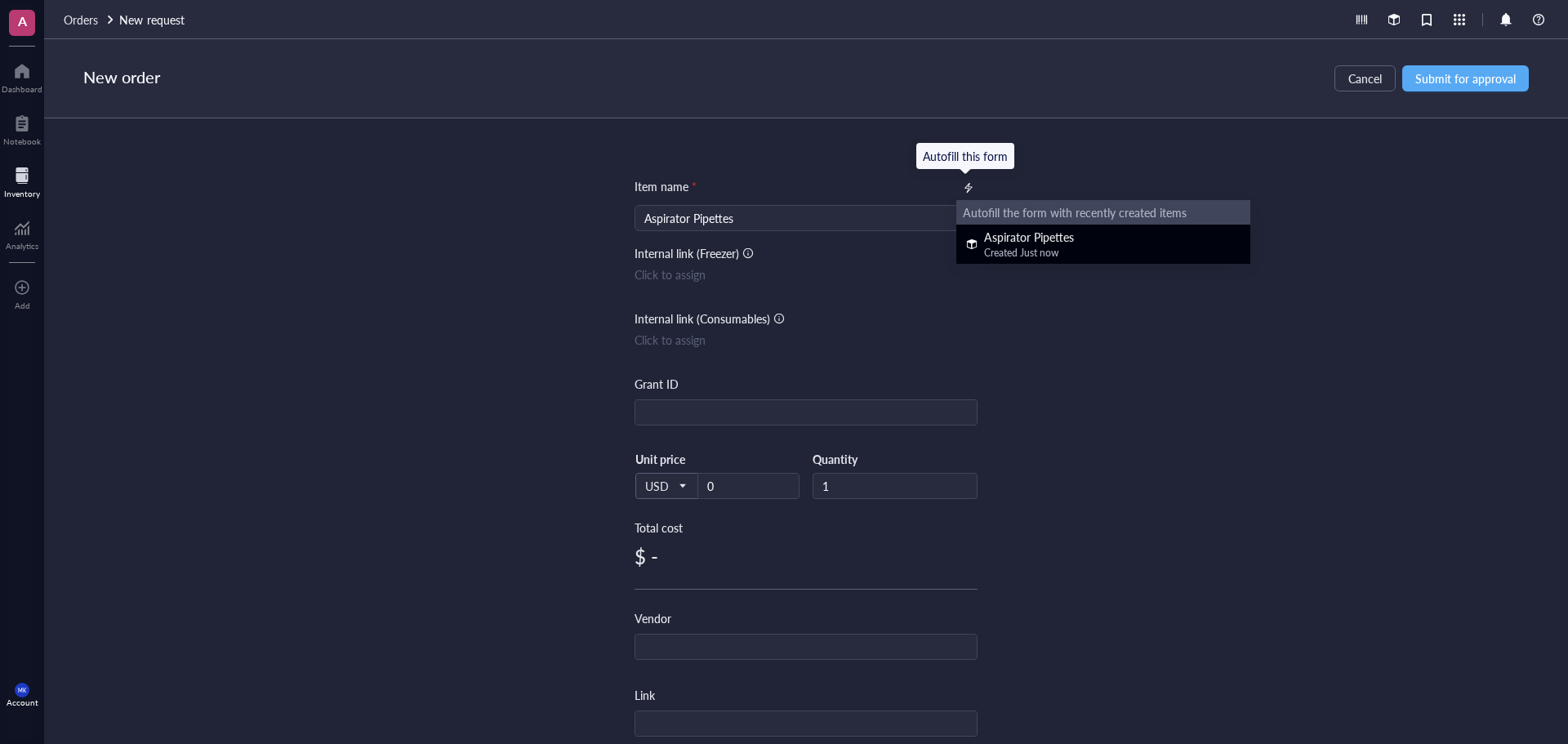 click on "Aspirator Pipettes" at bounding box center (1029, 237) 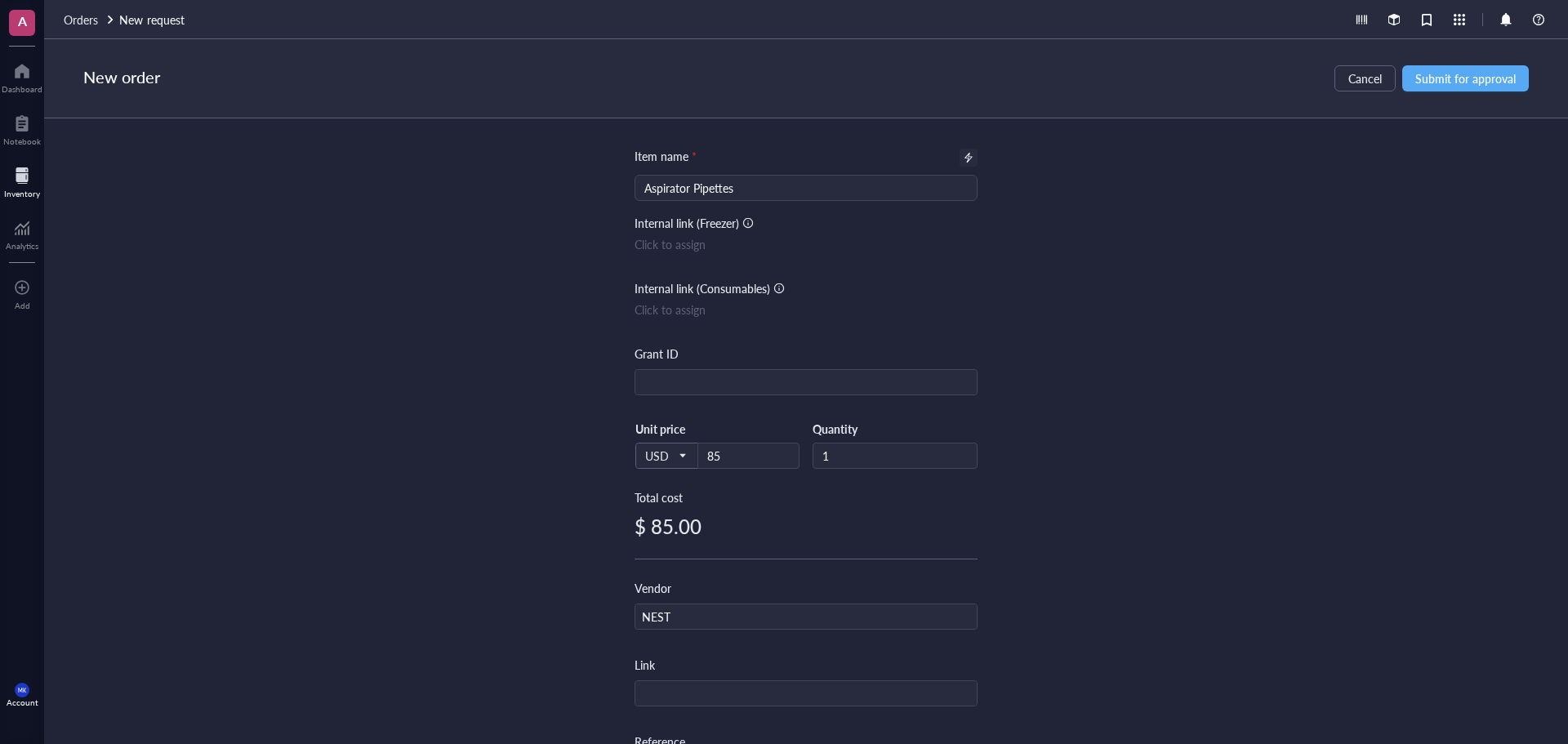 scroll, scrollTop: 0, scrollLeft: 0, axis: both 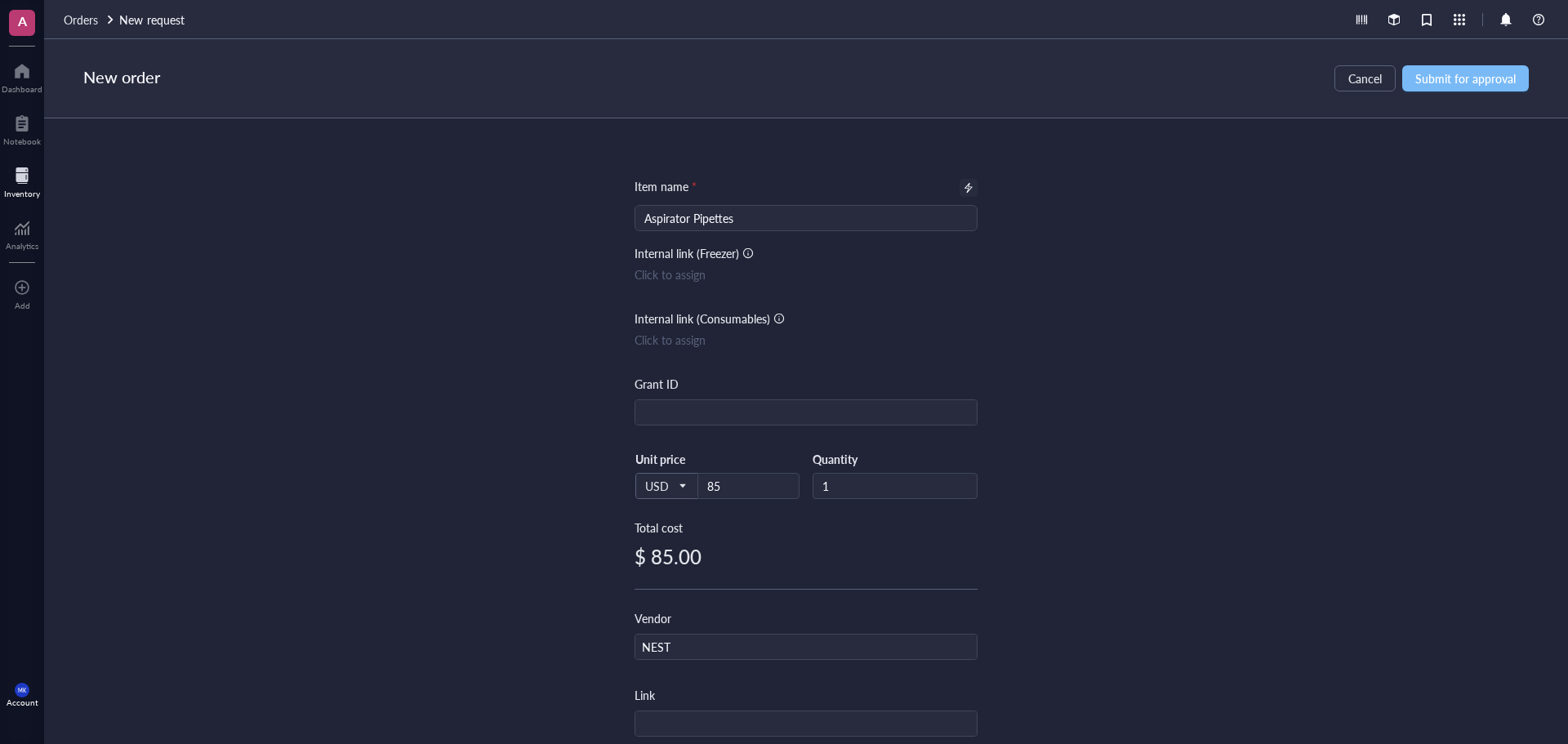 click on "Submit for approval" at bounding box center [1465, 78] 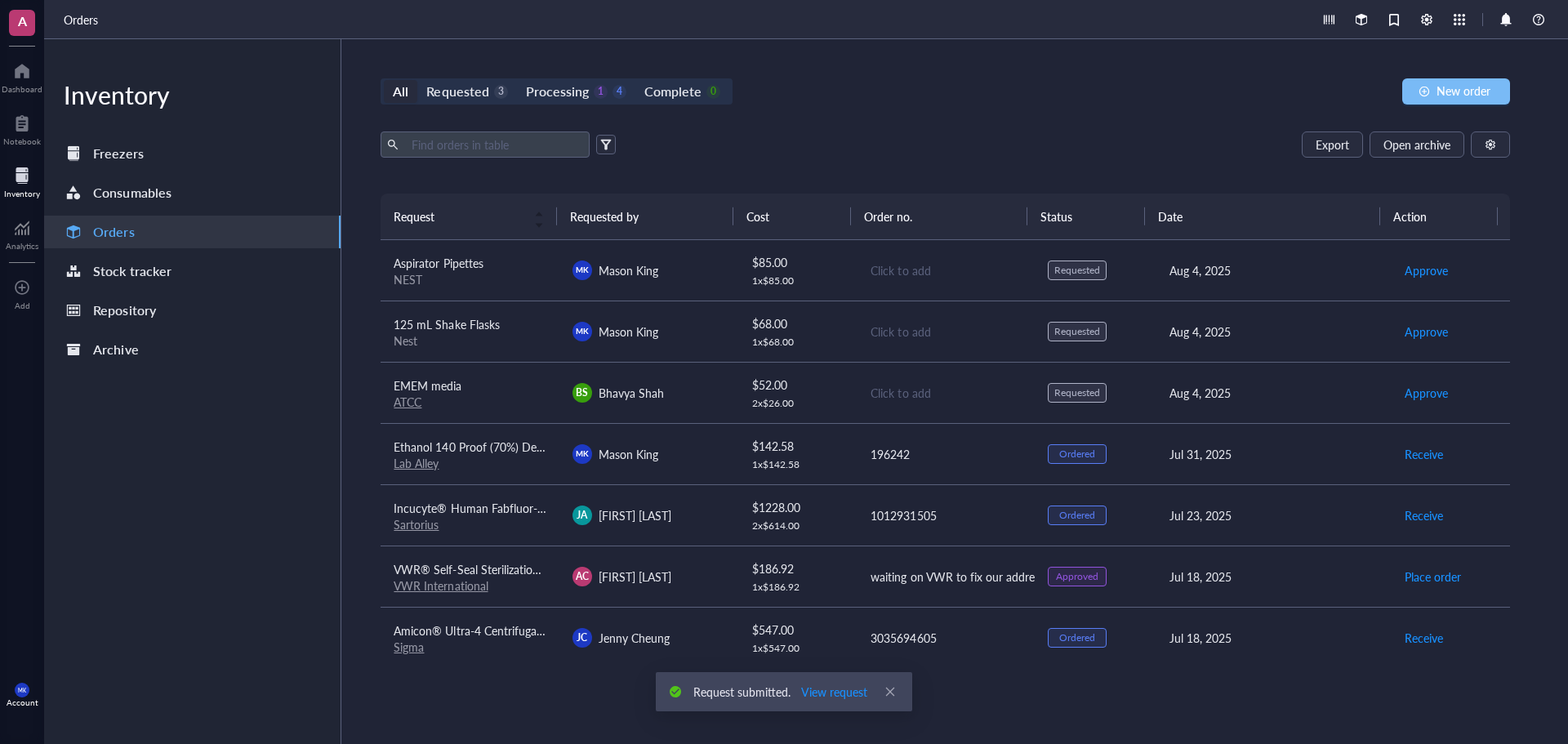 click on "New order" at bounding box center (1463, 91) 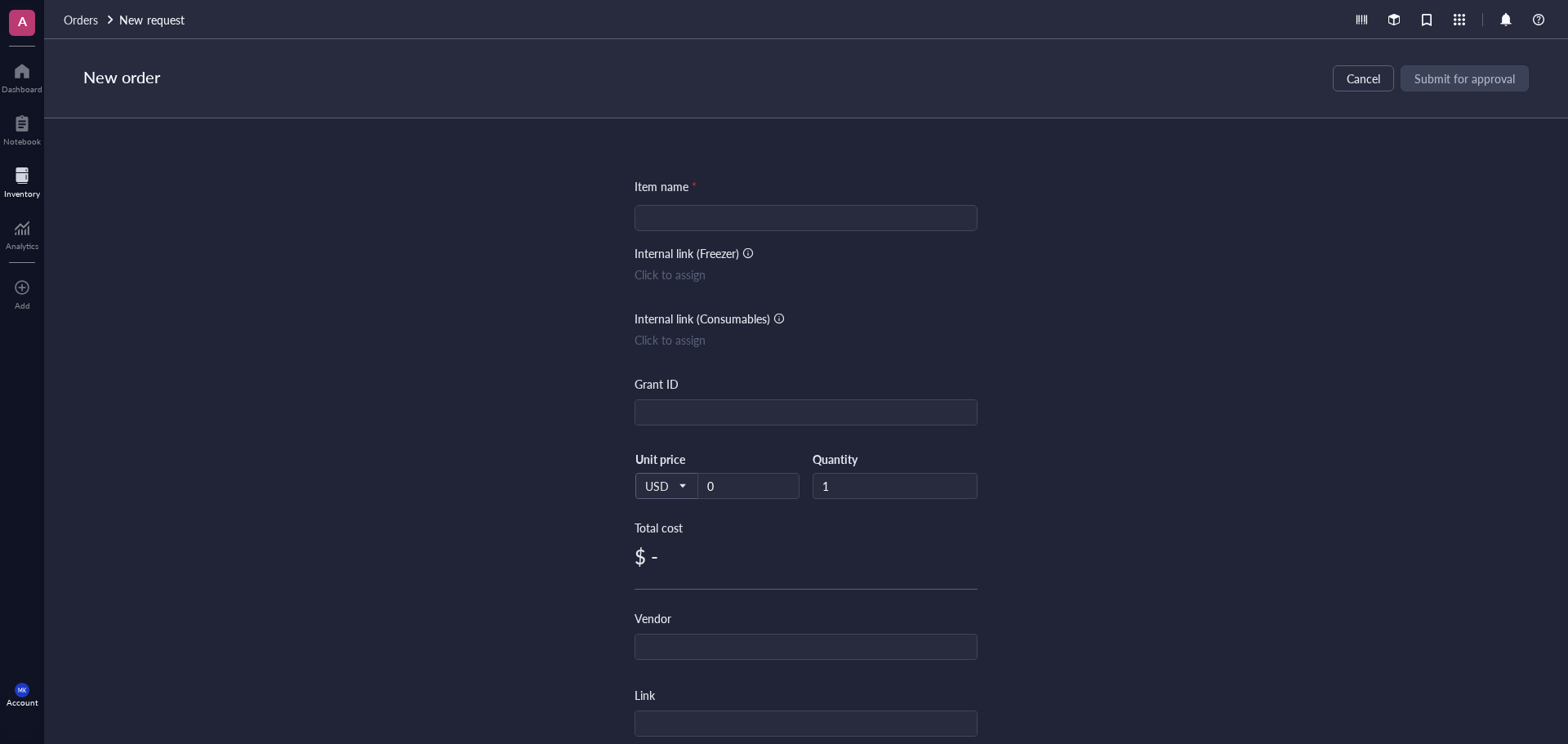 click at bounding box center [806, 218] 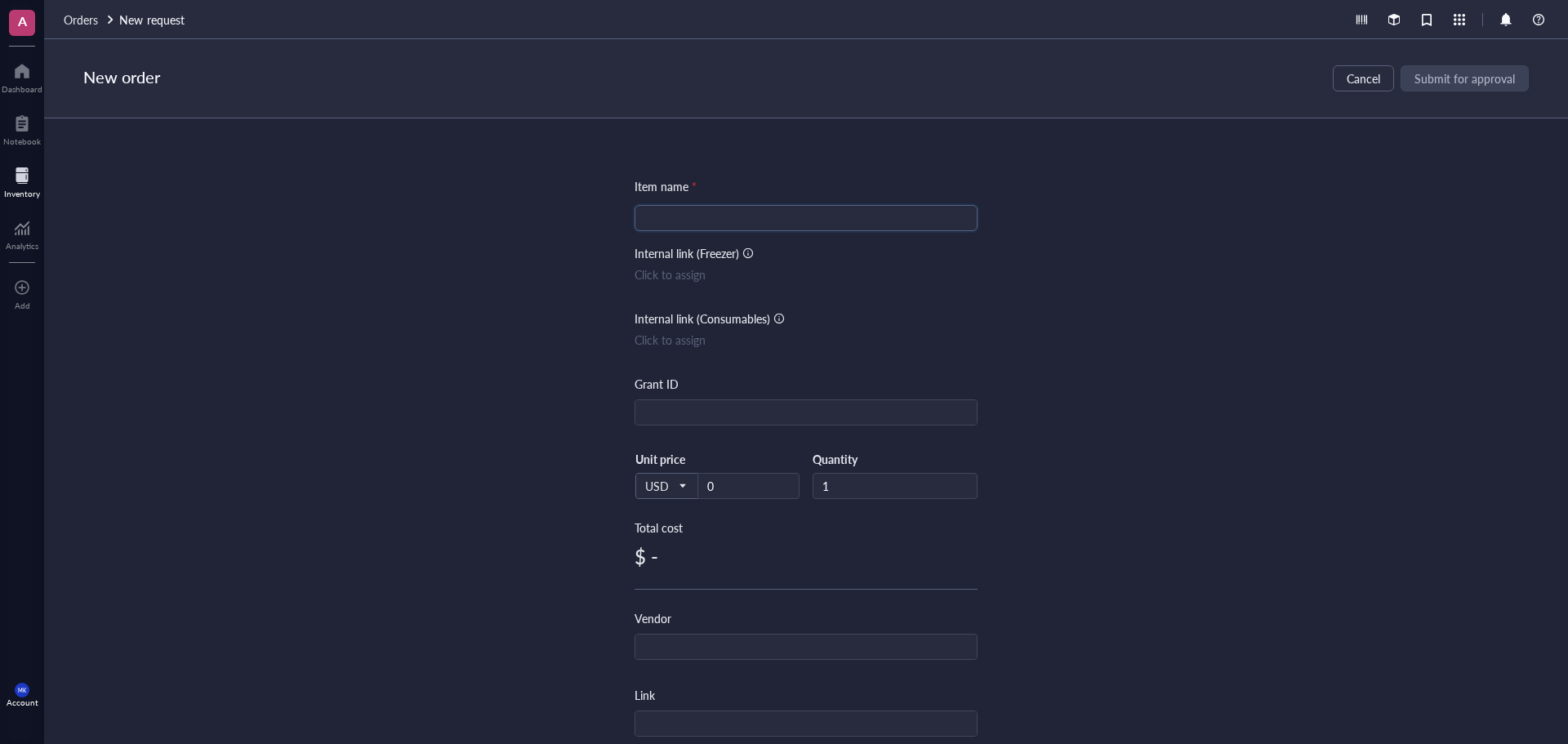 paste on "15ml" 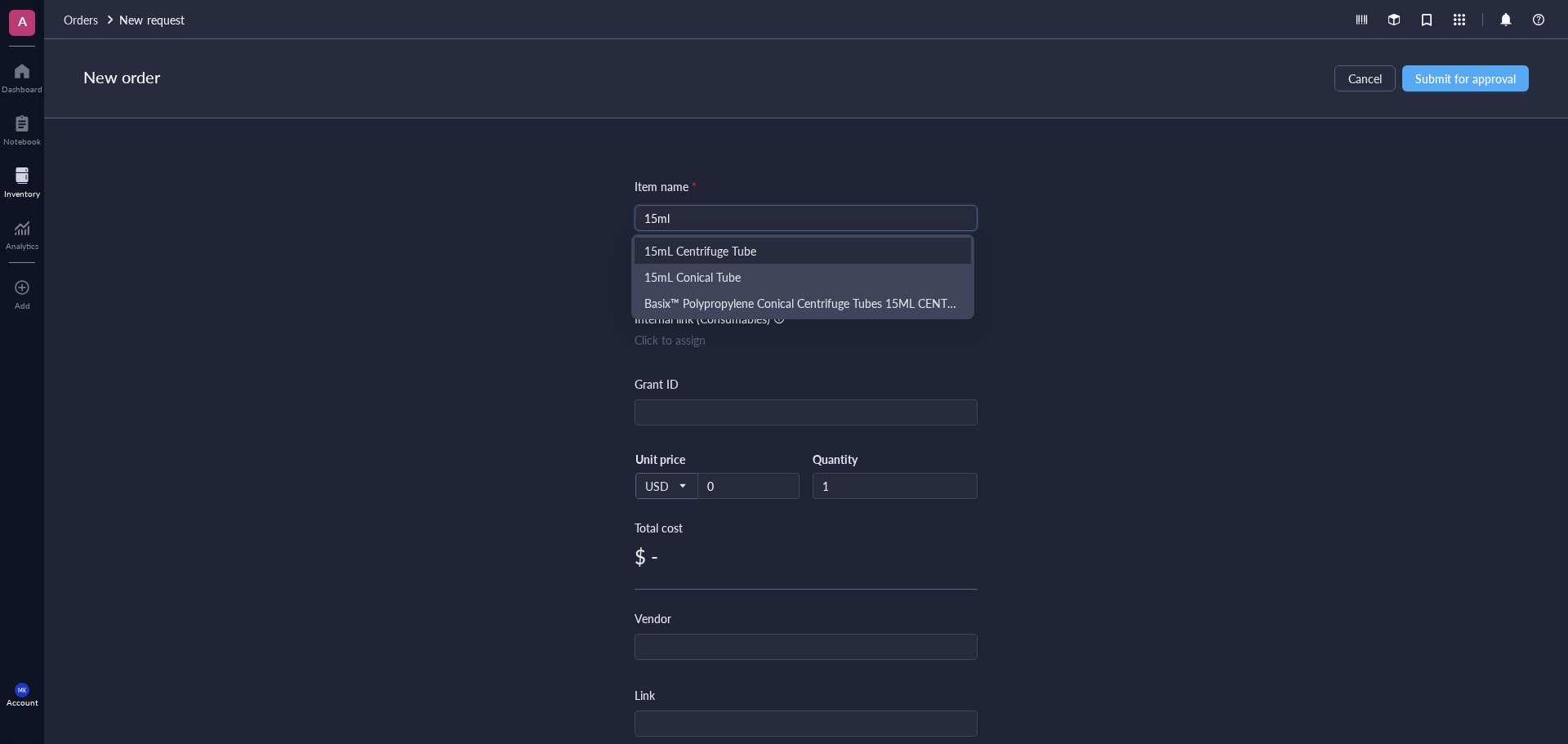 click on "15mL Centrifuge Tube" at bounding box center (803, 251) 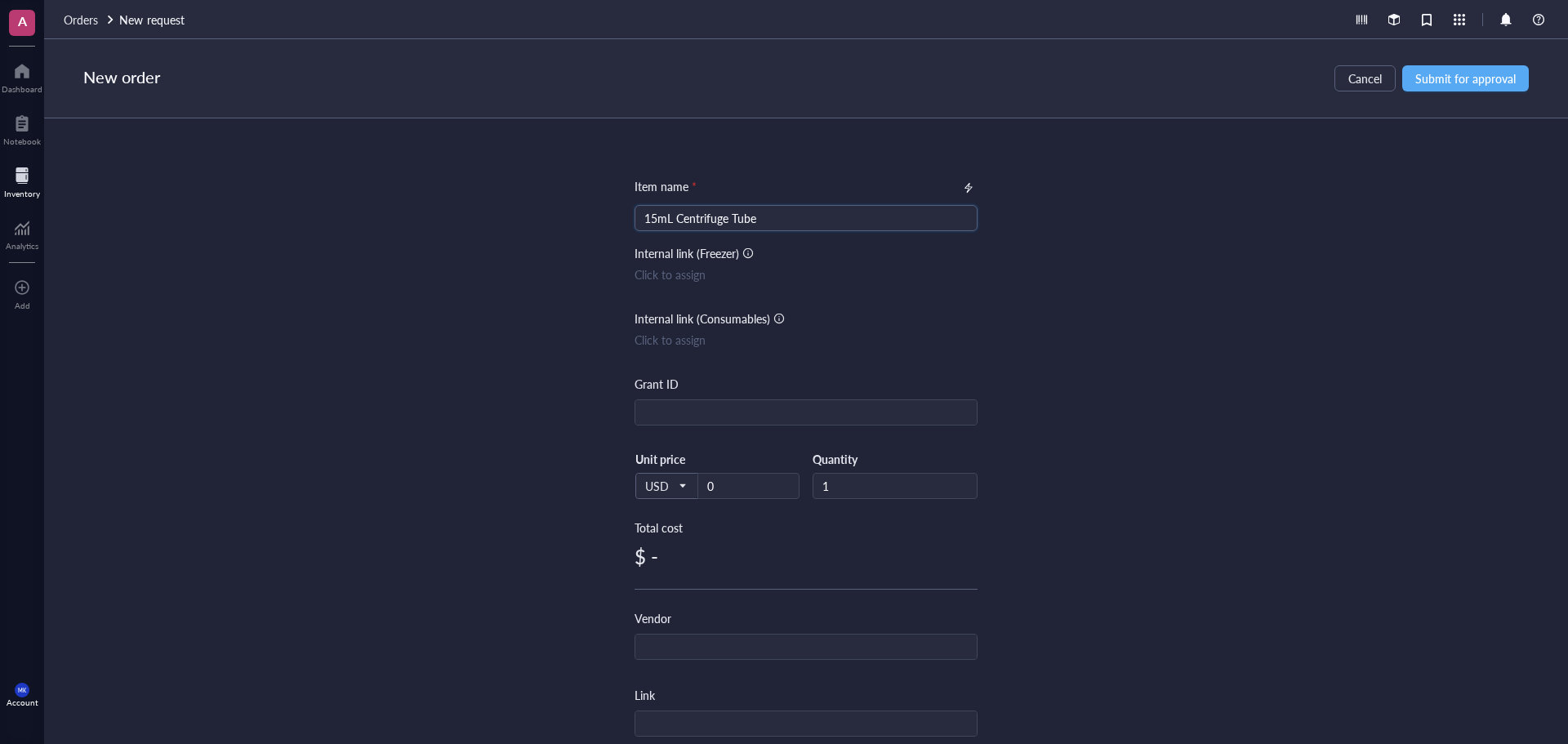 type on "15mL Centrifuge Tube" 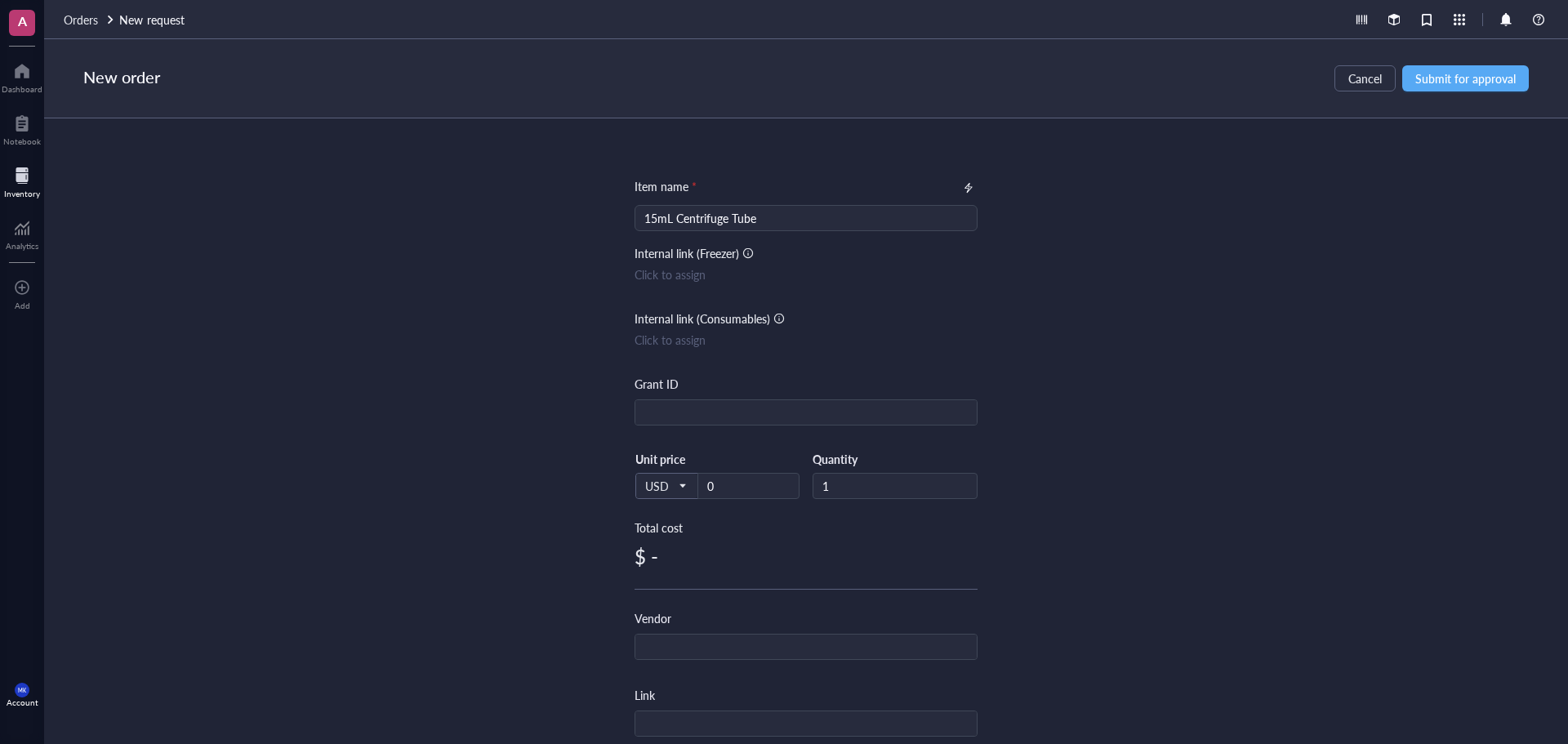 click on "Item name    * 15mL Centrifuge Tube Internal link (Freezer) Click to assign Internal link (Consumables) Click to assign Grant ID USD Unit price 0 Quantity 1 Total cost $   - Vendor Link Reference Catalog # Lot # Concentration Vol / Mass Notes" at bounding box center [806, 431] 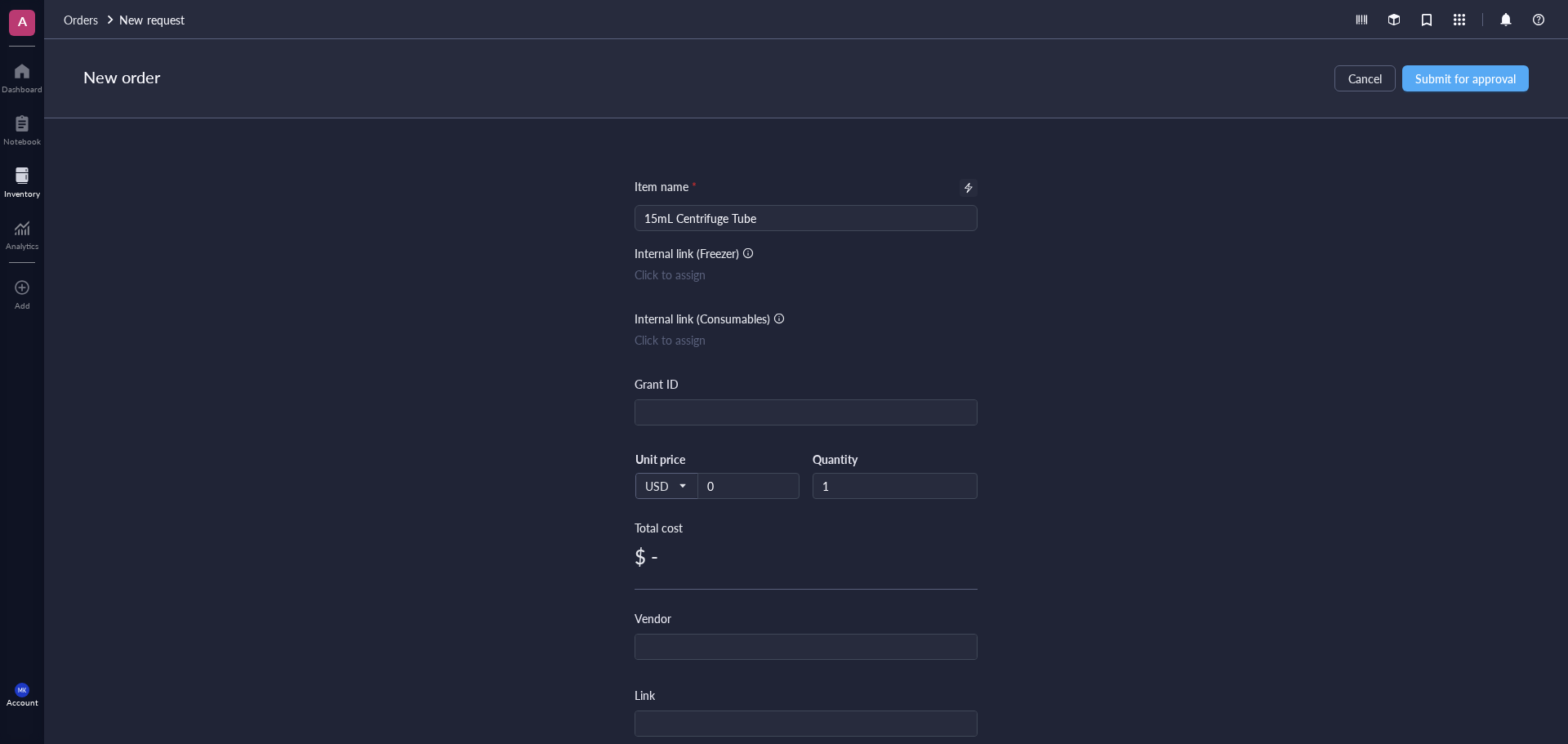 click at bounding box center (969, 188) 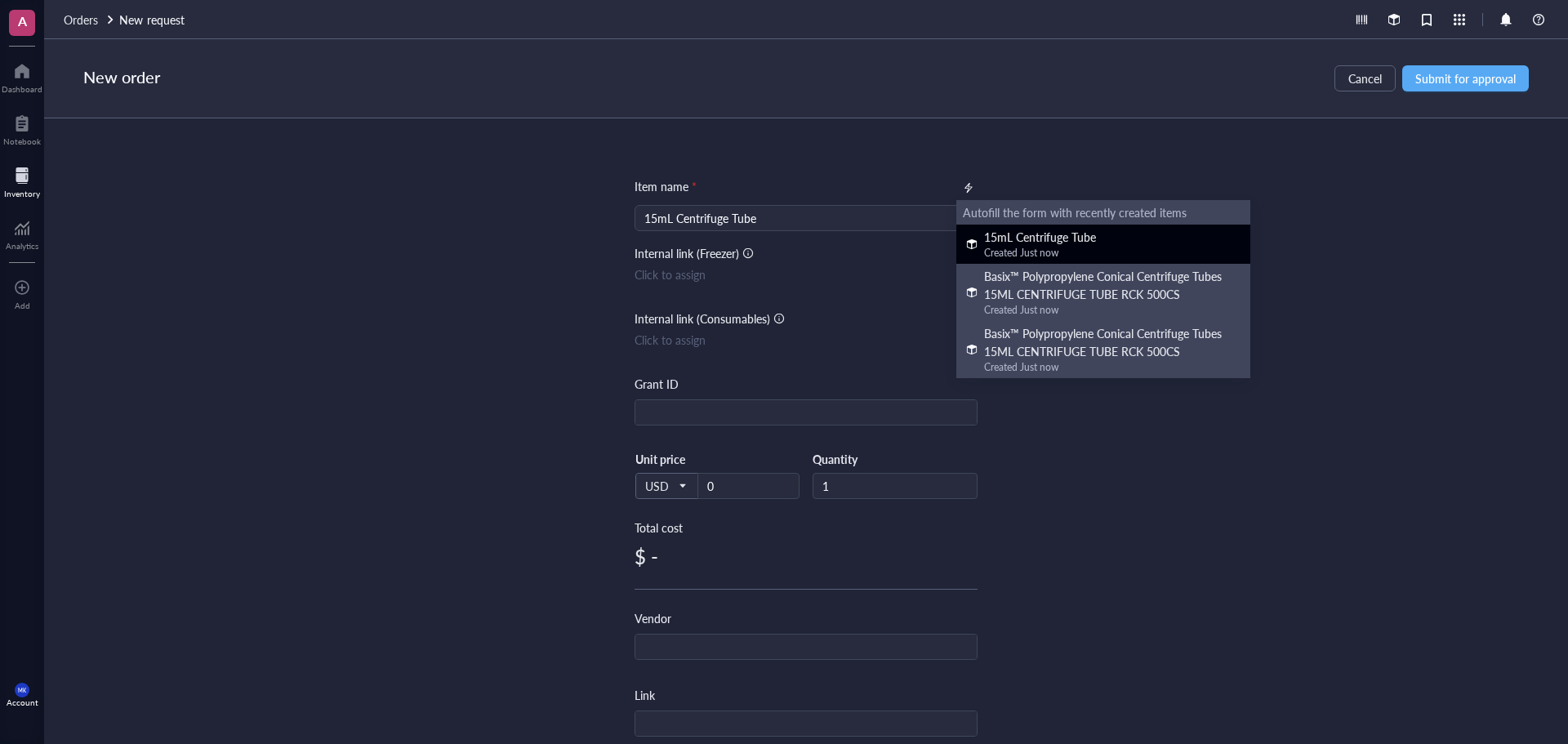 click on "15mL Centrifuge Tube" at bounding box center [1040, 237] 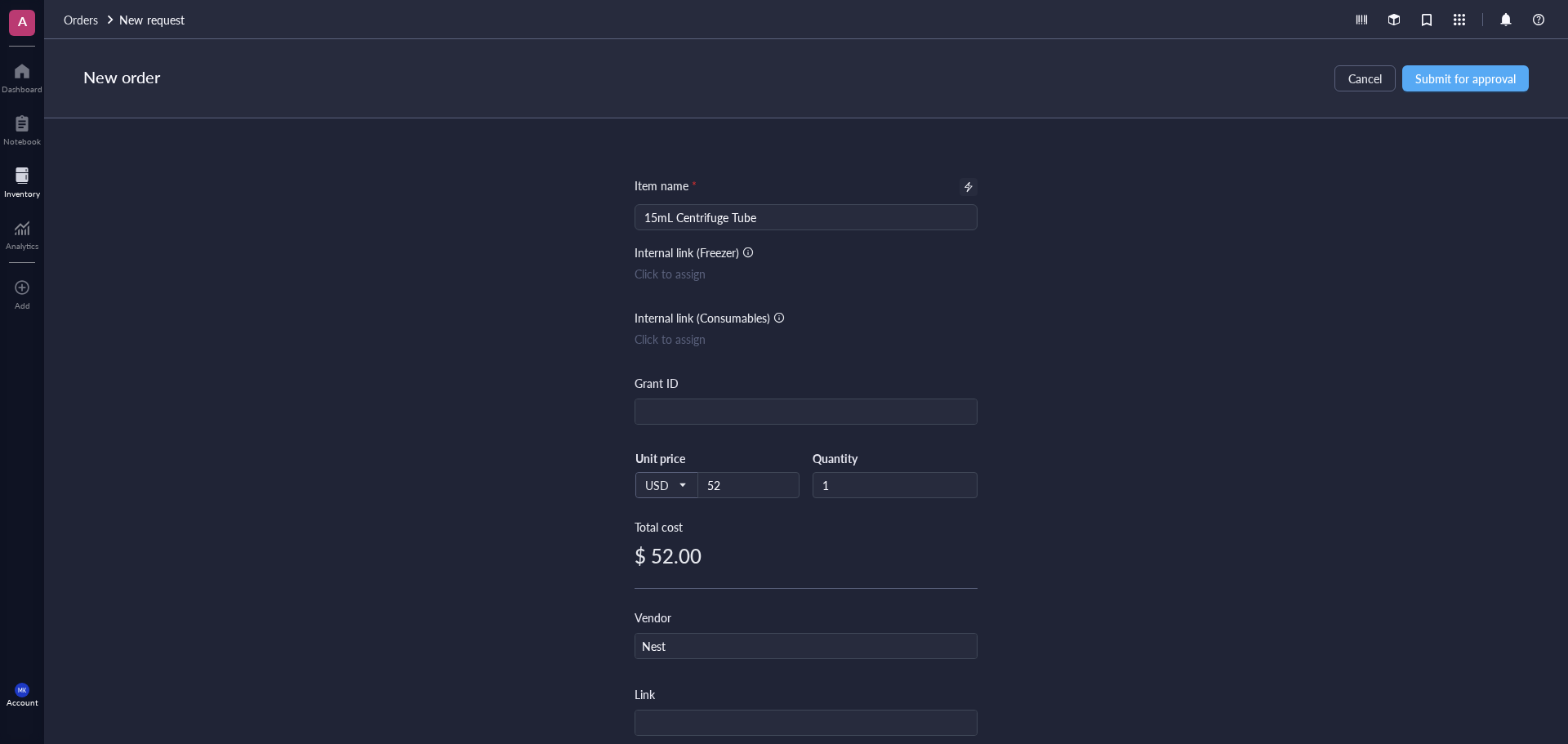 scroll, scrollTop: 0, scrollLeft: 0, axis: both 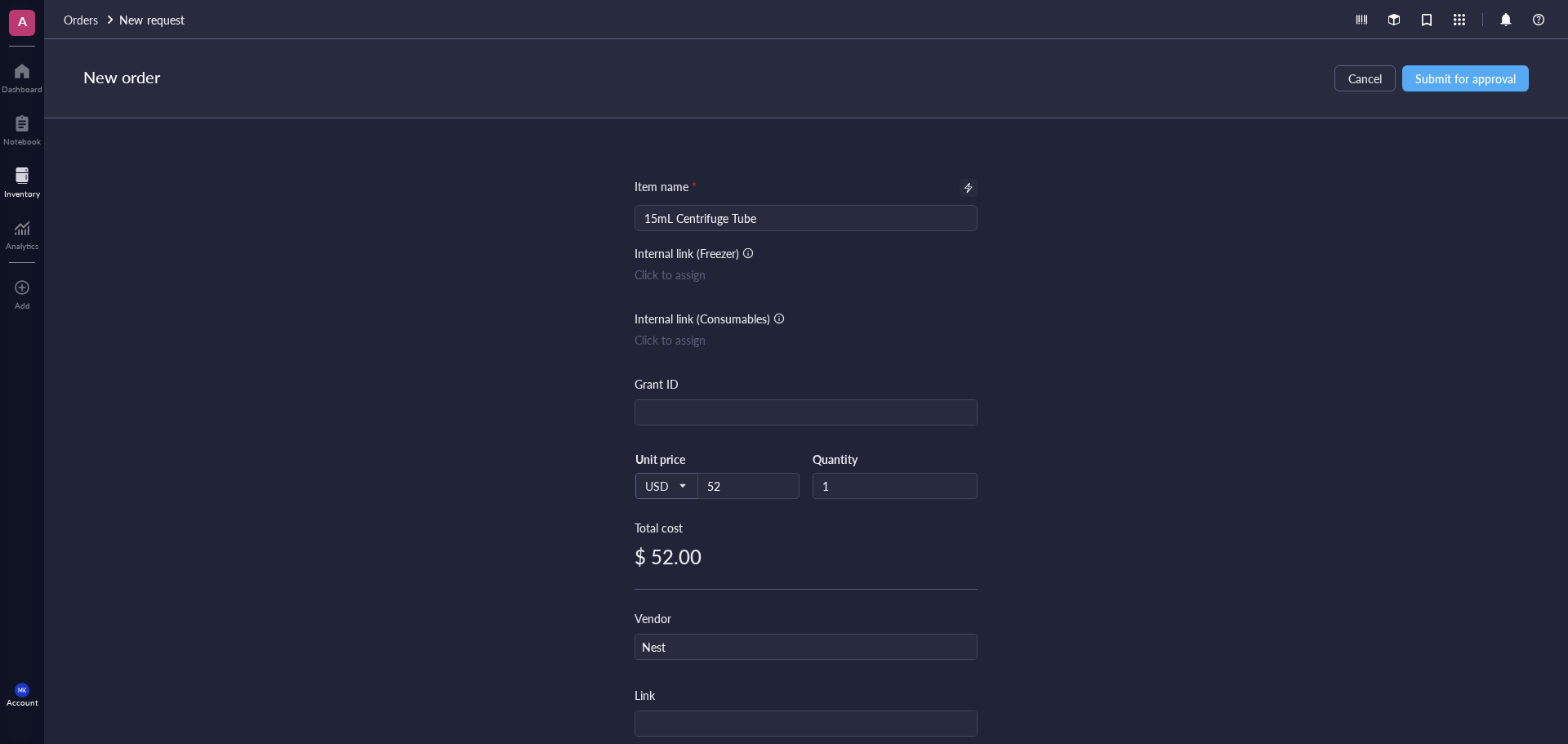 click on "Item name    * 15mL Centrifuge Tube Internal link (Freezer) Click to assign Internal link (Consumables) Click to assign Grant ID USD Unit price 52 Quantity 1 Total cost $   52.00 Vendor Nest Link Reference Catalog # 601052 Lot # Concentration Vol / Mass Notes" at bounding box center [806, 431] 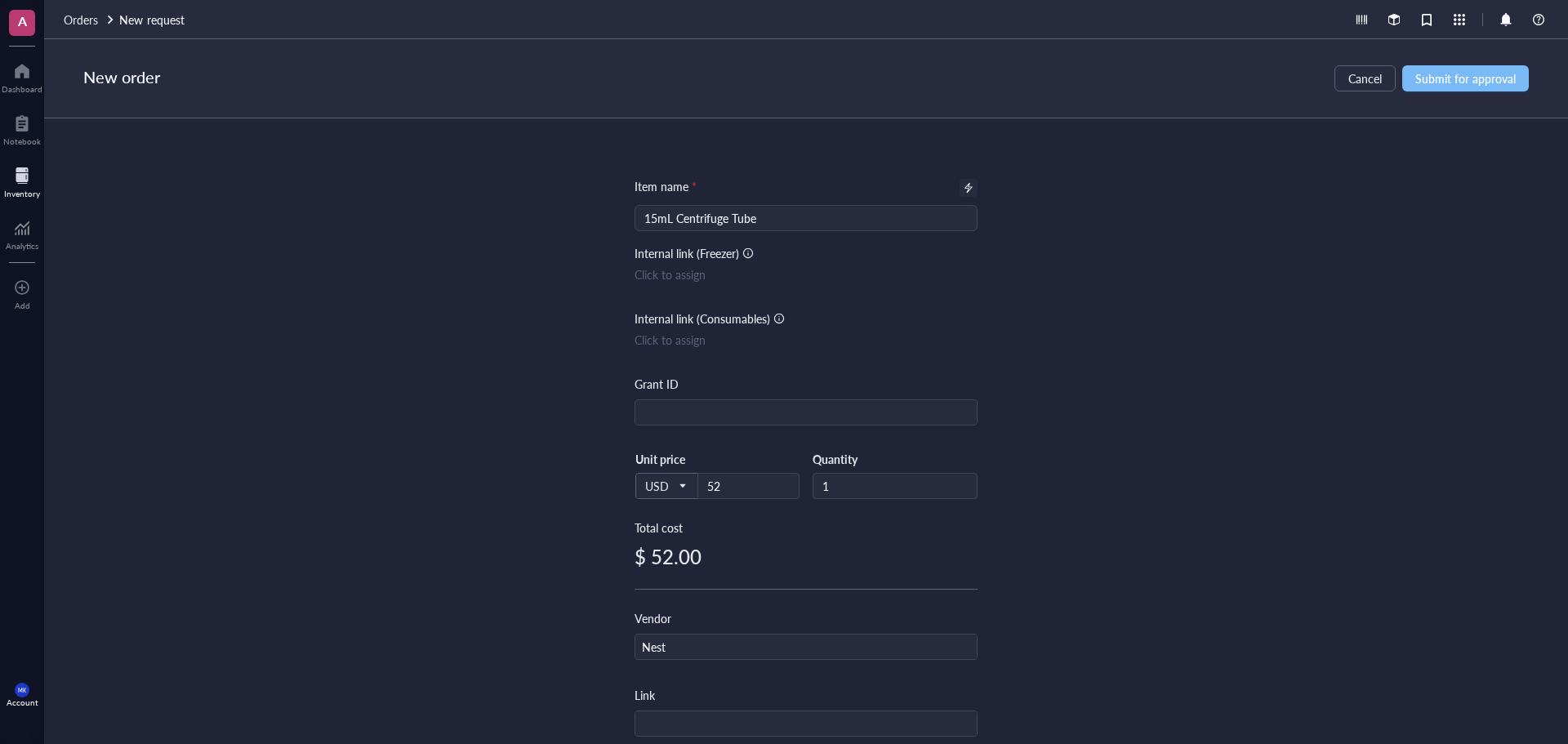 click on "Submit for approval" at bounding box center (1465, 78) 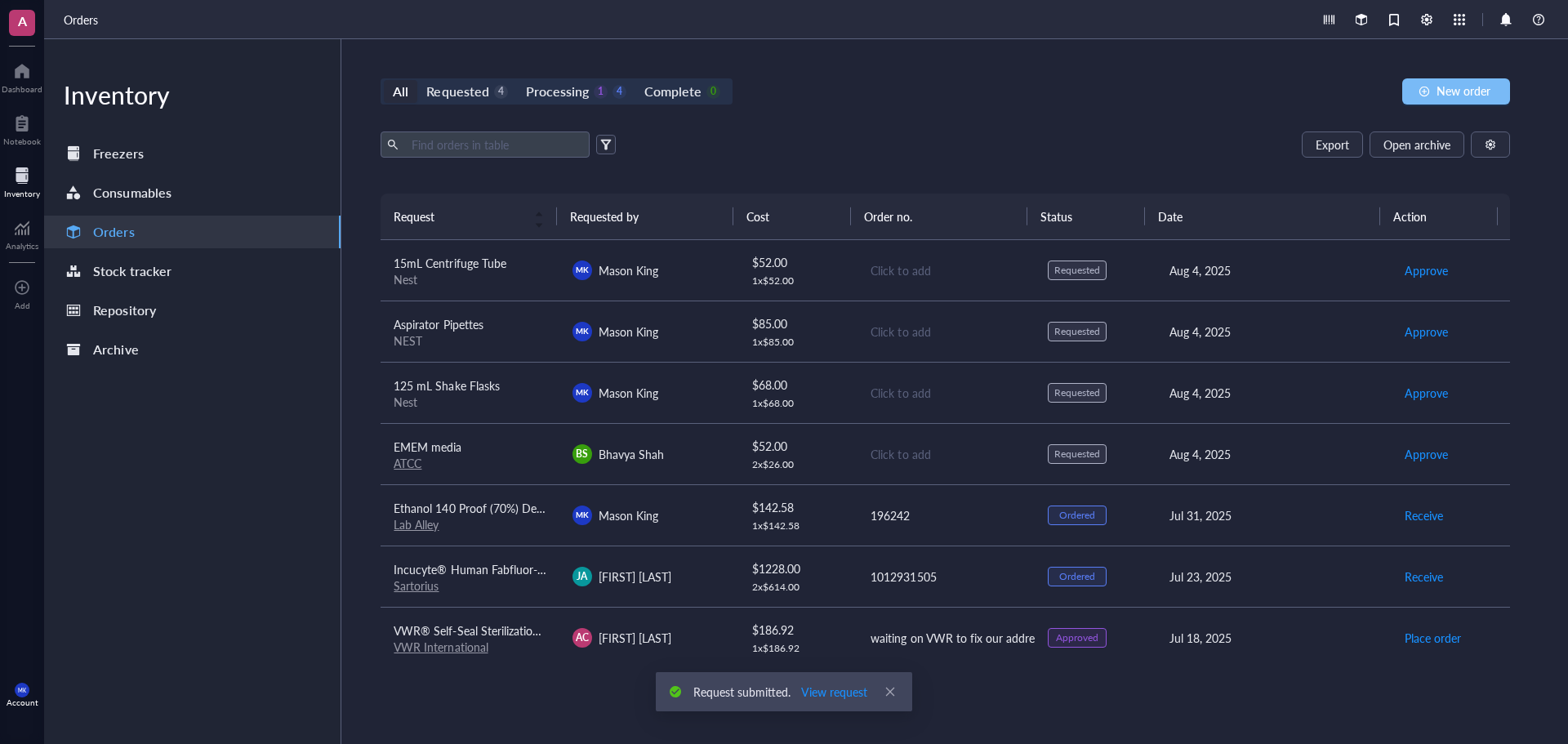 click on "New order" at bounding box center (1456, 91) 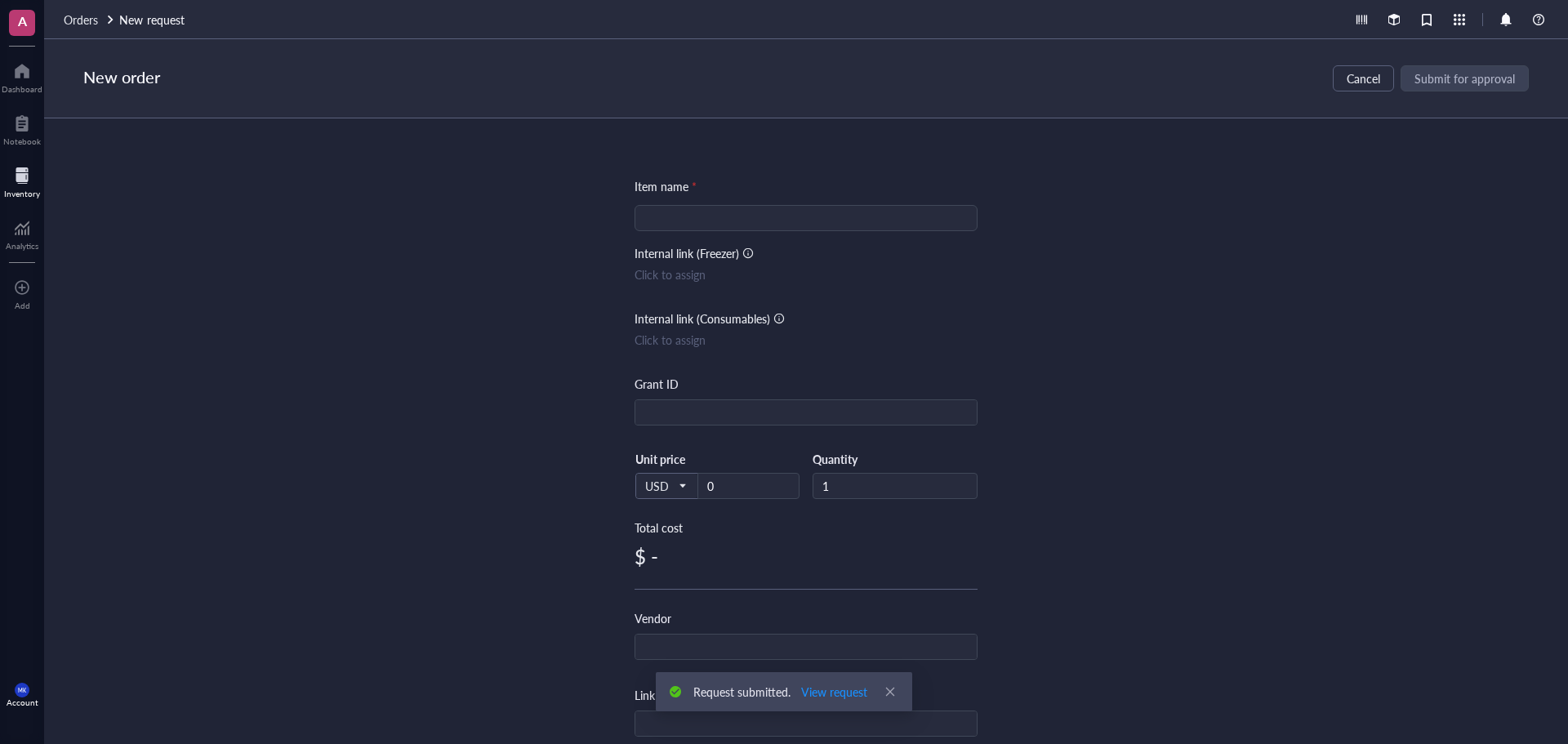 click at bounding box center [806, 218] 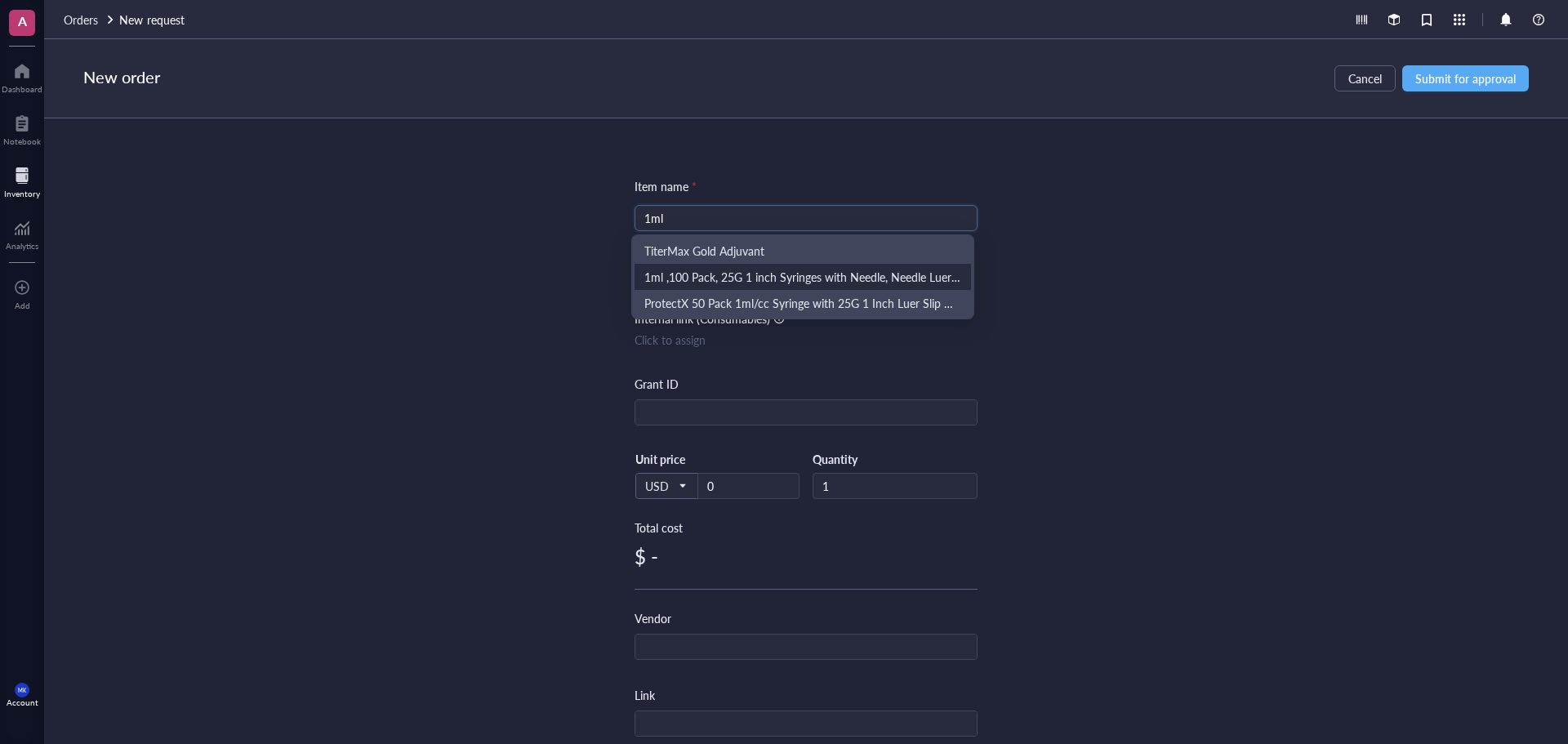 drag, startPoint x: 702, startPoint y: 216, endPoint x: 530, endPoint y: 217, distance: 172.00291 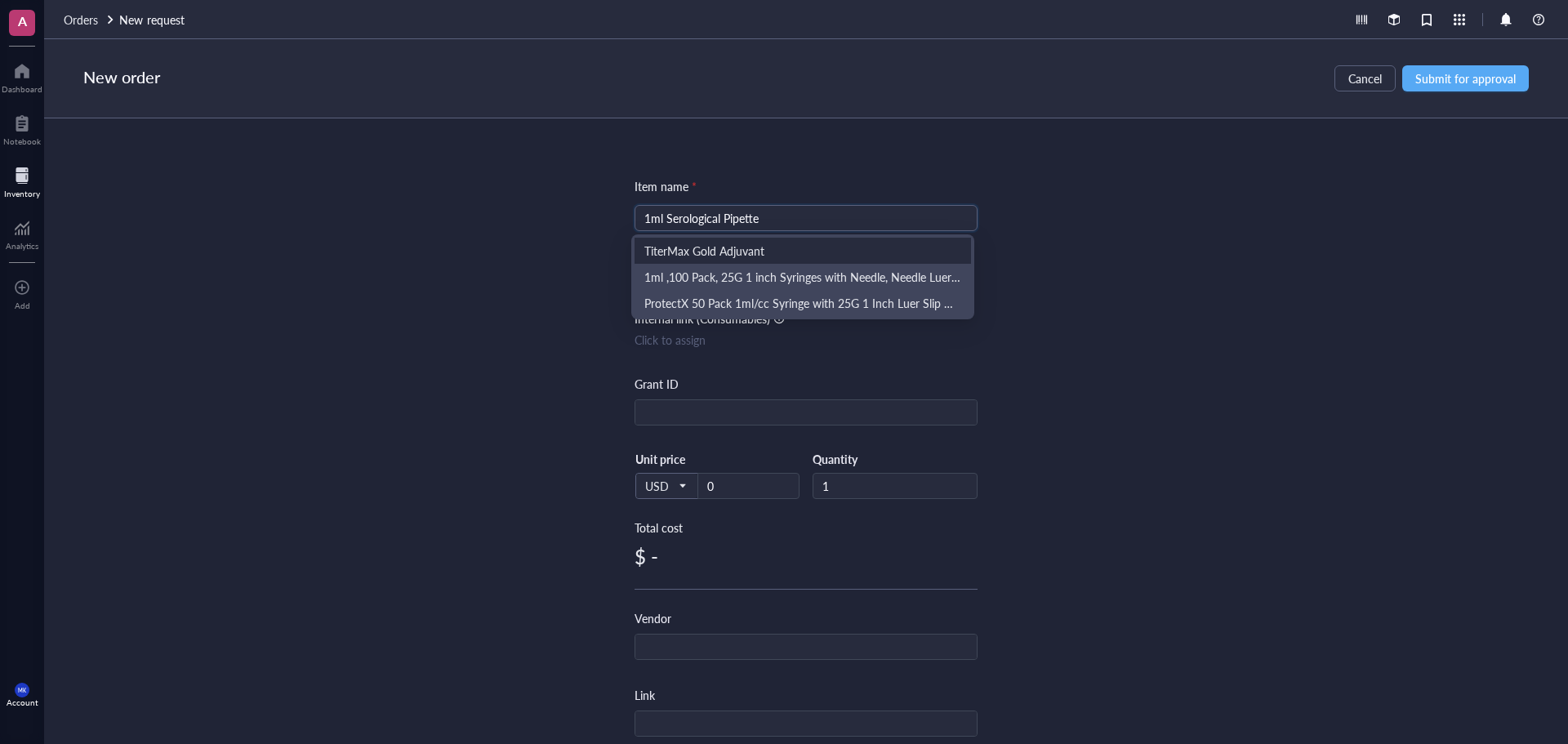 type on "1ml Serological Pipette" 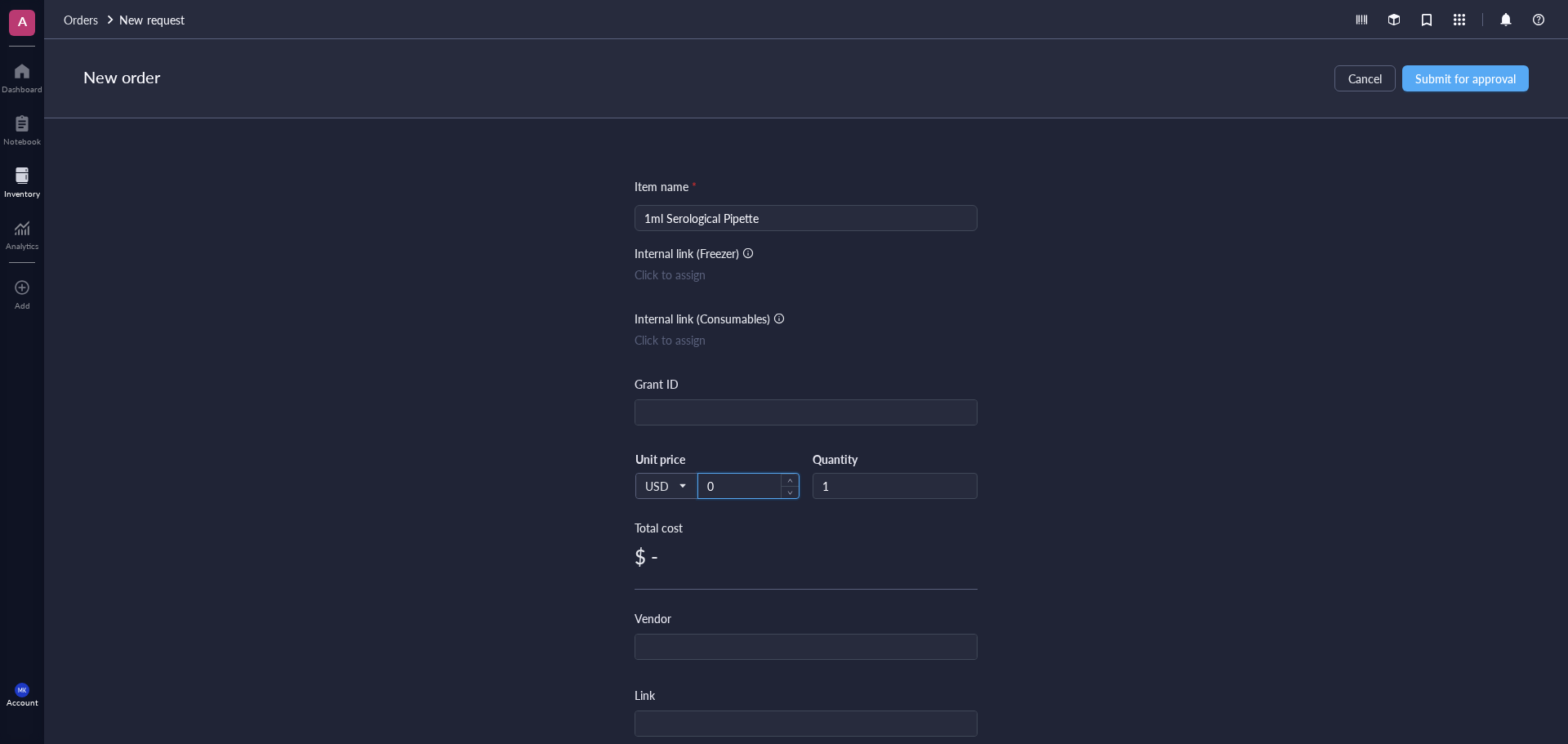 click on "0" at bounding box center (748, 486) 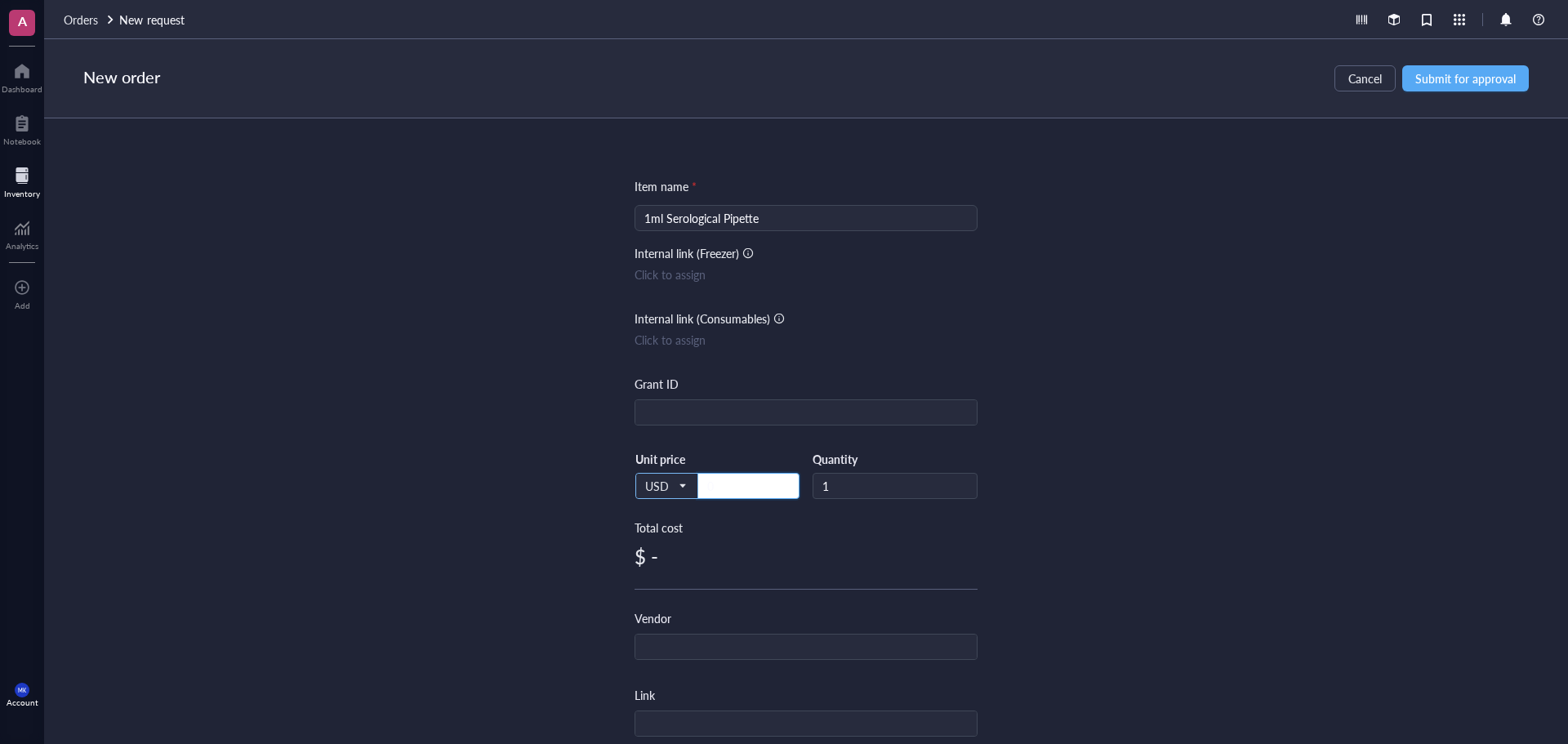 drag, startPoint x: 719, startPoint y: 482, endPoint x: 673, endPoint y: 485, distance: 46.09772 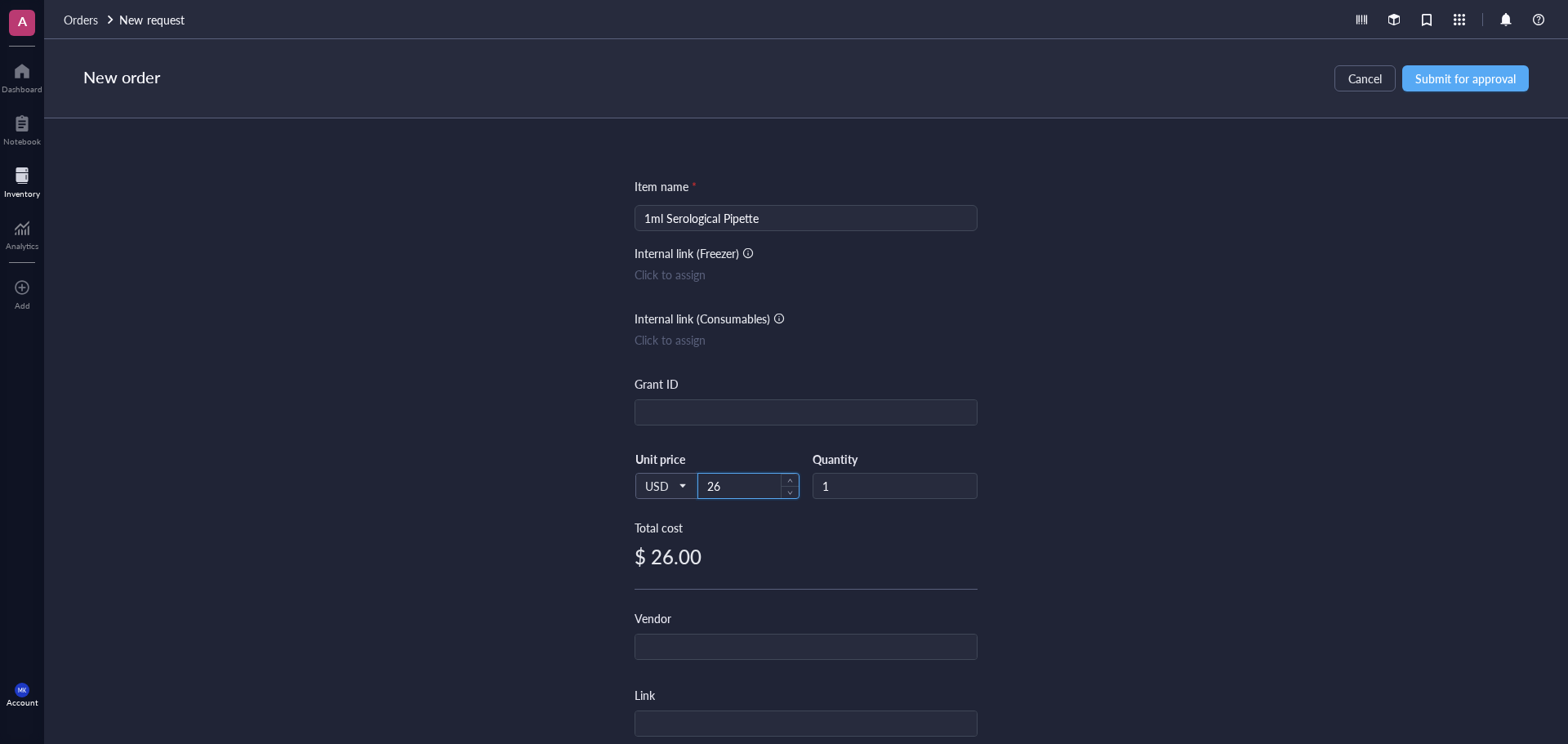 click on "26" at bounding box center [748, 486] 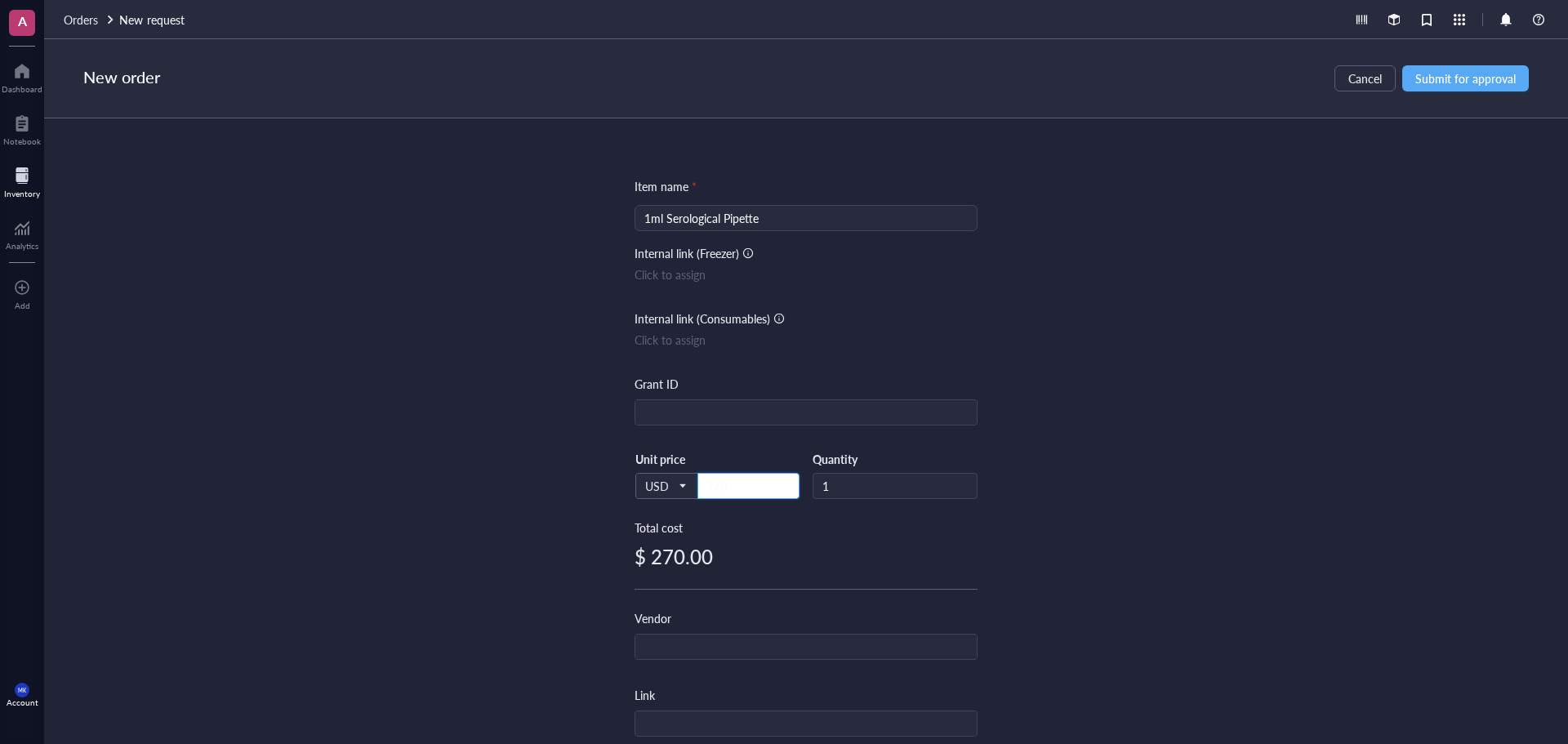 type on "270" 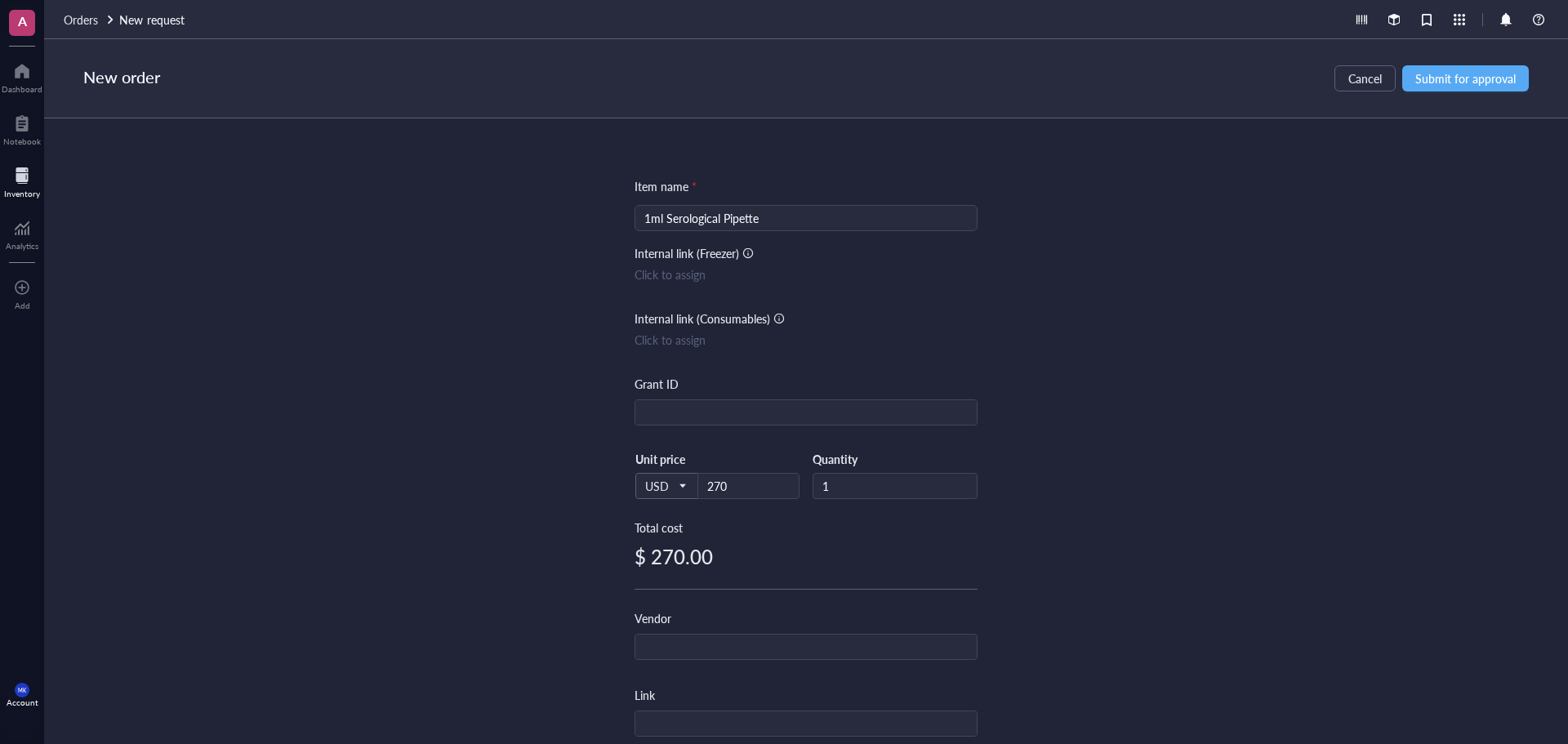 click on "Item name    * 1ml Serological Pipette Internal link (Freezer) Click to assign Internal link (Consumables) Click to assign Grant ID USD Unit price 270 Quantity 1 Total cost $   270.00 Vendor Link Reference Catalog # Lot # Concentration Vol / Mass Notes" at bounding box center (806, 431) 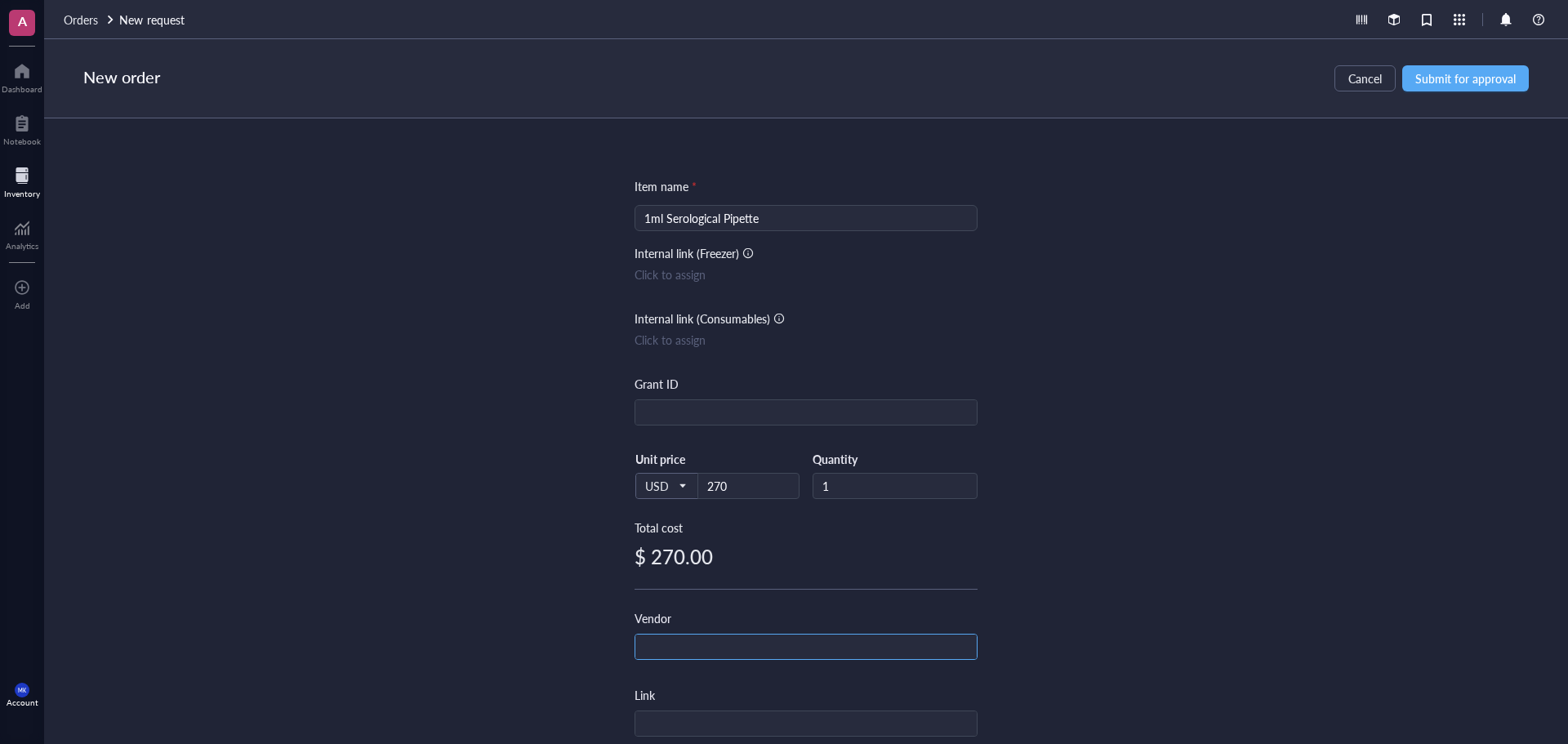 click at bounding box center [806, 648] 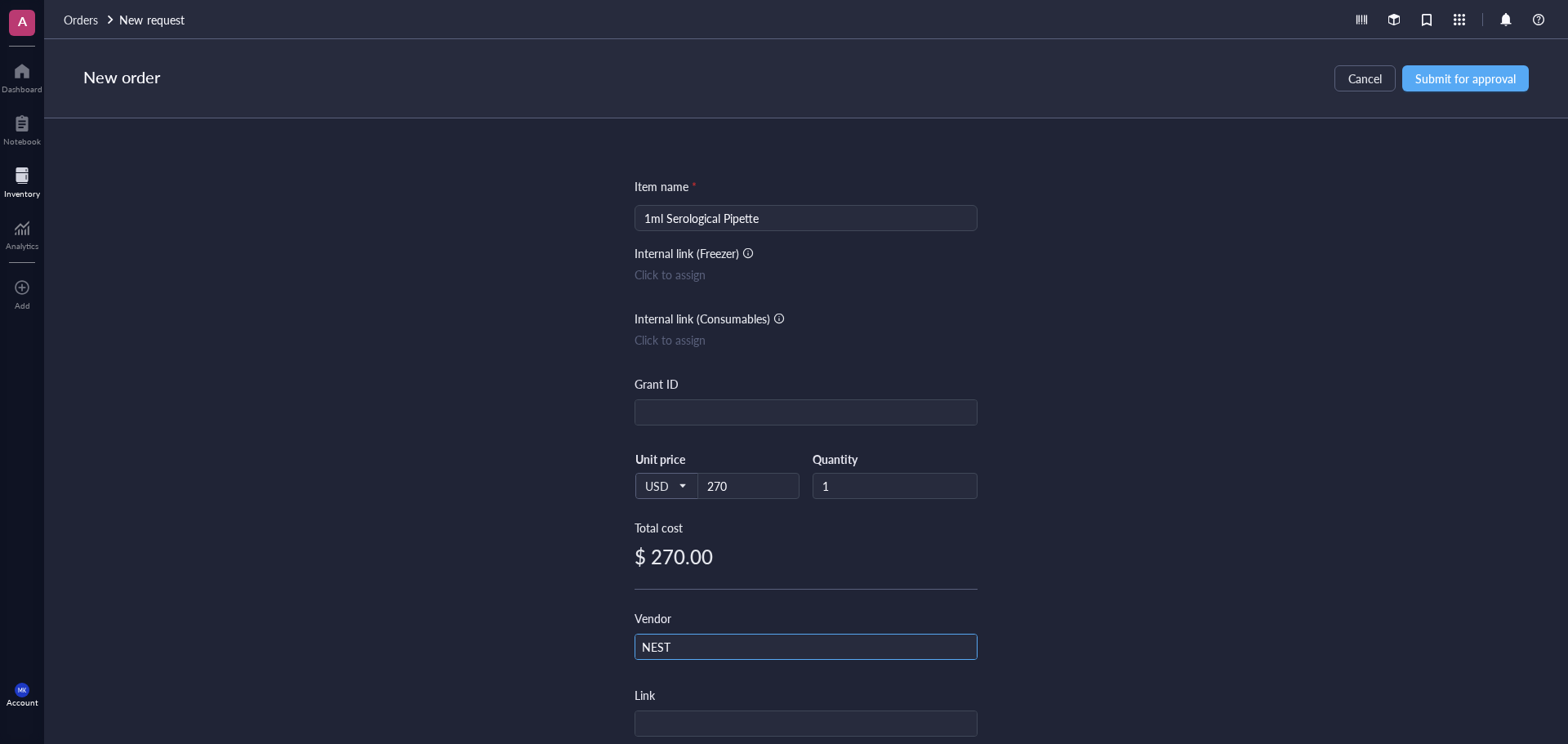 type on "NEST" 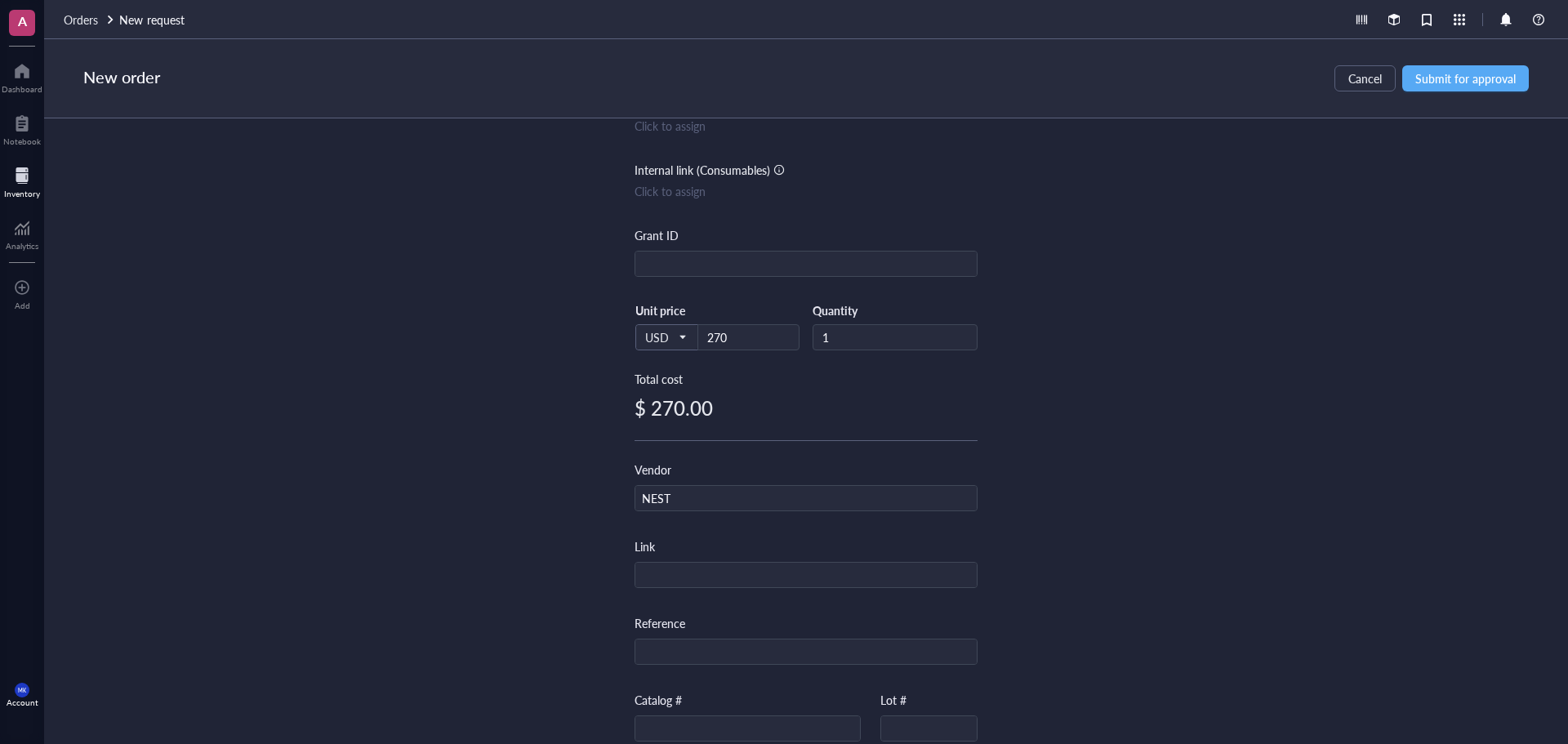 scroll, scrollTop: 163, scrollLeft: 0, axis: vertical 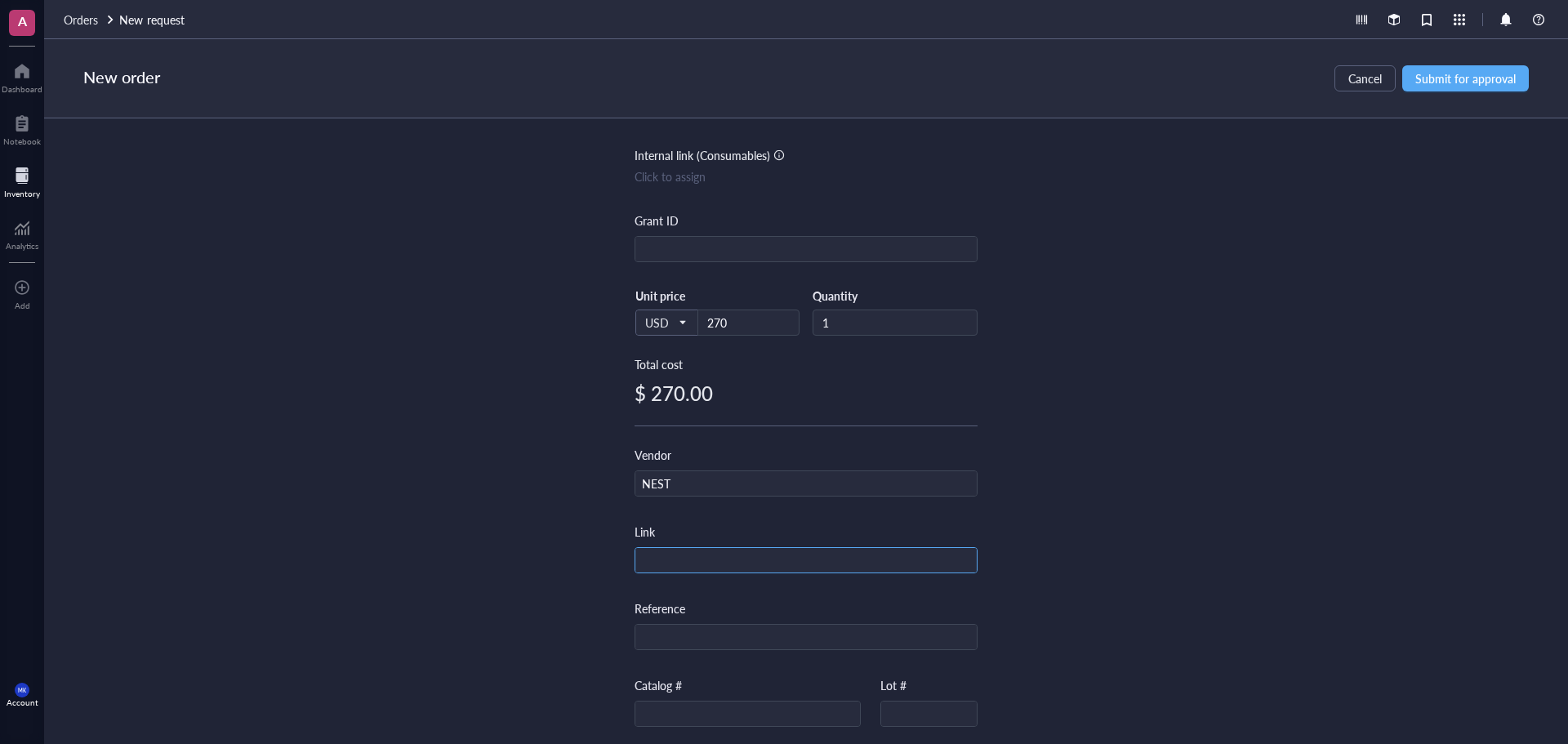 click at bounding box center (806, 561) 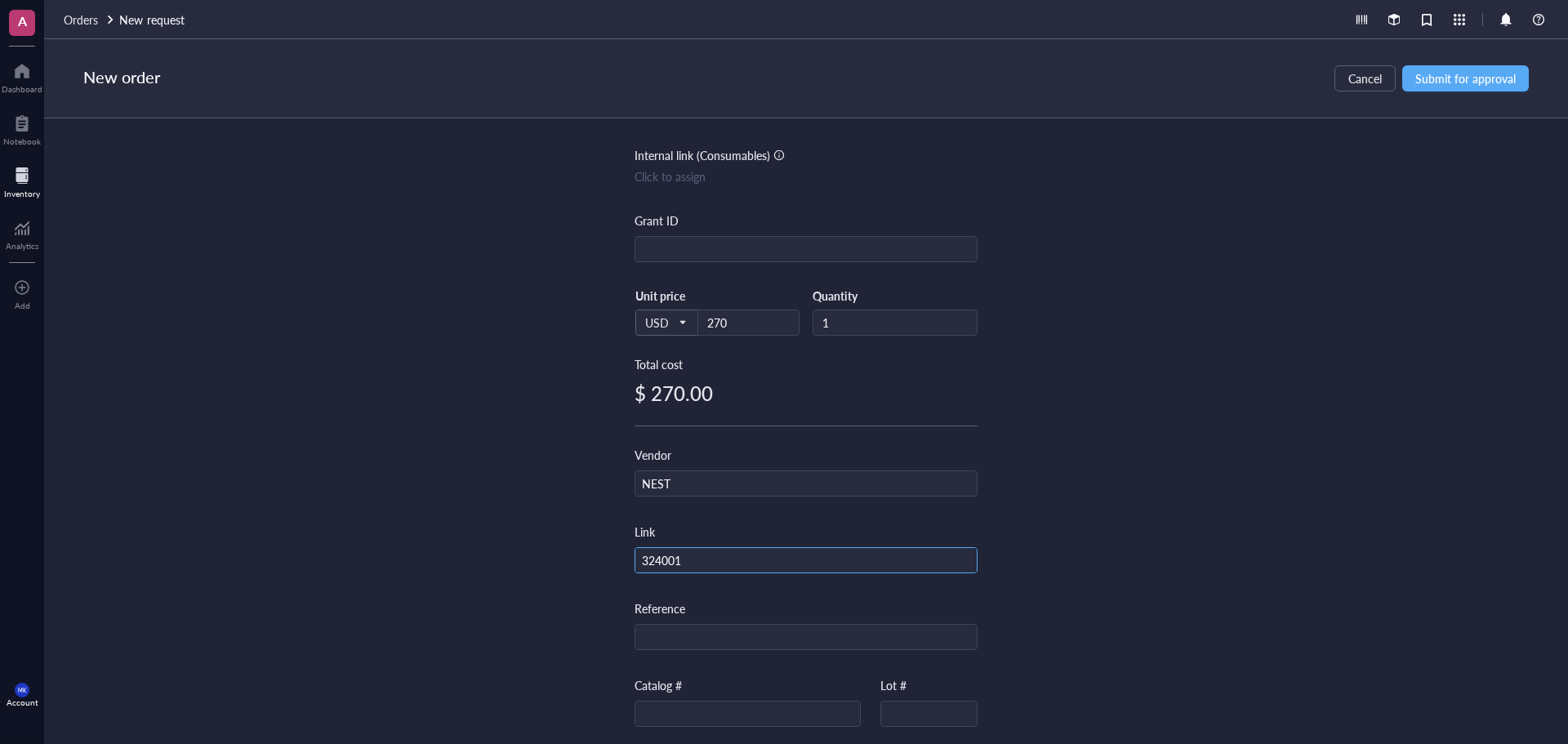 type 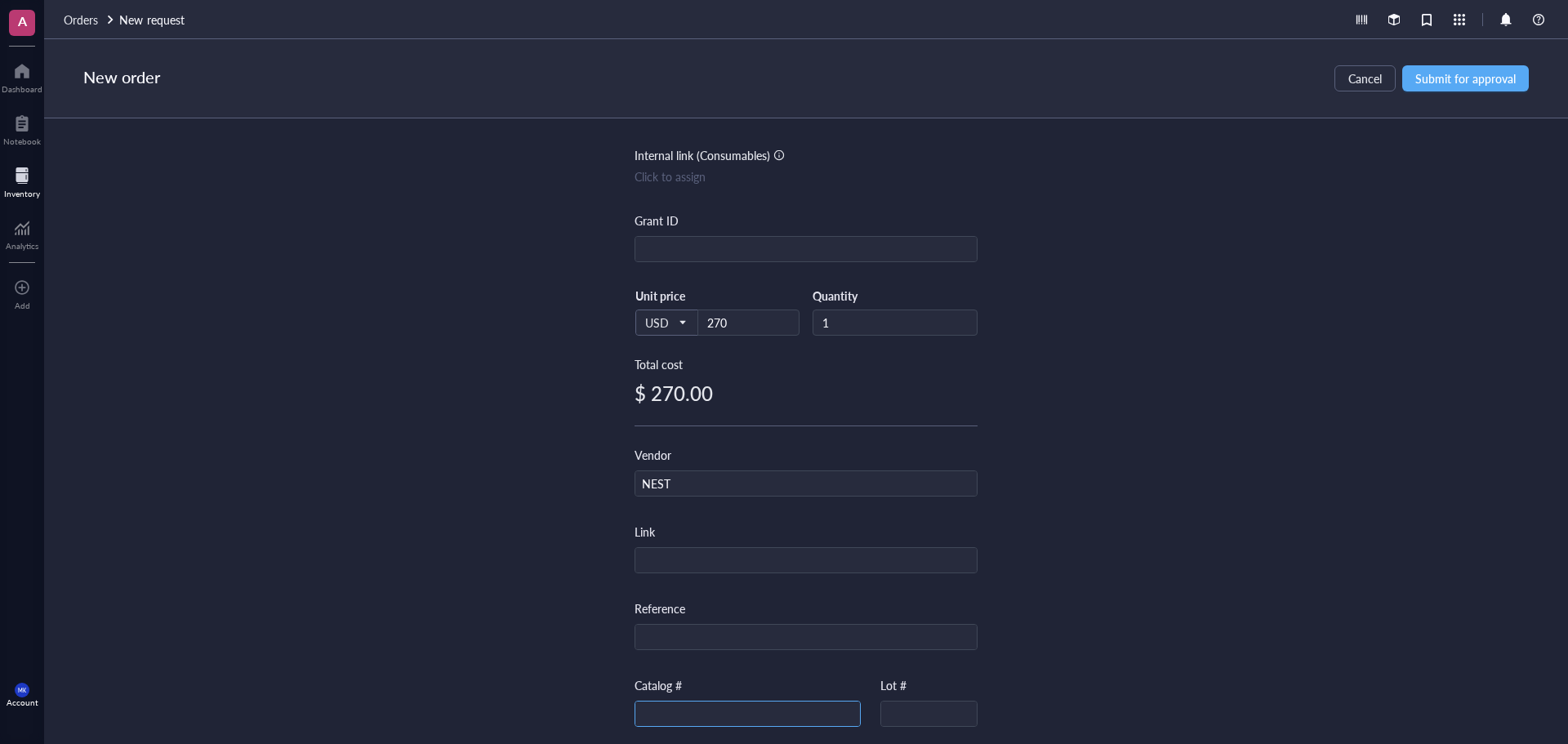 click at bounding box center (747, 715) 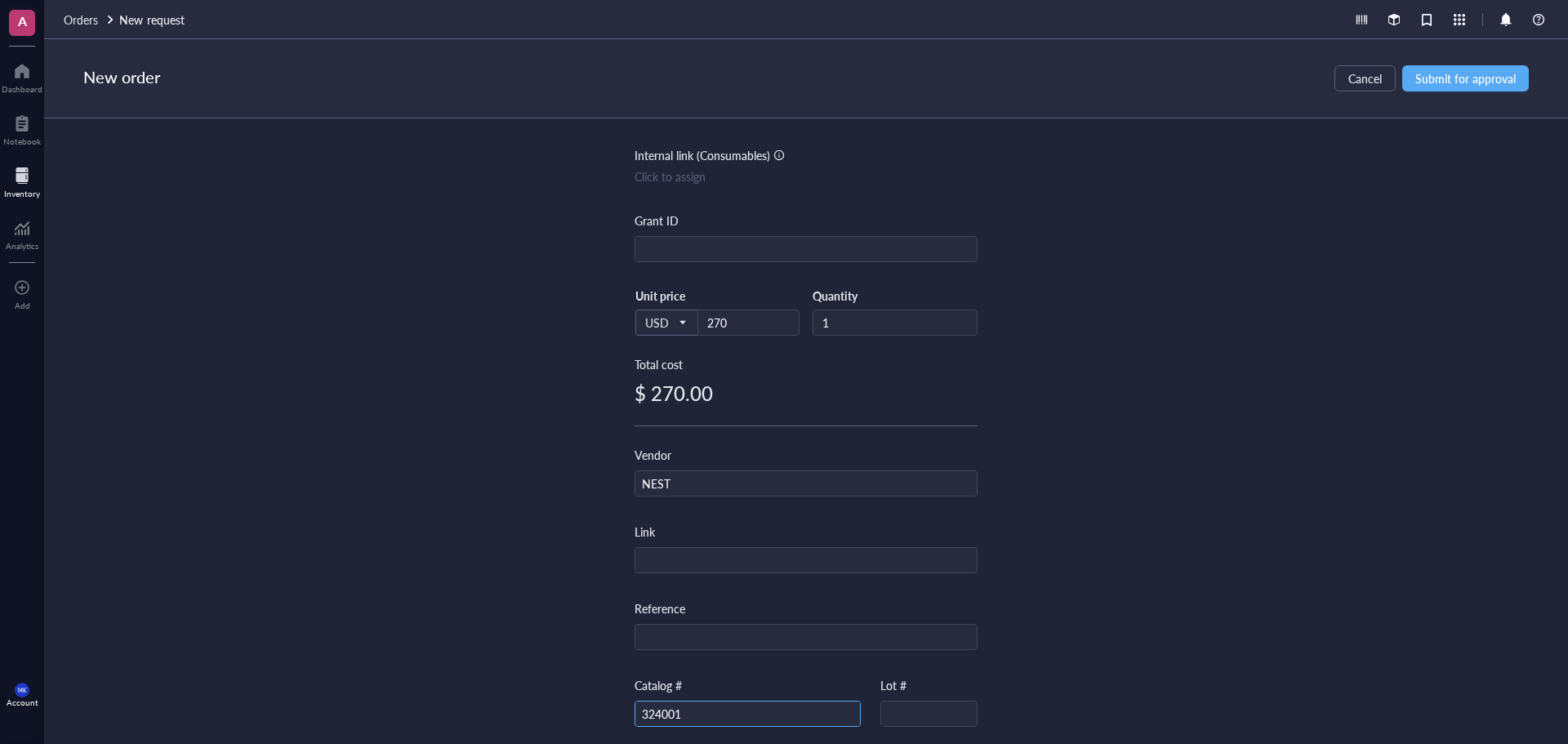 type on "324001" 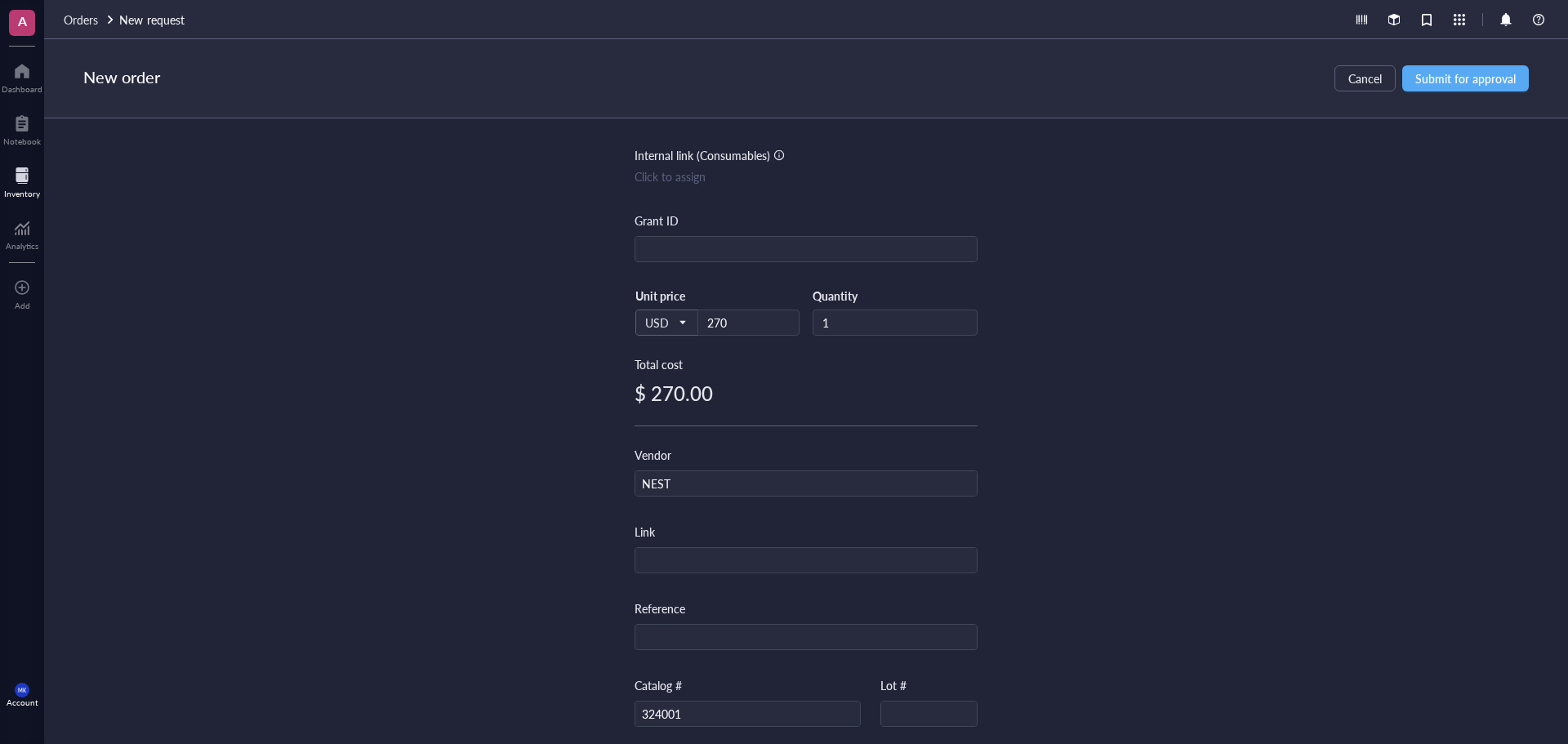 click on "Item name    * 1ml Serological Pipette Internal link (Freezer) Click to assign Internal link (Consumables) Click to assign Grant ID USD Unit price 270 Quantity 1 Total cost $   270.00 Vendor Link Reference Catalog # Lot # Concentration Vol / Mass Notes" at bounding box center [806, 431] 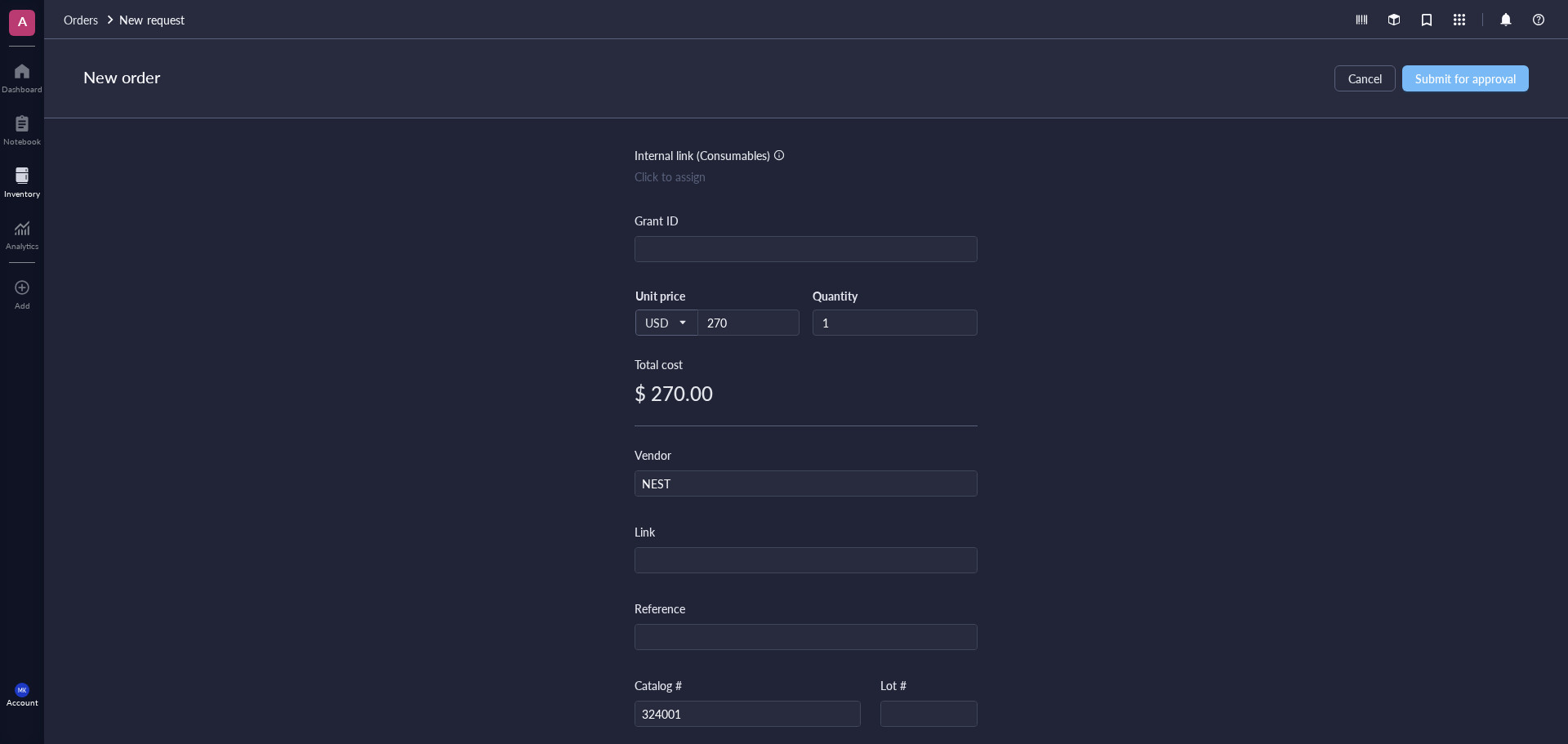 click on "Submit for approval" at bounding box center (1465, 78) 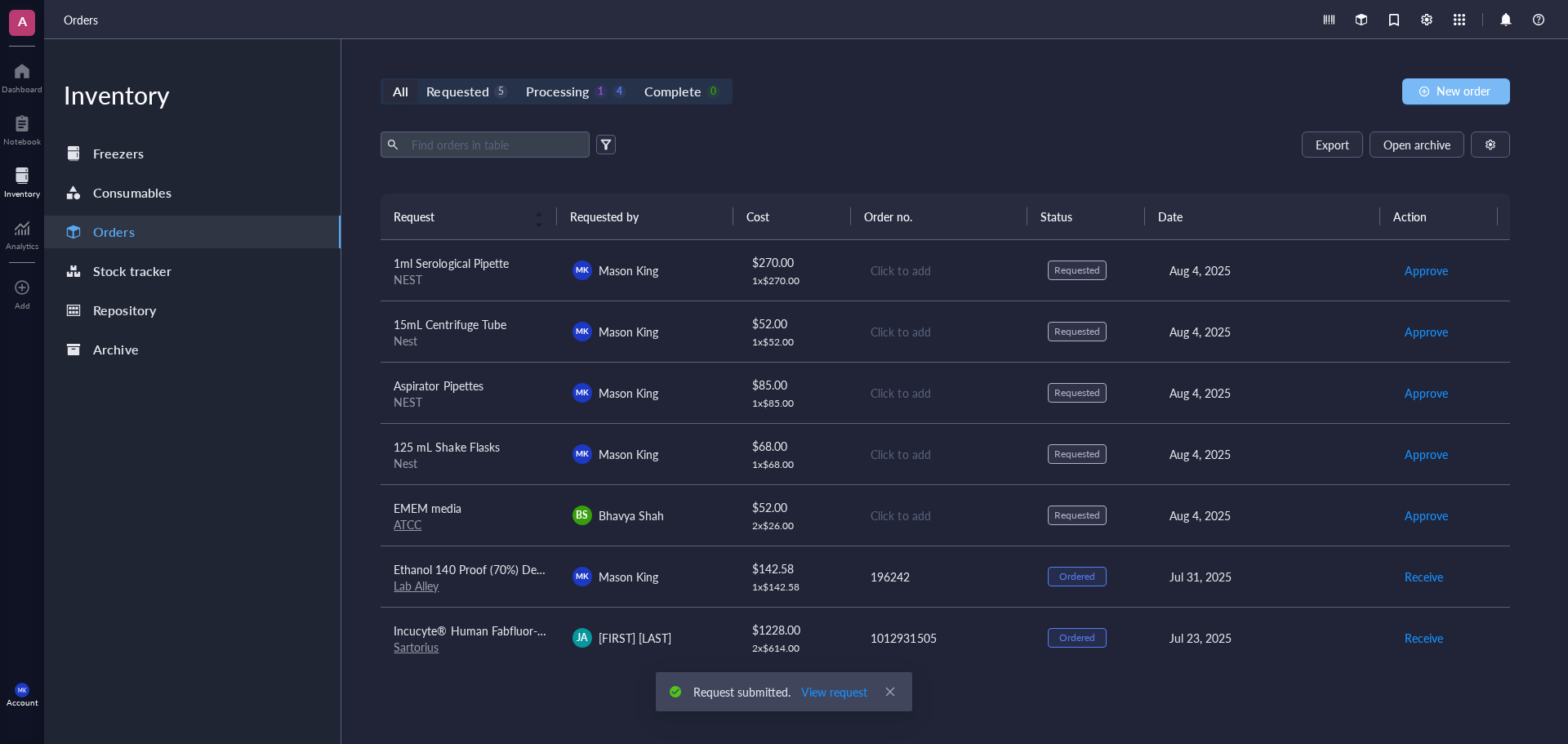 click on "New order" at bounding box center (1456, 91) 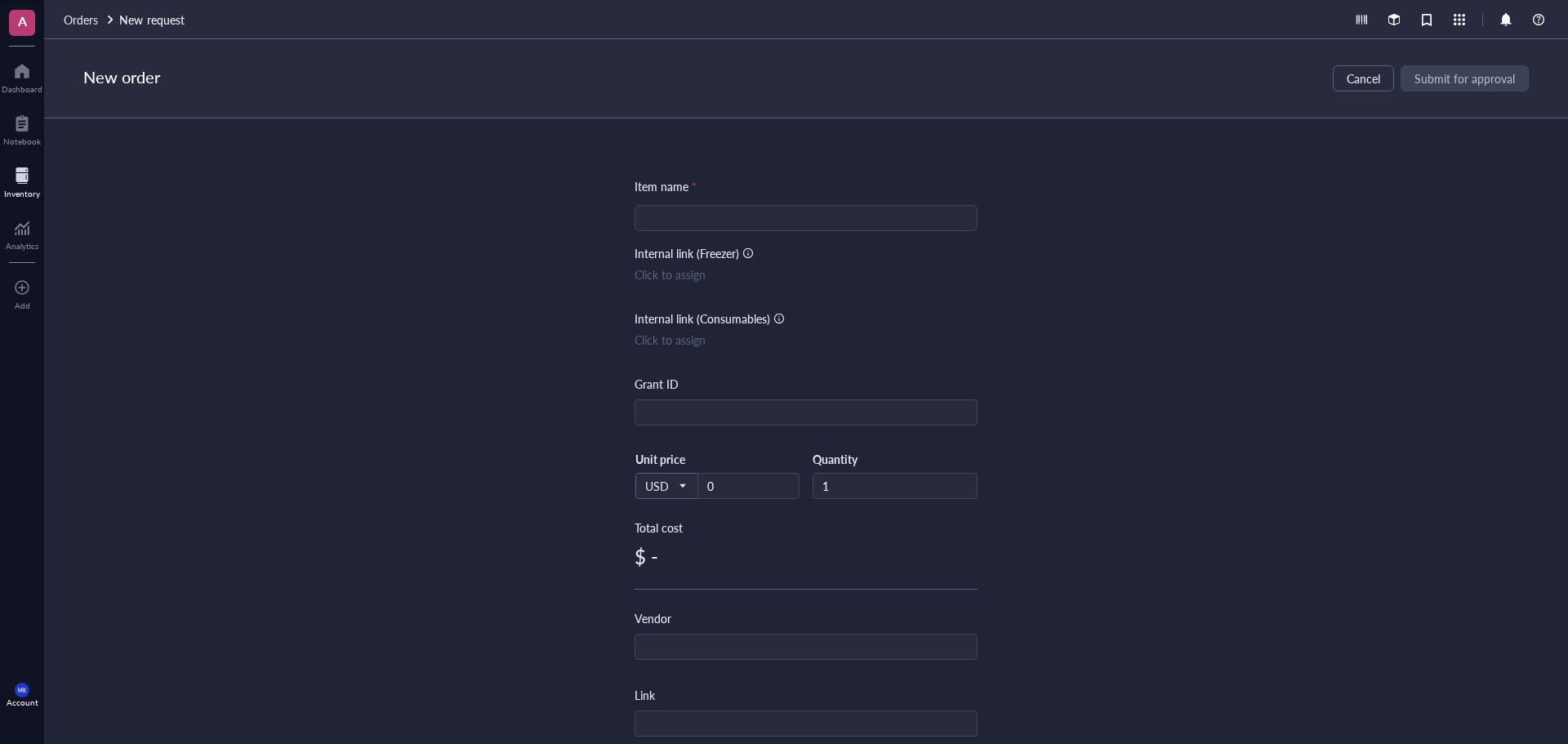 click at bounding box center (806, 218) 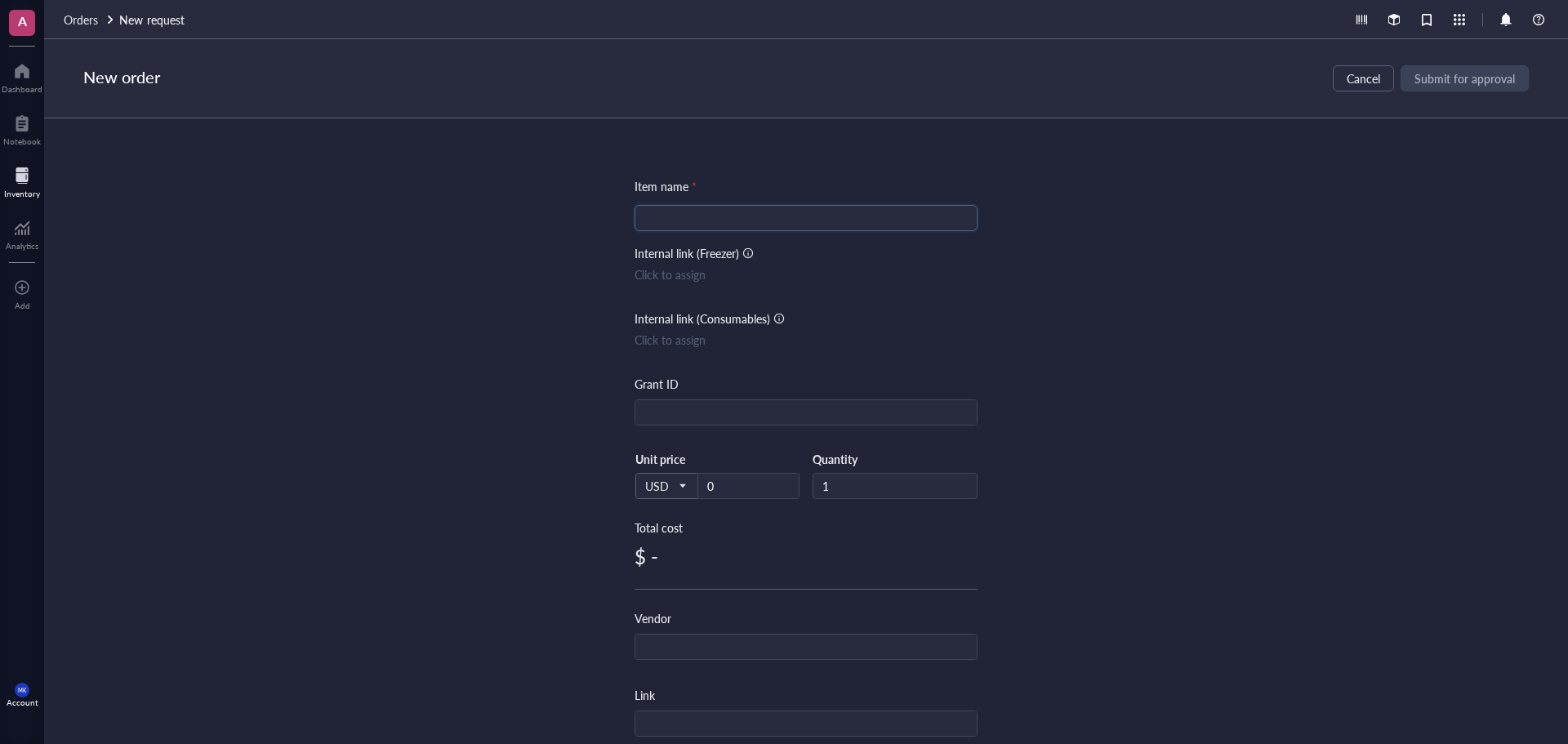 paste on "2ml Serological Pipette" 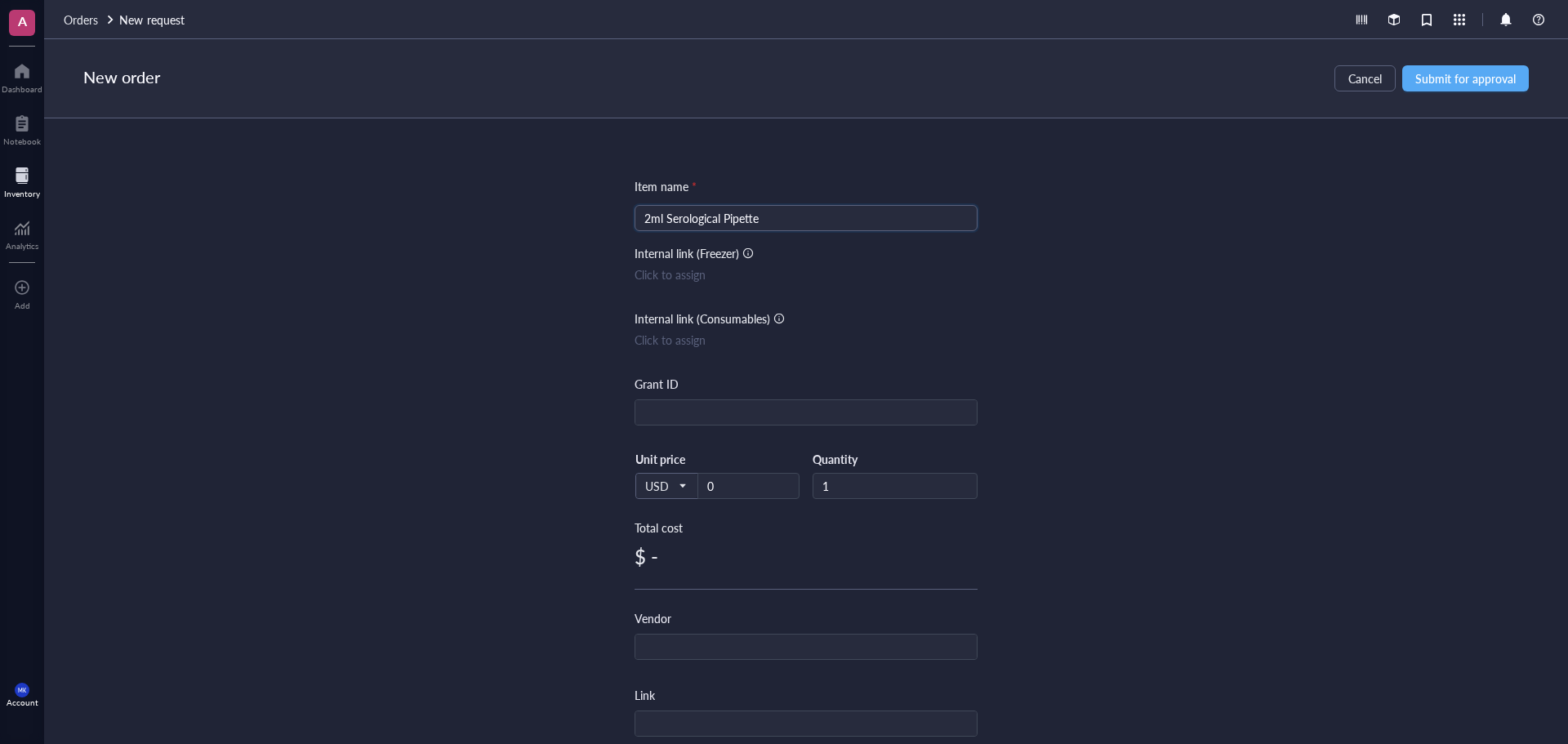 type on "2ml Serological Pipette" 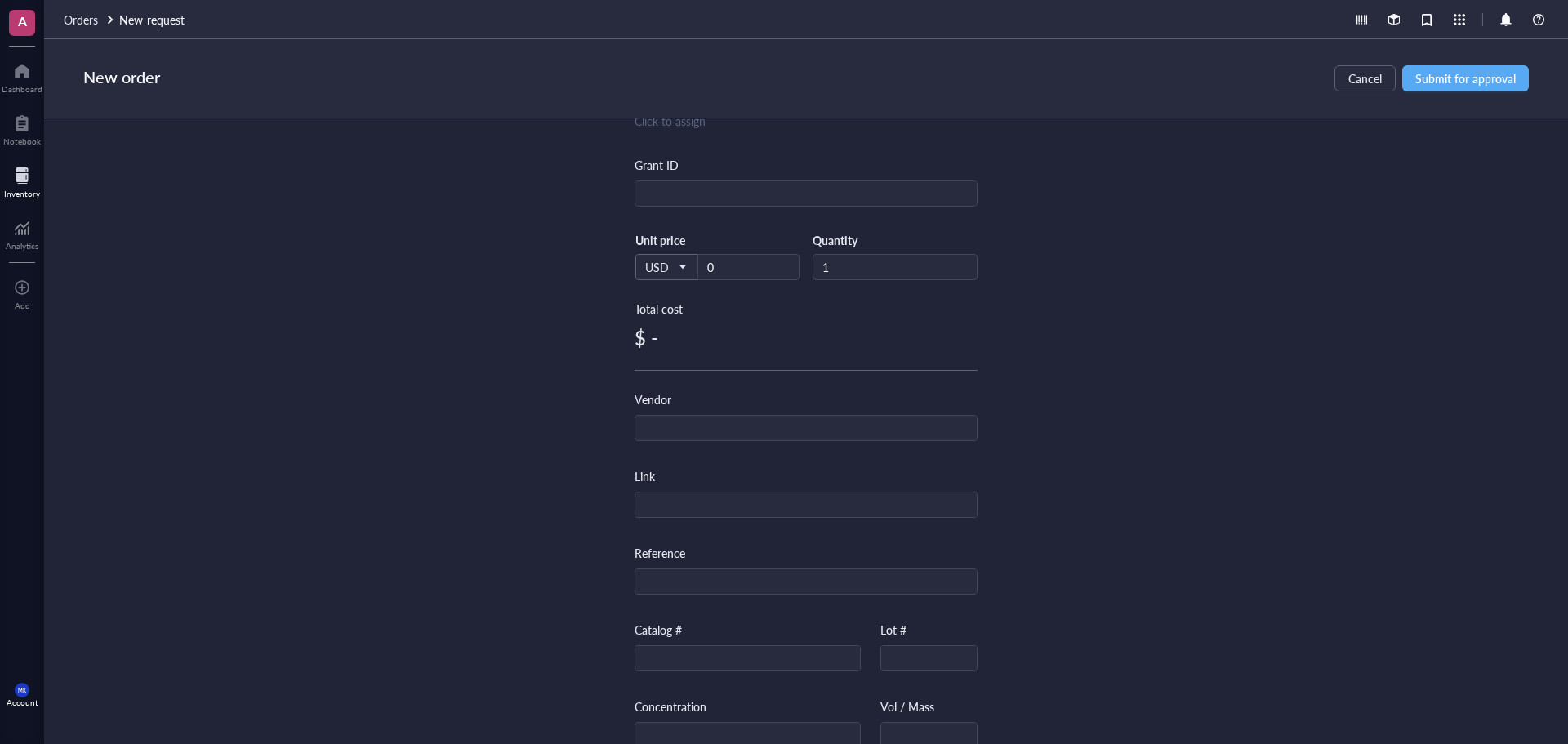 scroll, scrollTop: 245, scrollLeft: 0, axis: vertical 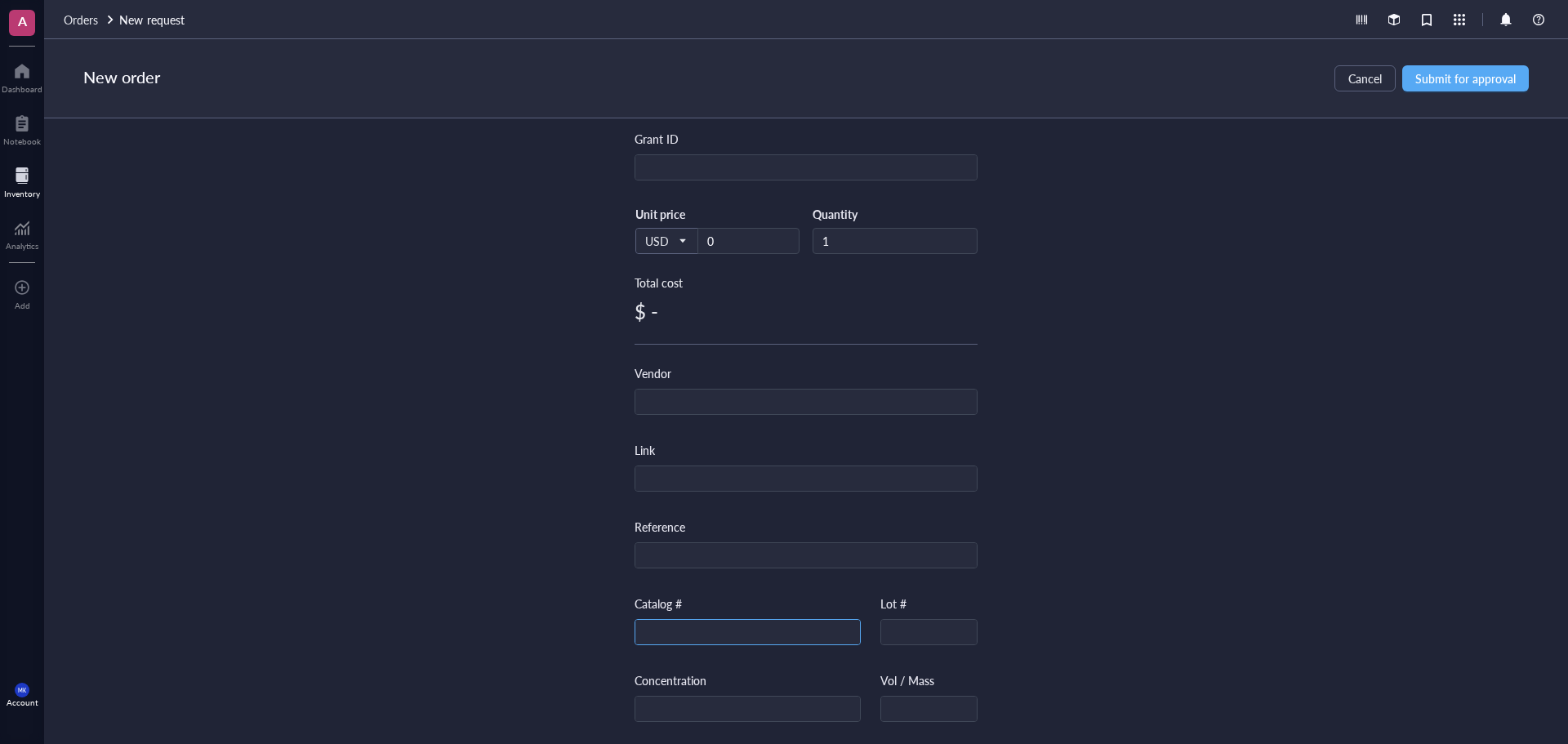 click at bounding box center (747, 633) 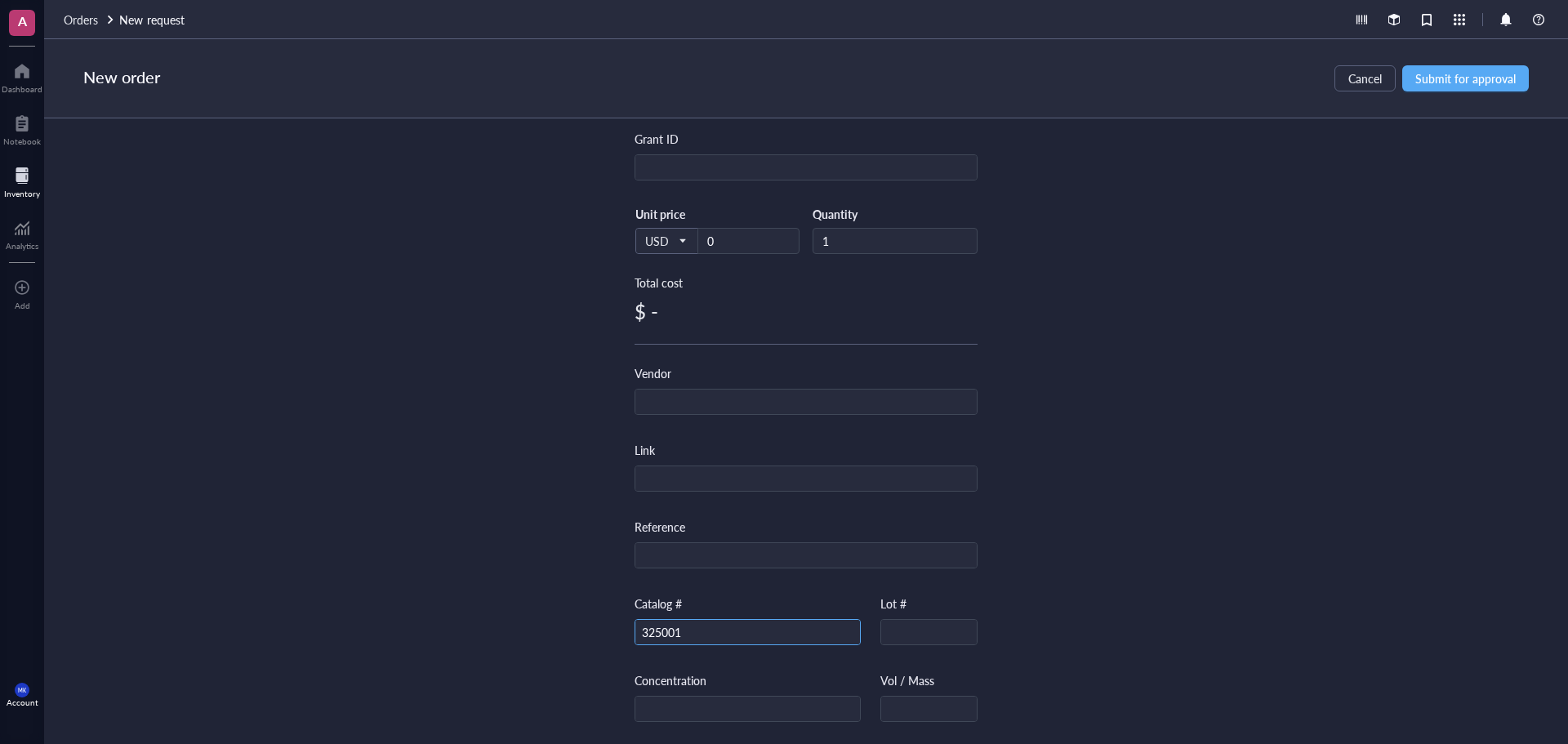 type on "325001" 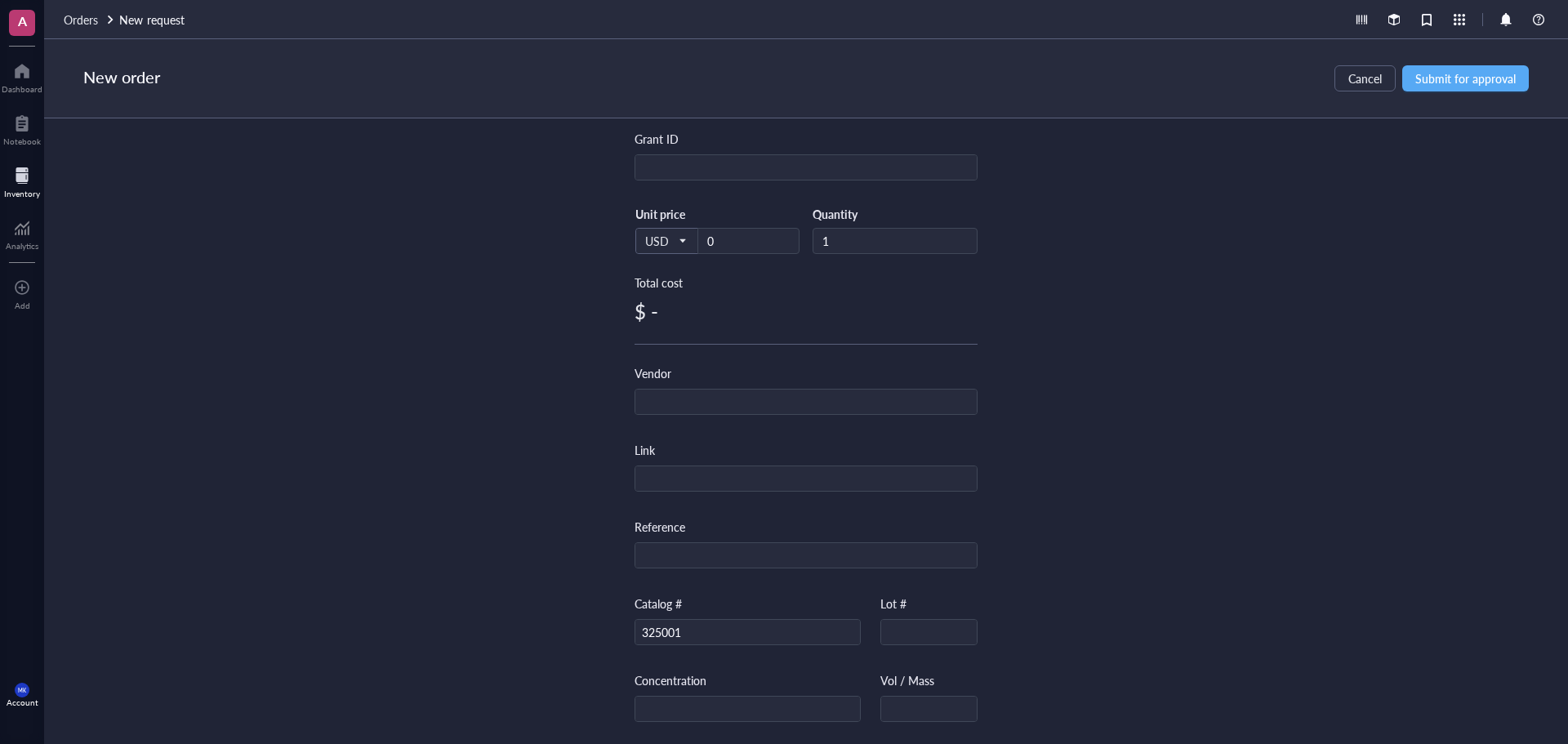 click on "Item name    * 2ml Serological Pipette Internal link (Freezer) Click to assign Internal link (Consumables) Click to assign Grant ID USD Unit price 0 Quantity 1 Total cost $   - Vendor Link Reference Catalog # 325001 Lot # Concentration Vol / Mass Notes" at bounding box center (806, 431) 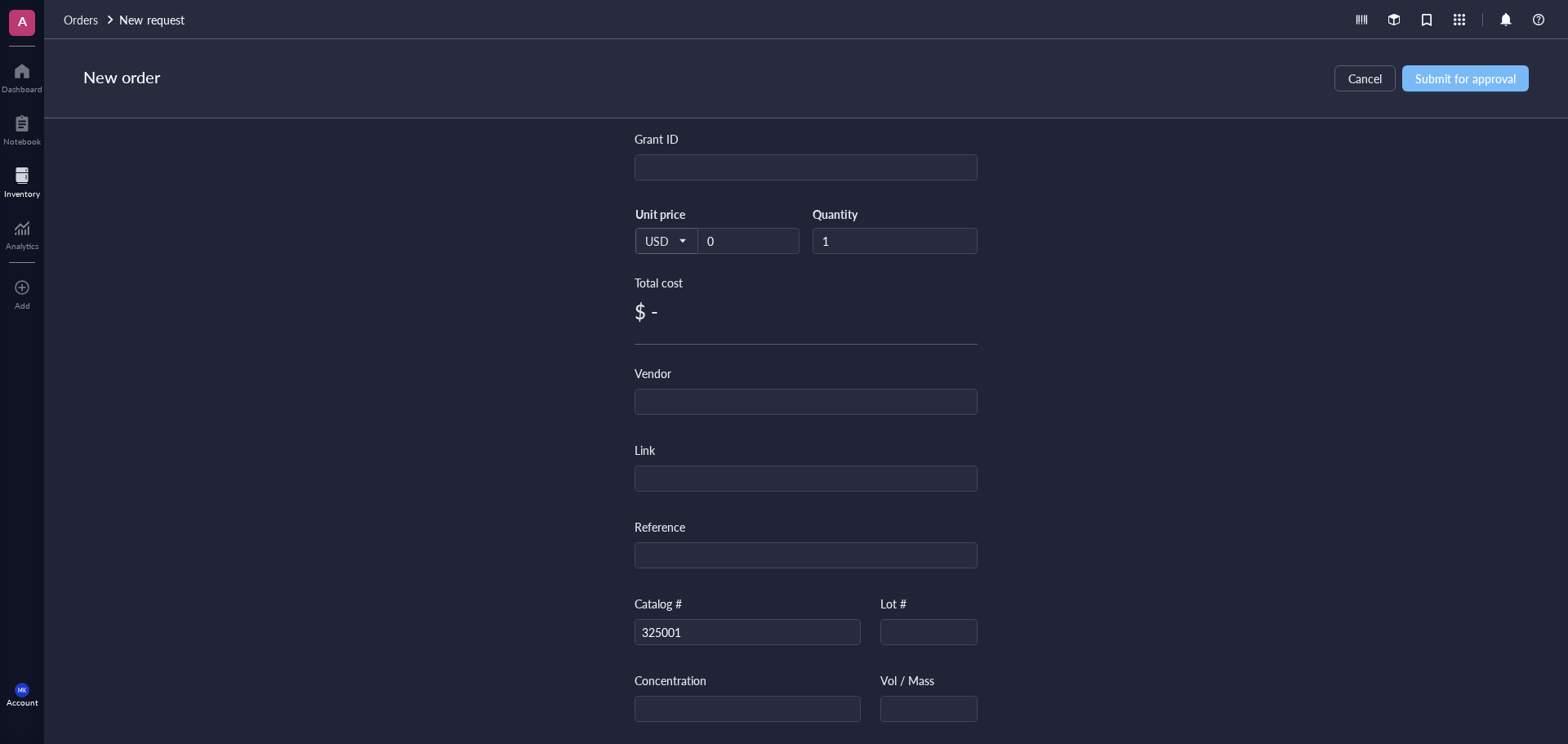 click on "Submit for approval" at bounding box center (1465, 78) 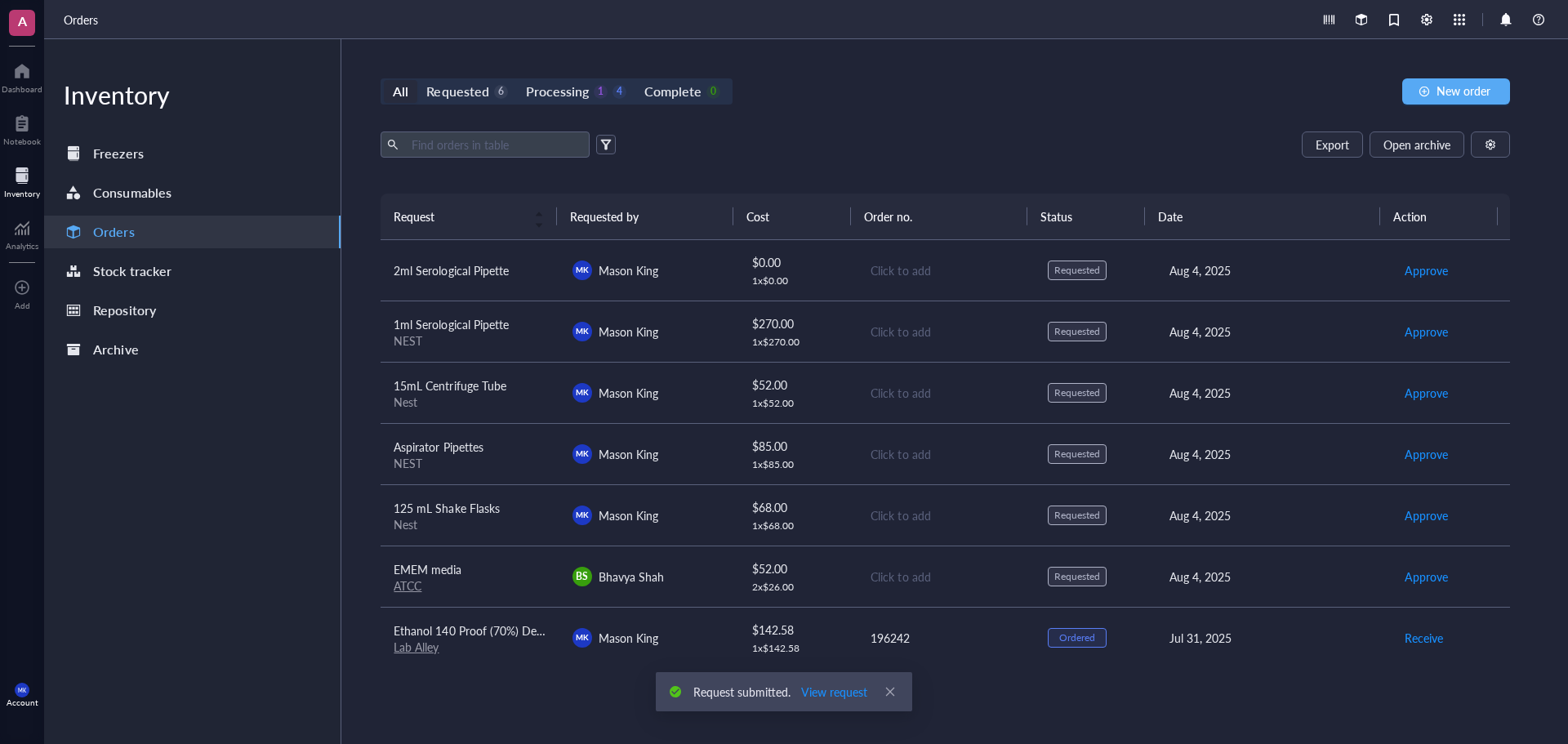 click on "$ 0.00 1  x  $ 0.00" at bounding box center (798, 270) 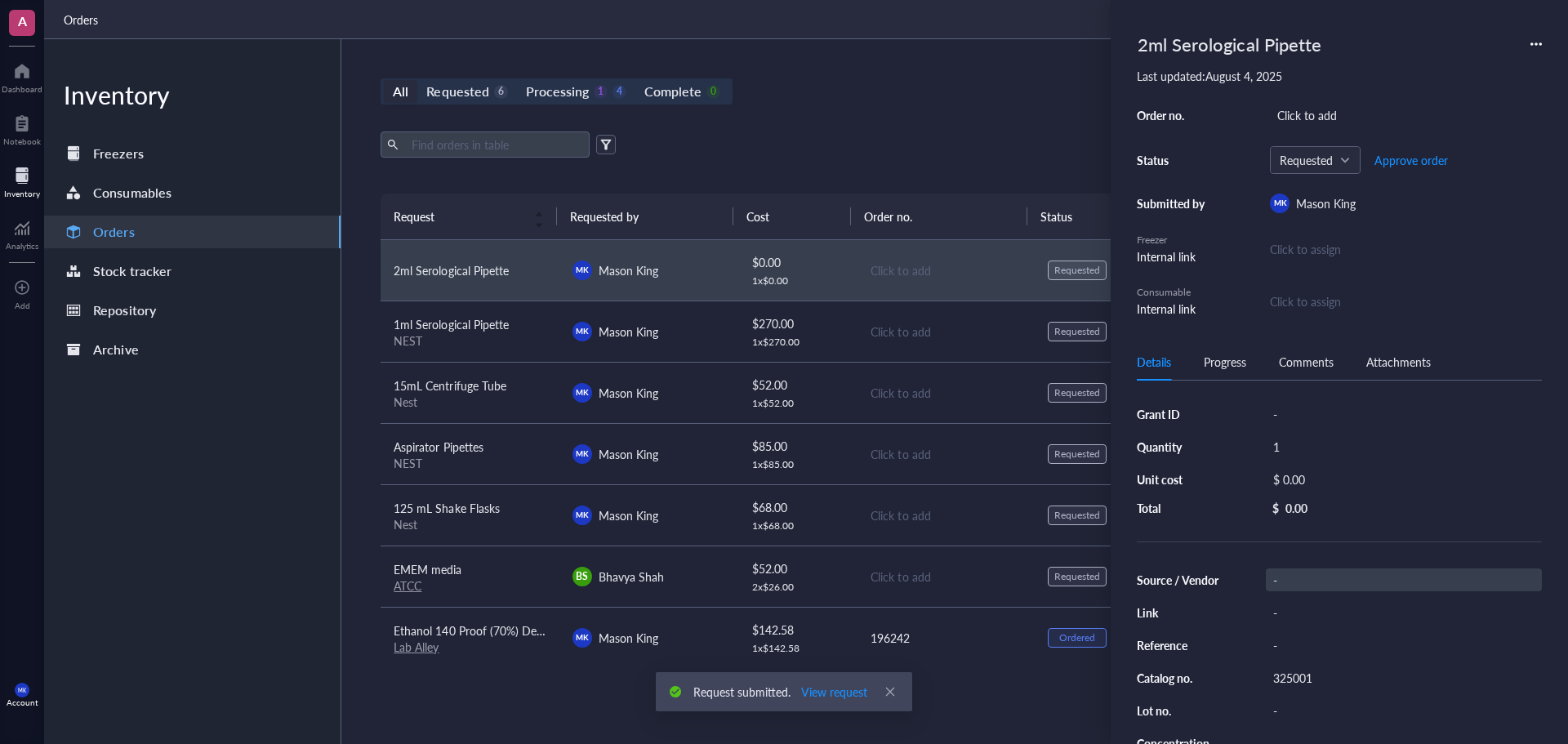 scroll, scrollTop: 0, scrollLeft: 0, axis: both 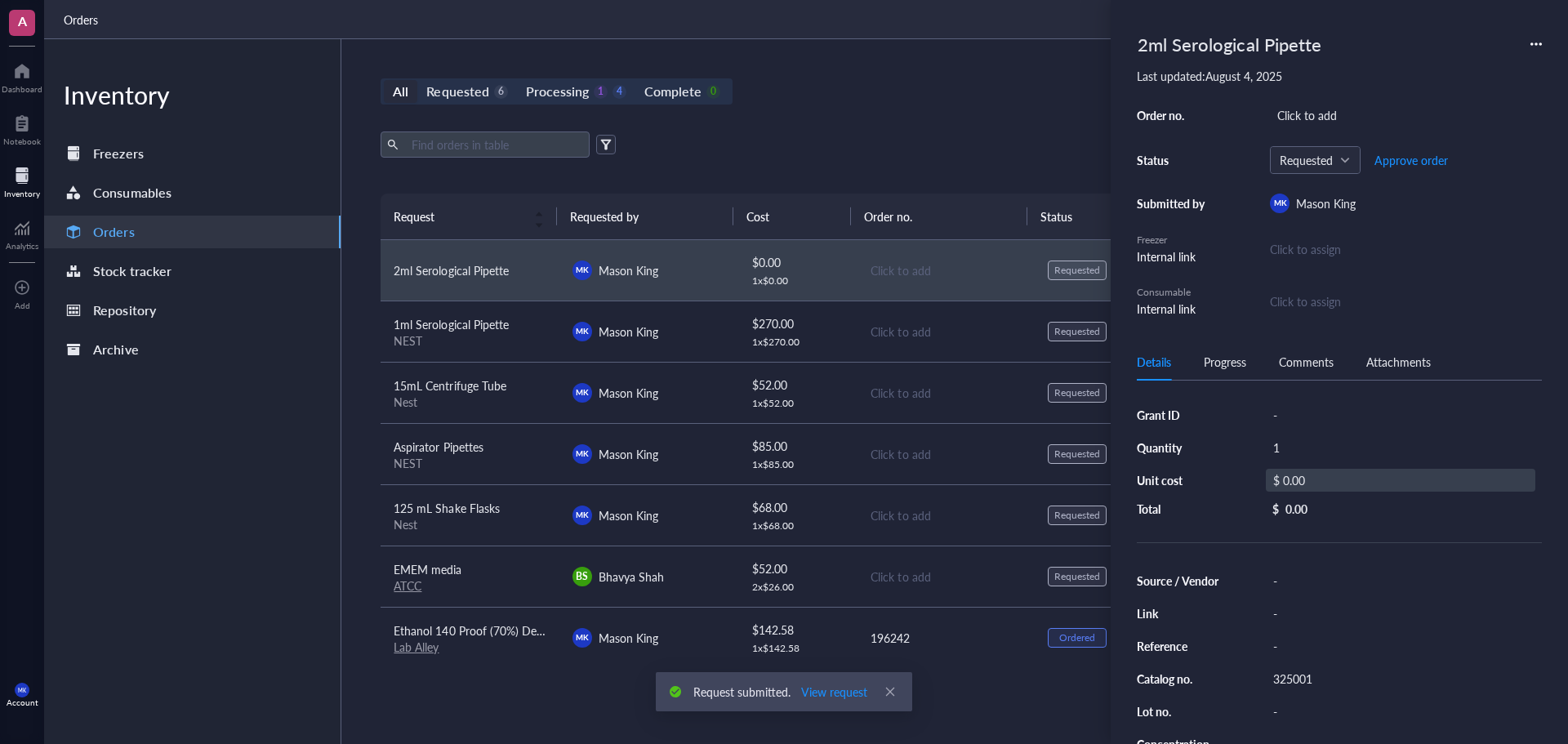 click on "$ 0.00" at bounding box center [1401, 480] 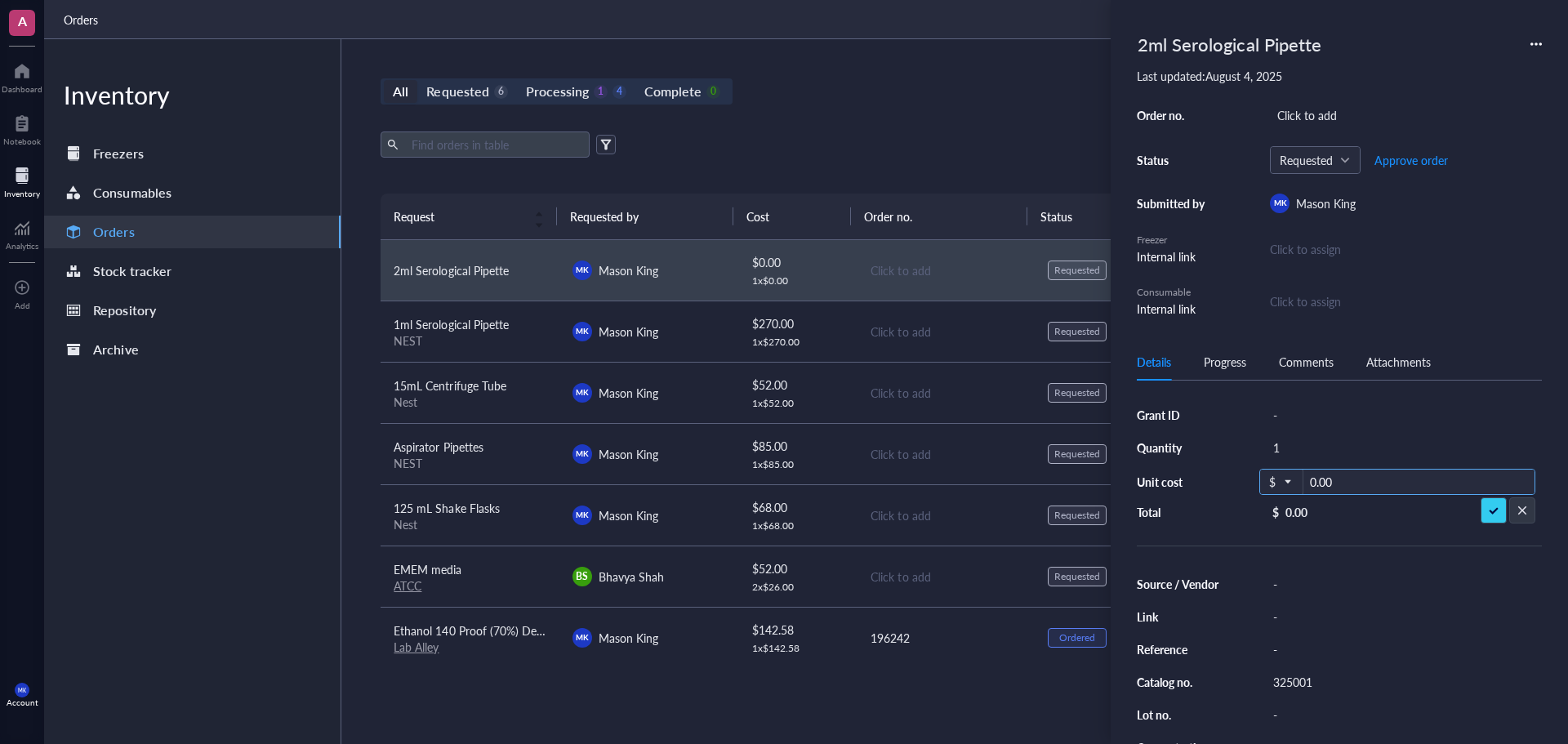 drag, startPoint x: 1366, startPoint y: 474, endPoint x: 1311, endPoint y: 487, distance: 56.515485 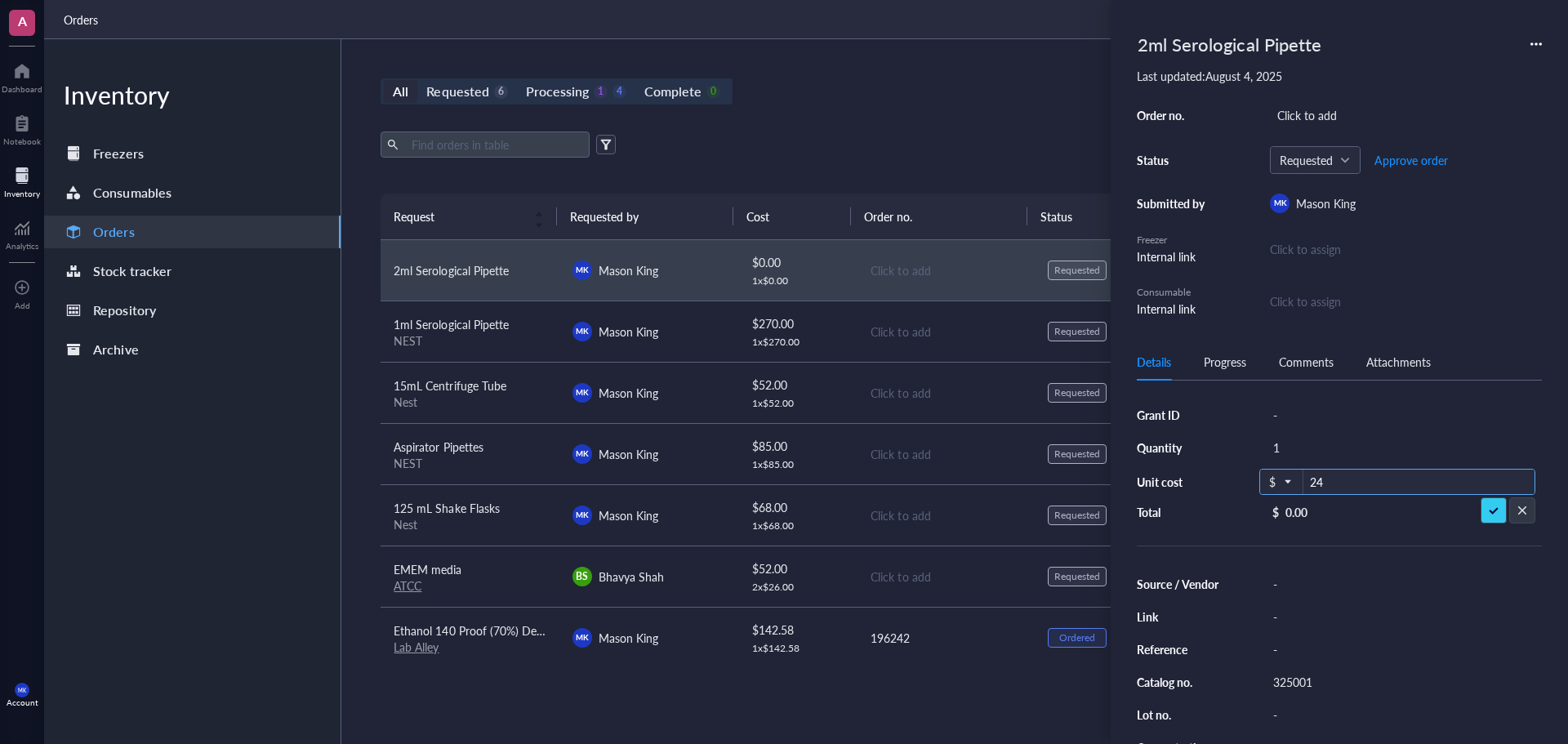 type on "240" 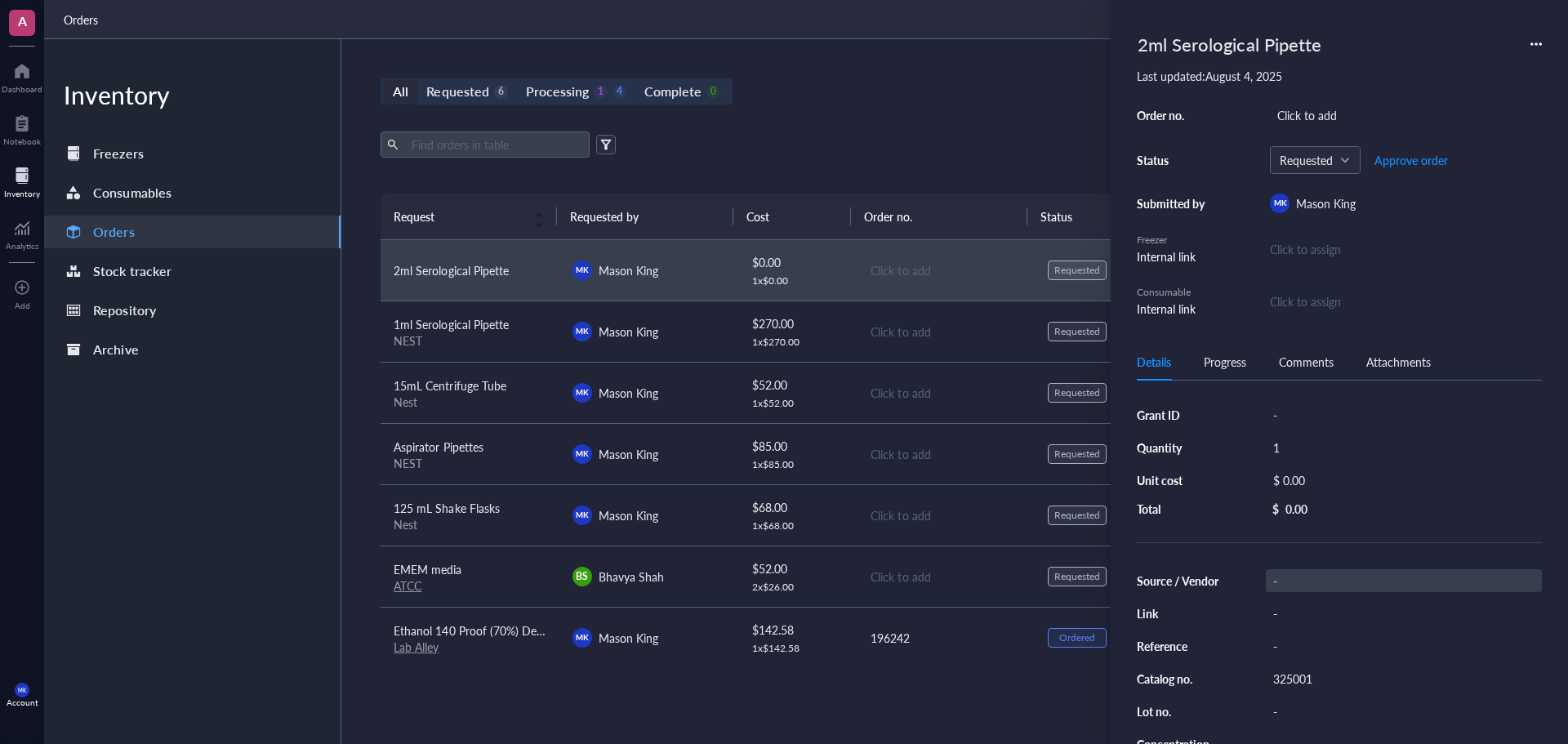 click on "Grant ID - Quantity 1 Unit cost $ 0.00 Total $ 0.00 Source / Vendor - Link - Reference - Catalog no. 325001 Lot no. - Concentration - Vol/Mass - Notes -" at bounding box center [1339, 610] 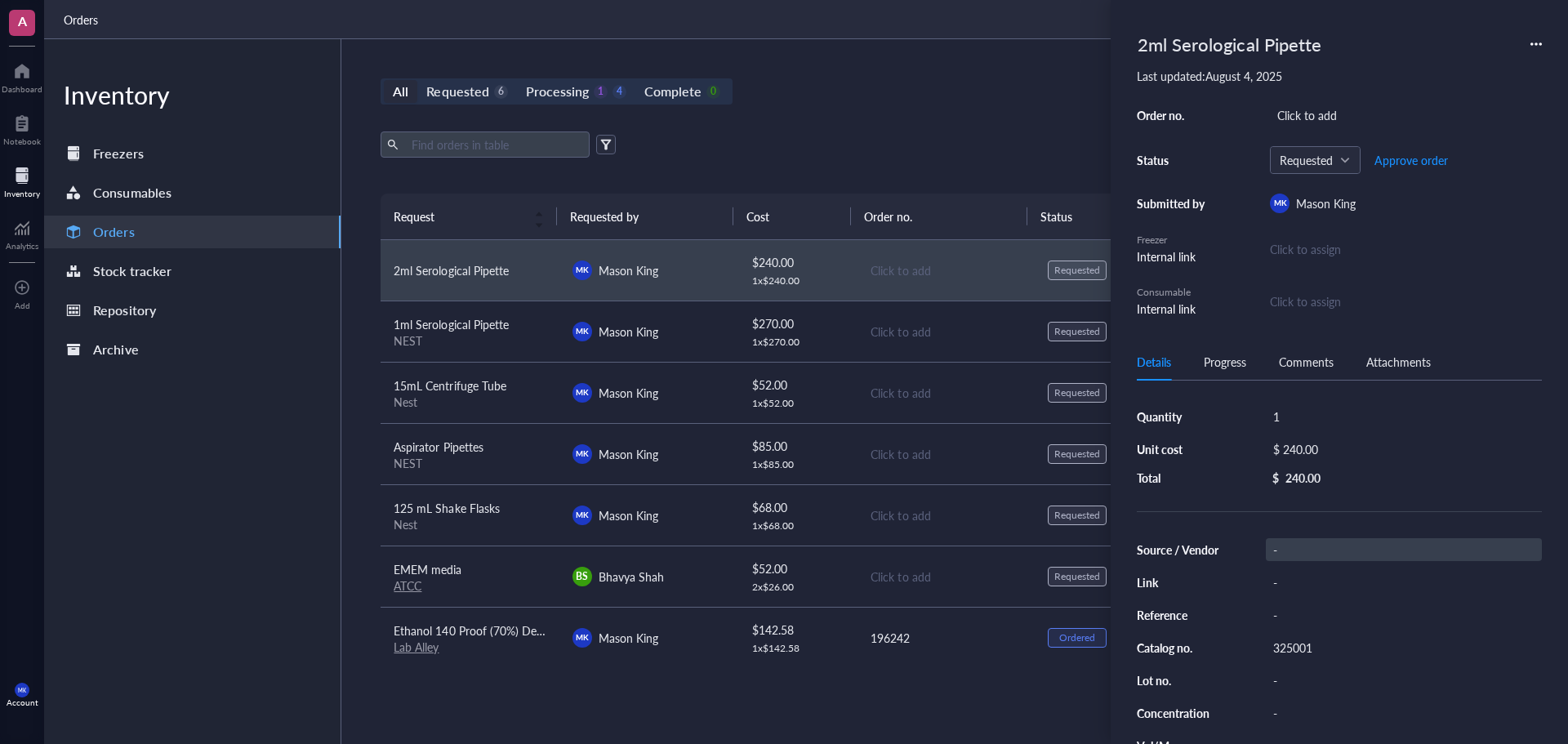 scroll, scrollTop: 82, scrollLeft: 0, axis: vertical 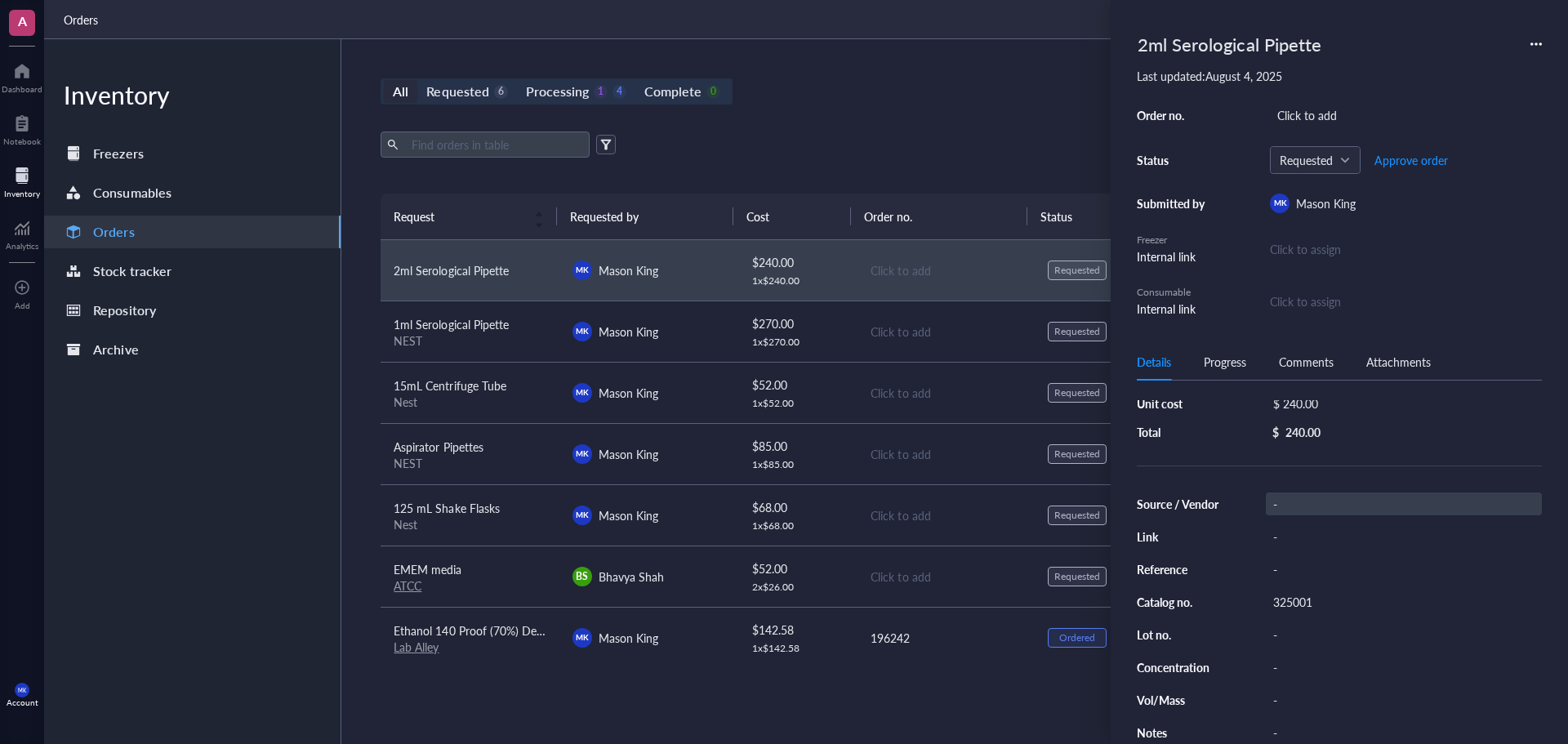 click on "-" at bounding box center (1404, 504) 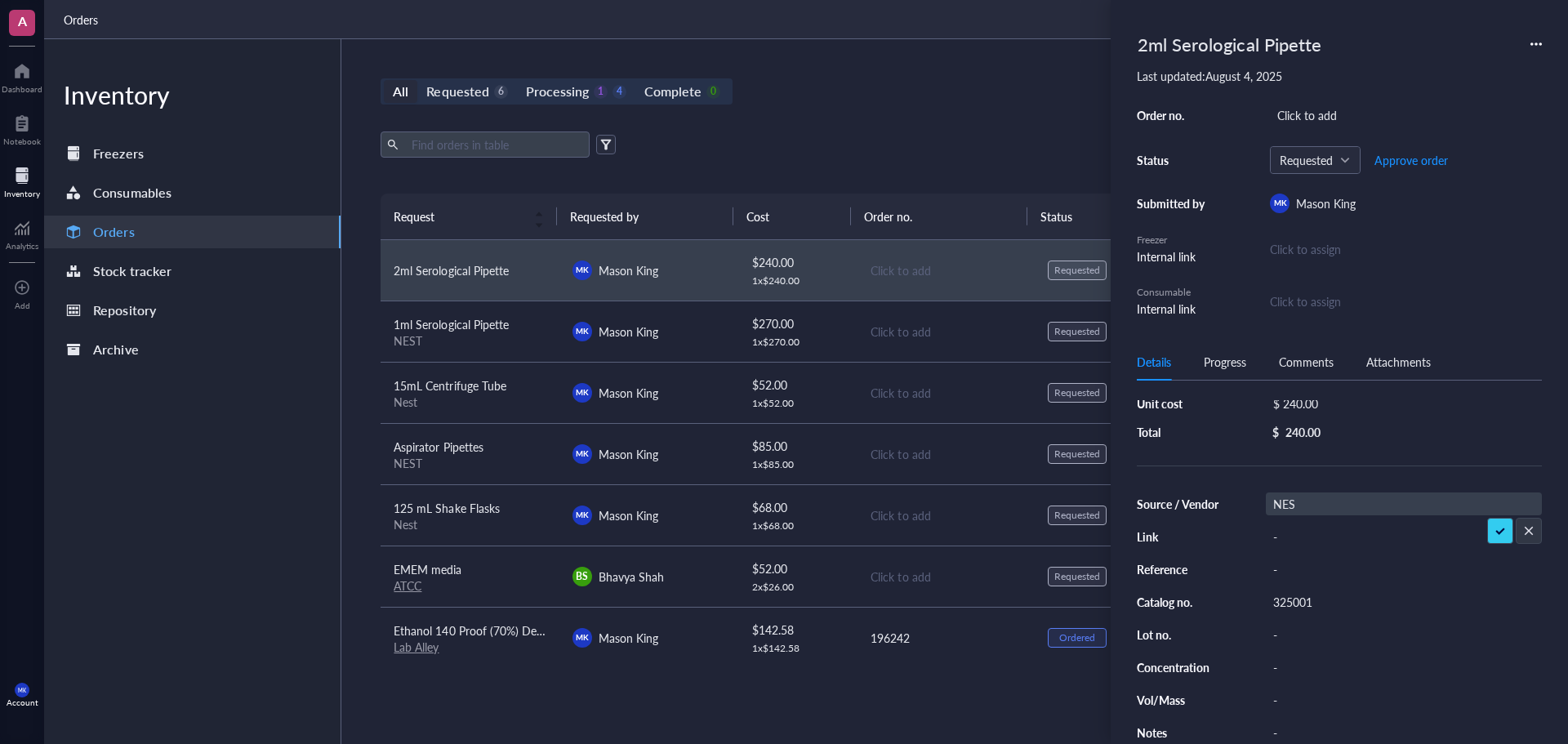 type on "NEST" 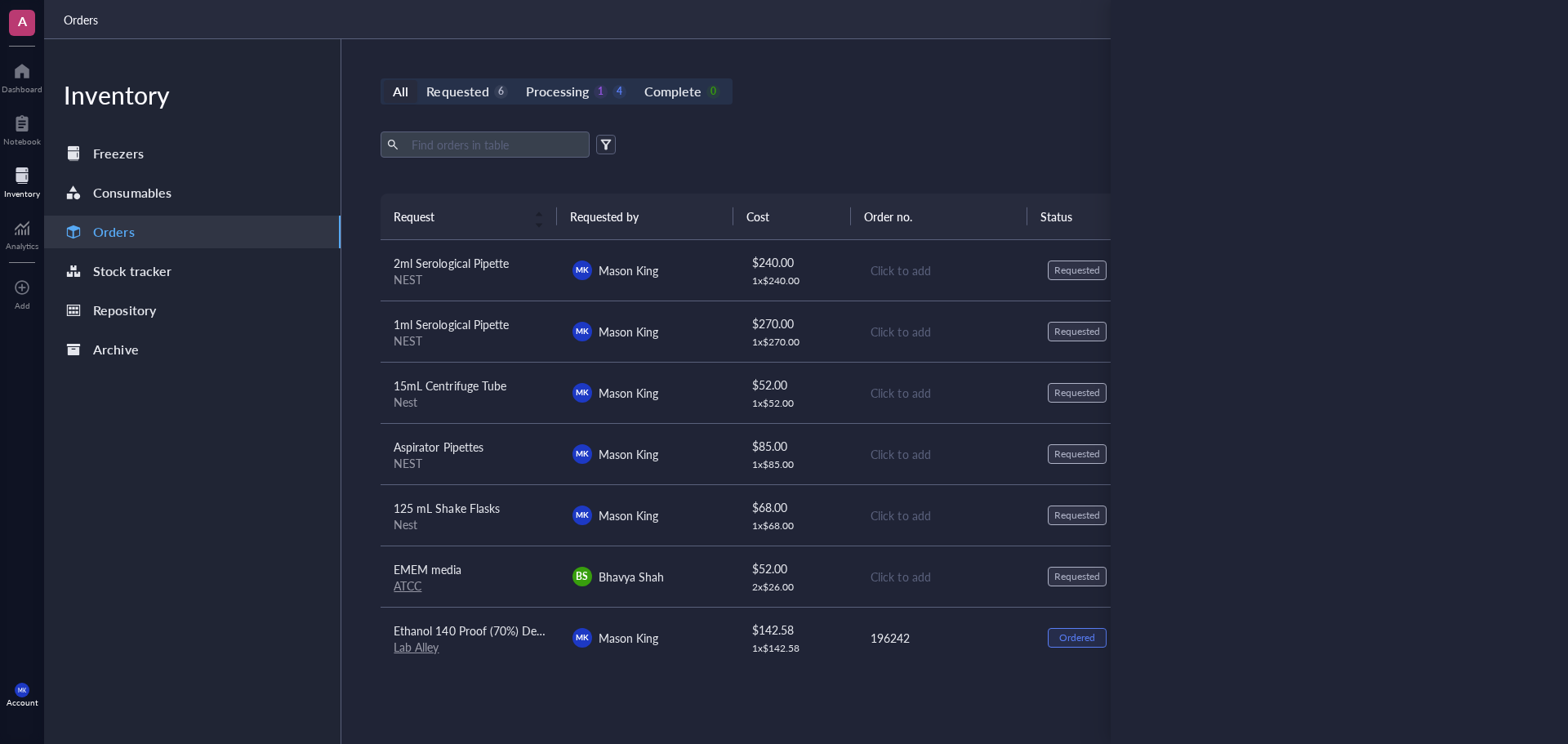 click on "All Requested 6 Processing 1 4 Complete 0 New order" at bounding box center (945, 91) 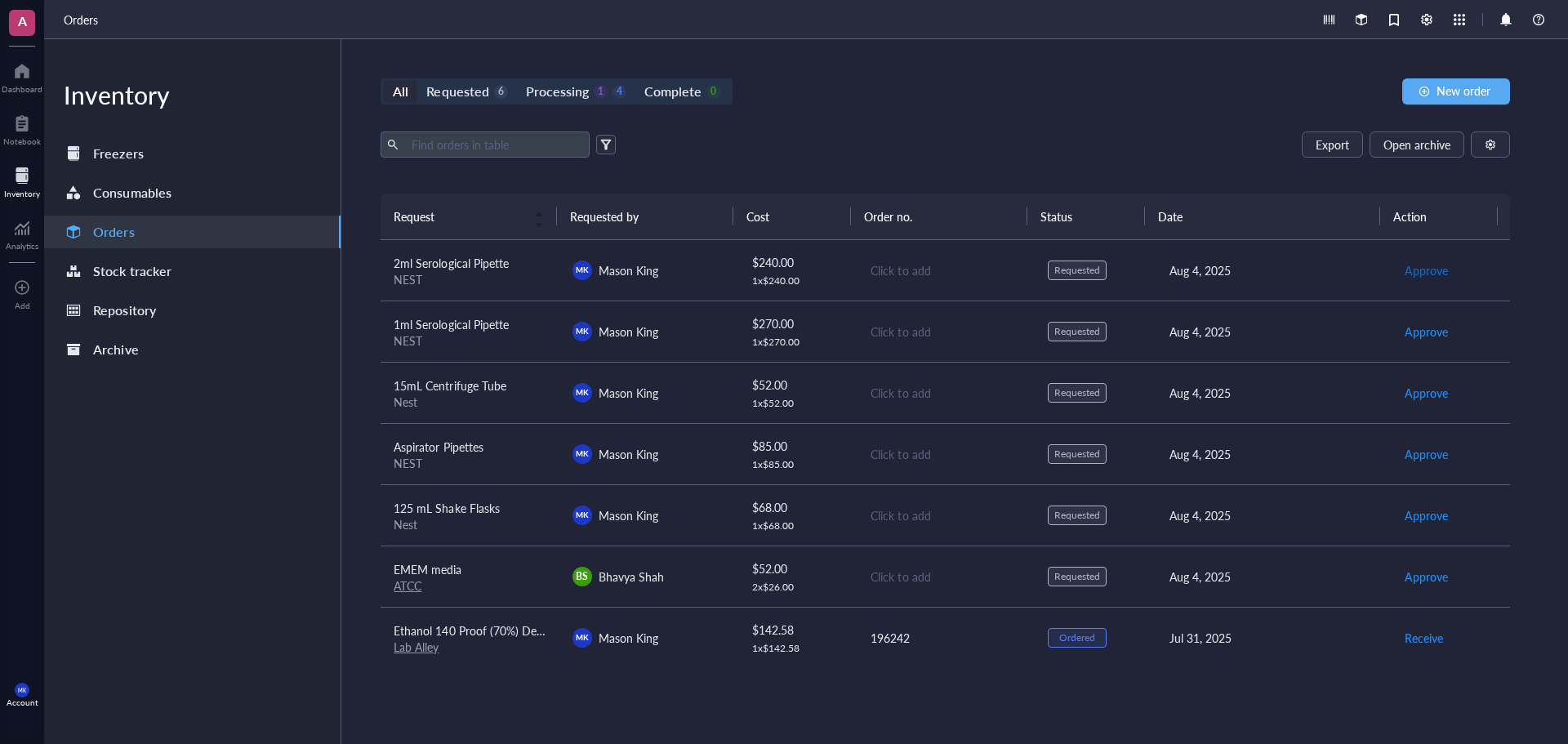 click on "Approve" at bounding box center (1426, 270) 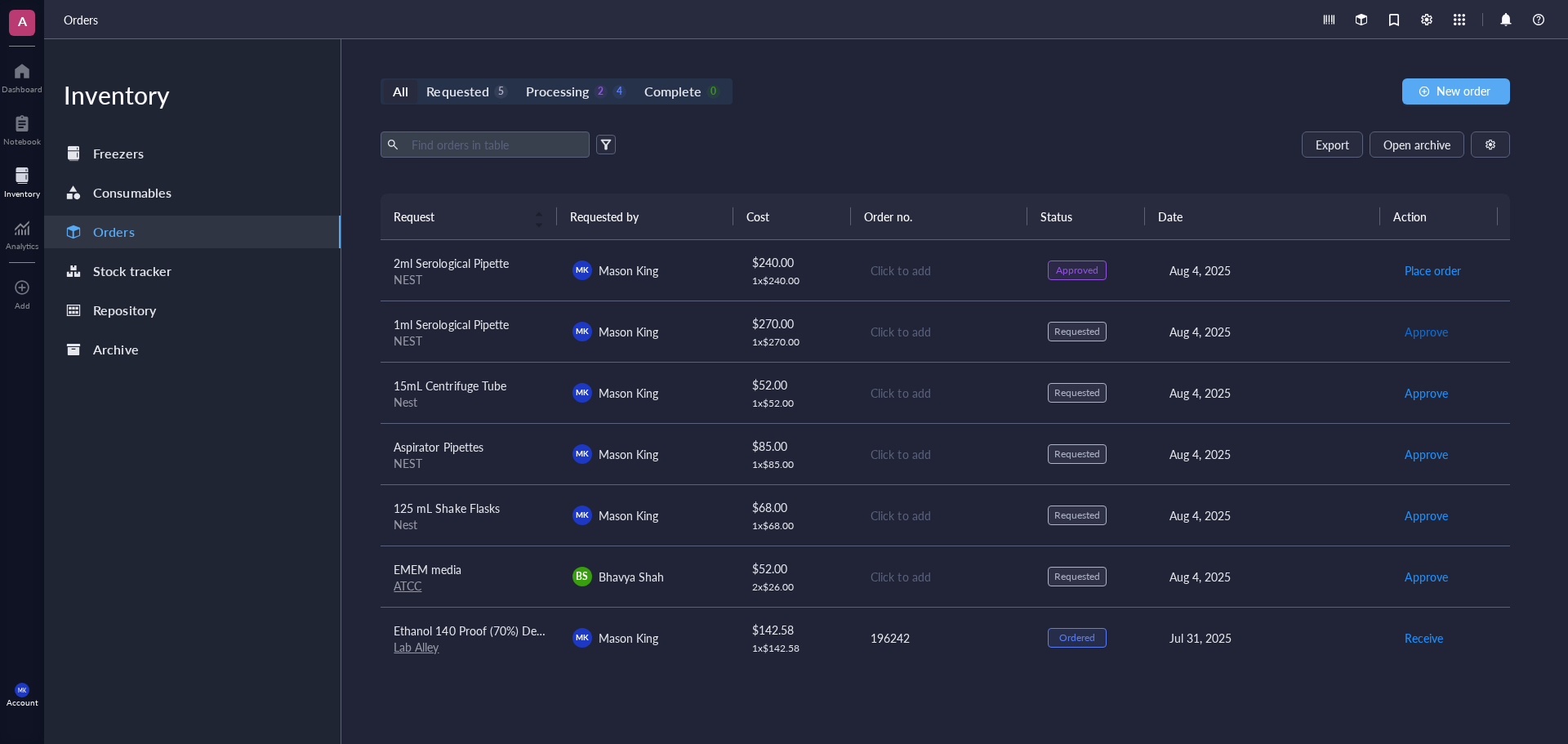 click on "Approve" at bounding box center [1426, 332] 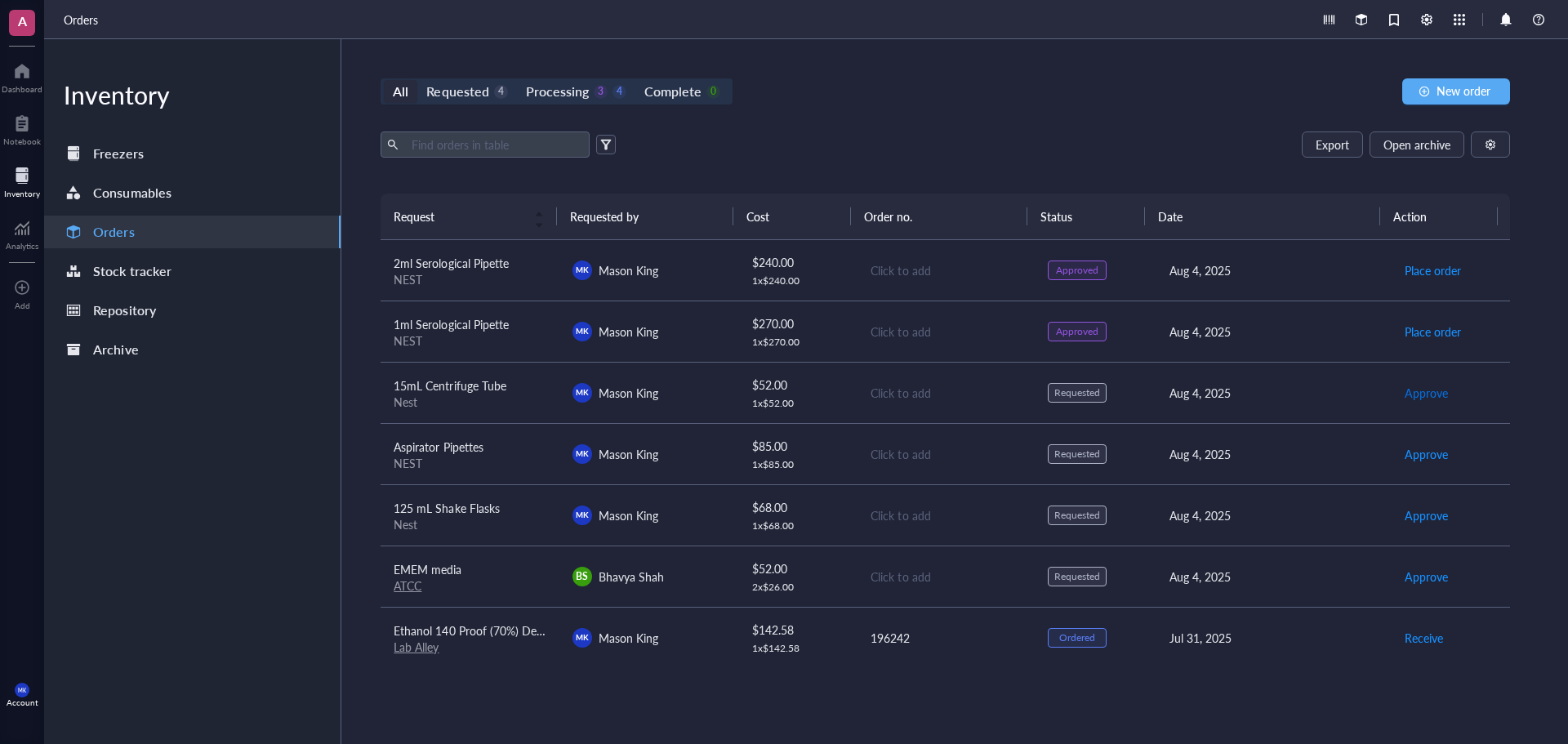 click on "Approve" at bounding box center [1426, 393] 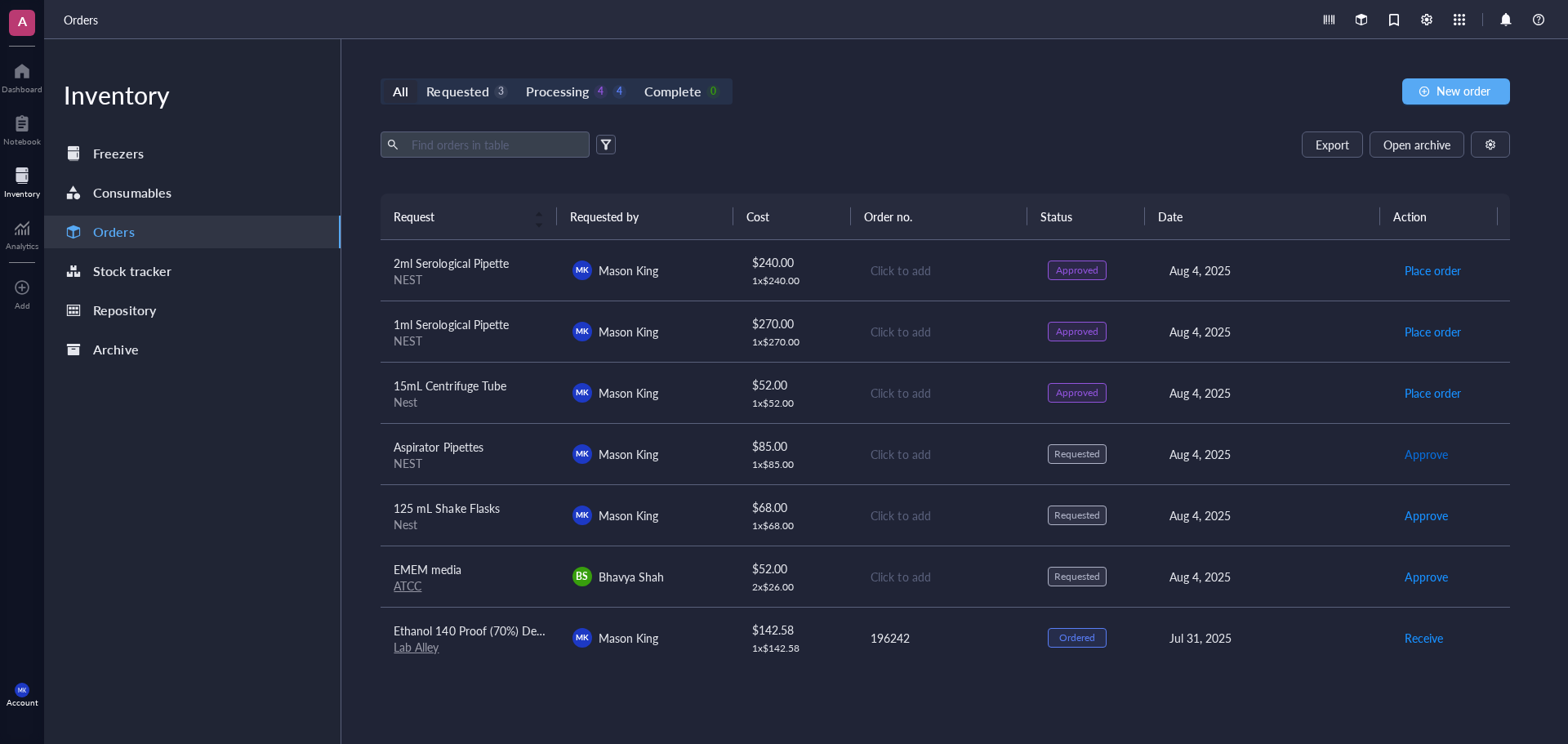 click on "Approve" at bounding box center [1426, 454] 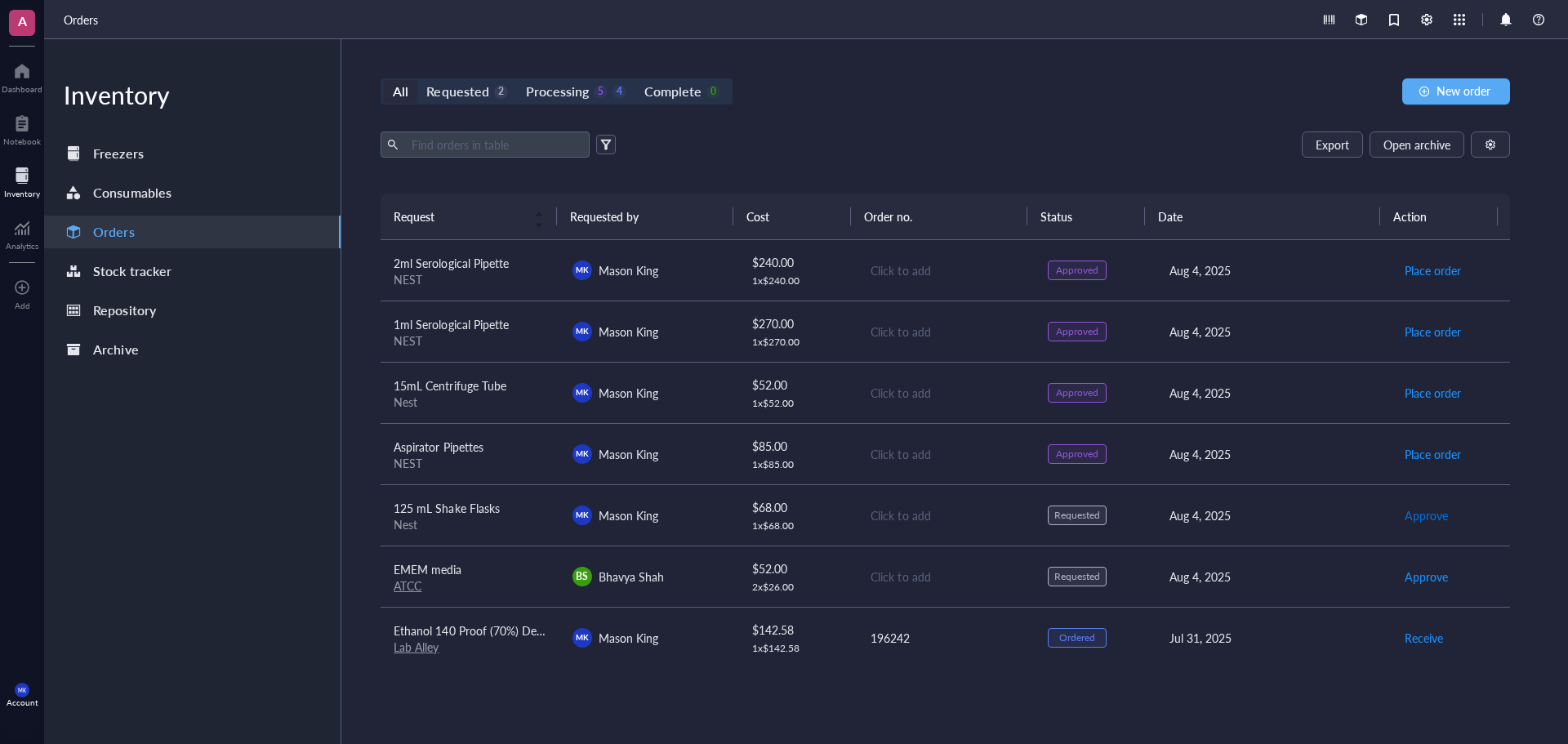 click on "Approve" at bounding box center (1426, 515) 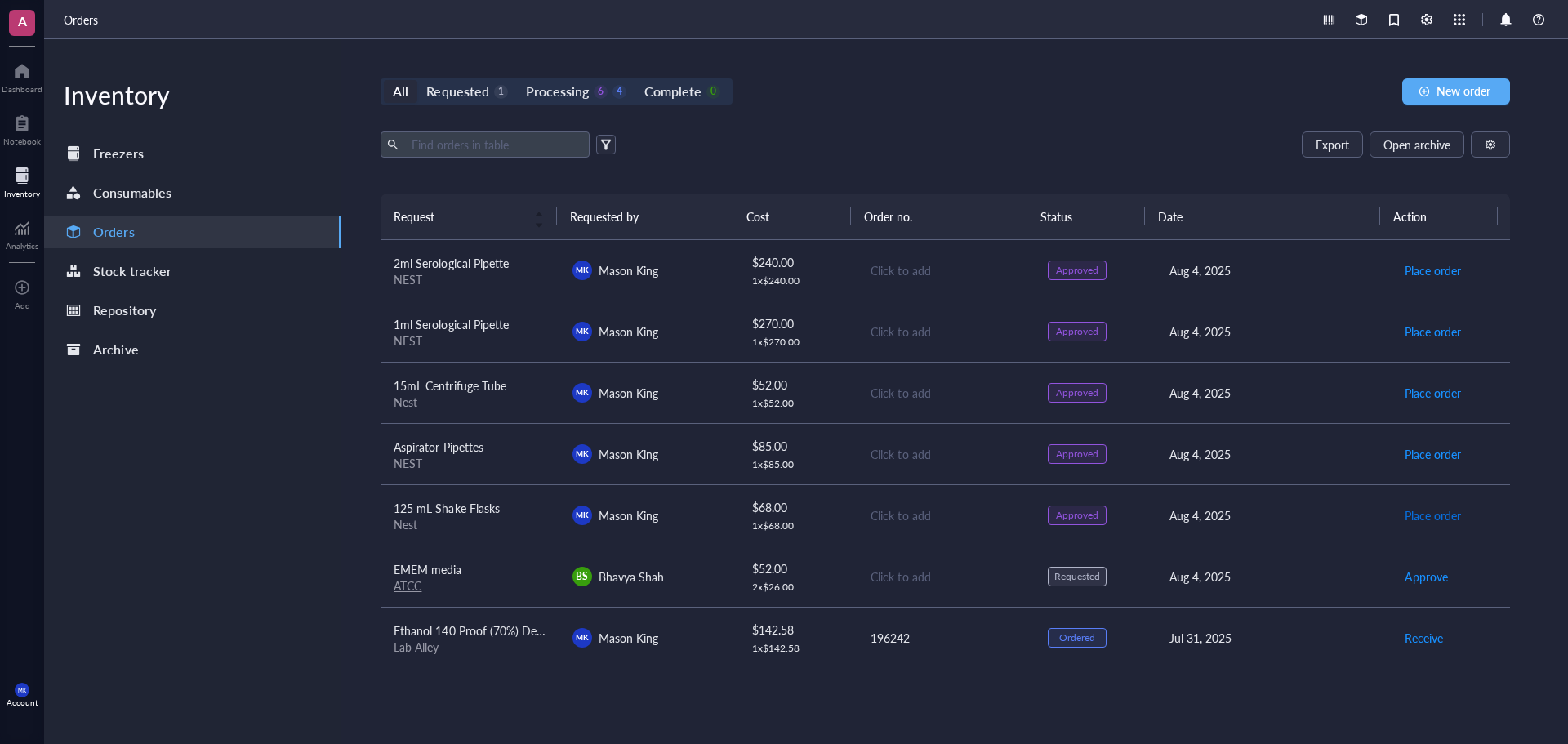 click on "Place order" at bounding box center (1432, 515) 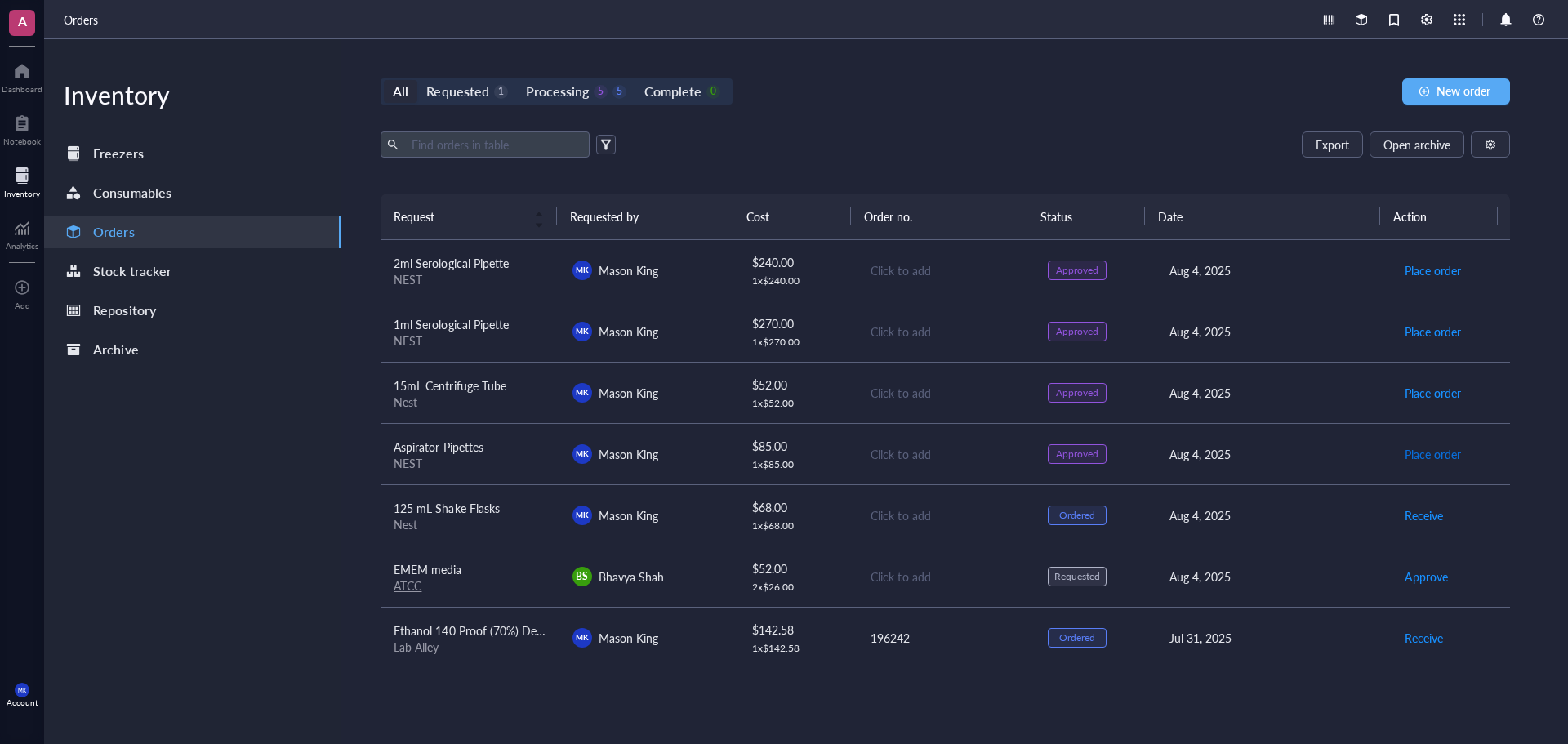 click on "Place order" at bounding box center (1432, 454) 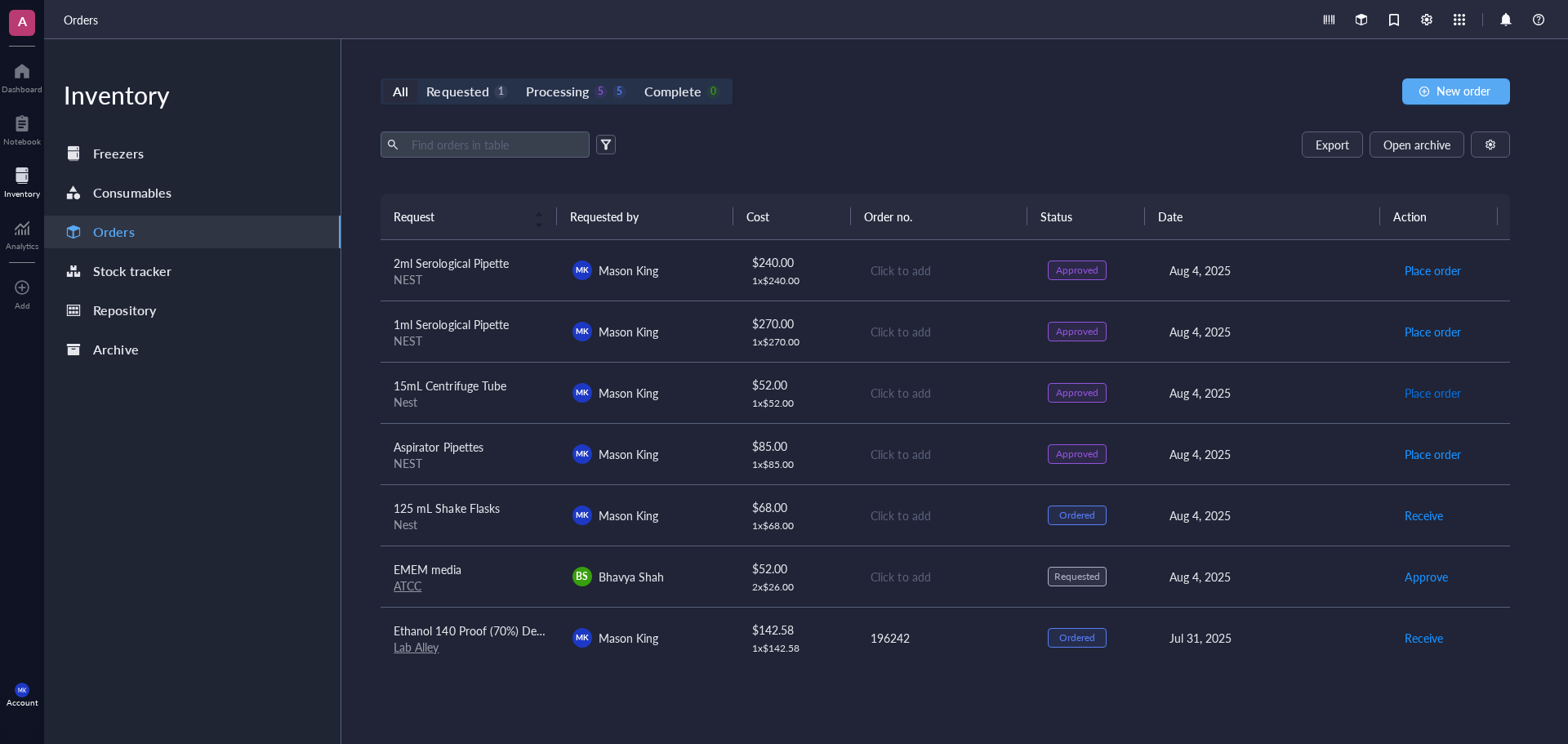 click on "Place order" at bounding box center (1432, 393) 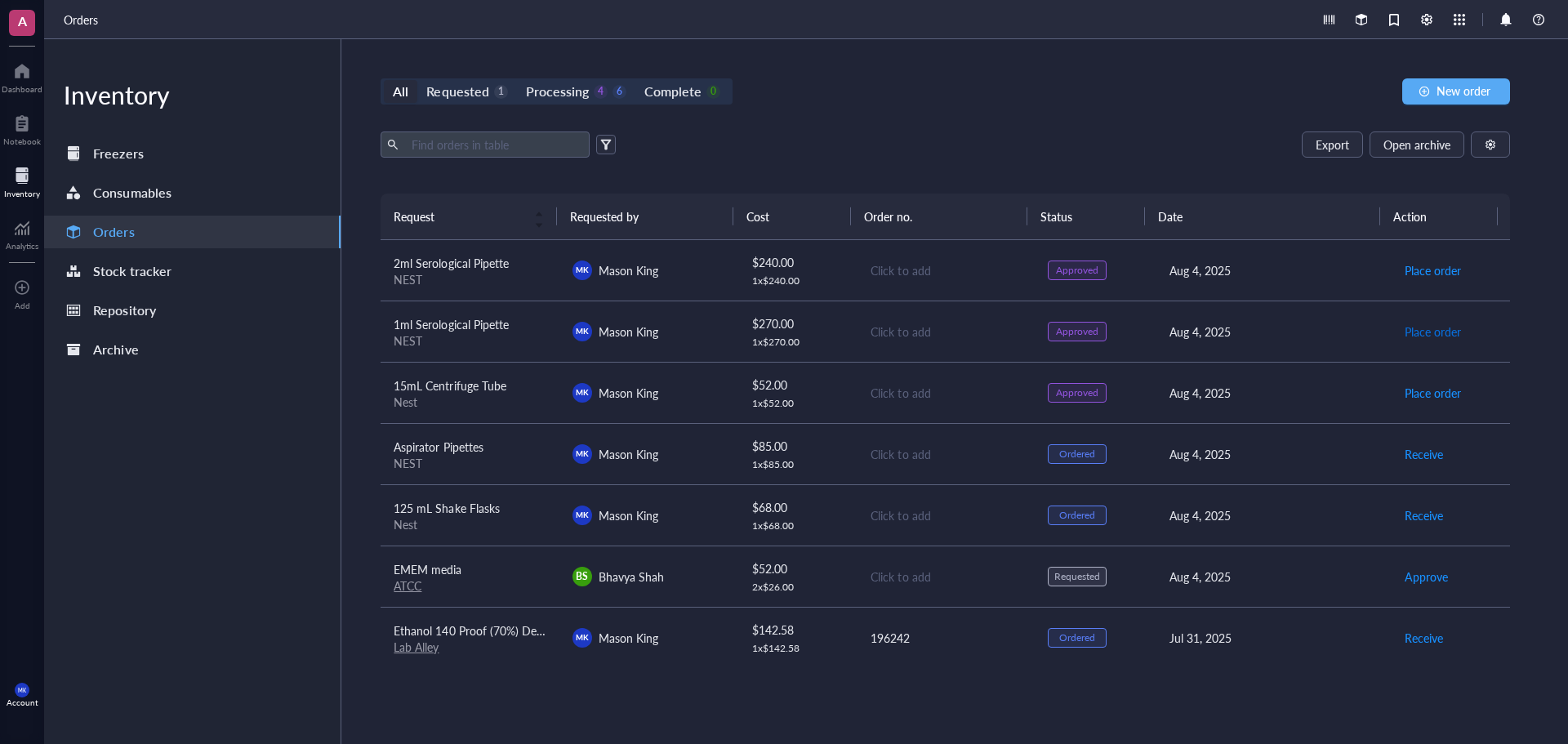 drag, startPoint x: 1426, startPoint y: 335, endPoint x: 1433, endPoint y: 330, distance: 8.602325 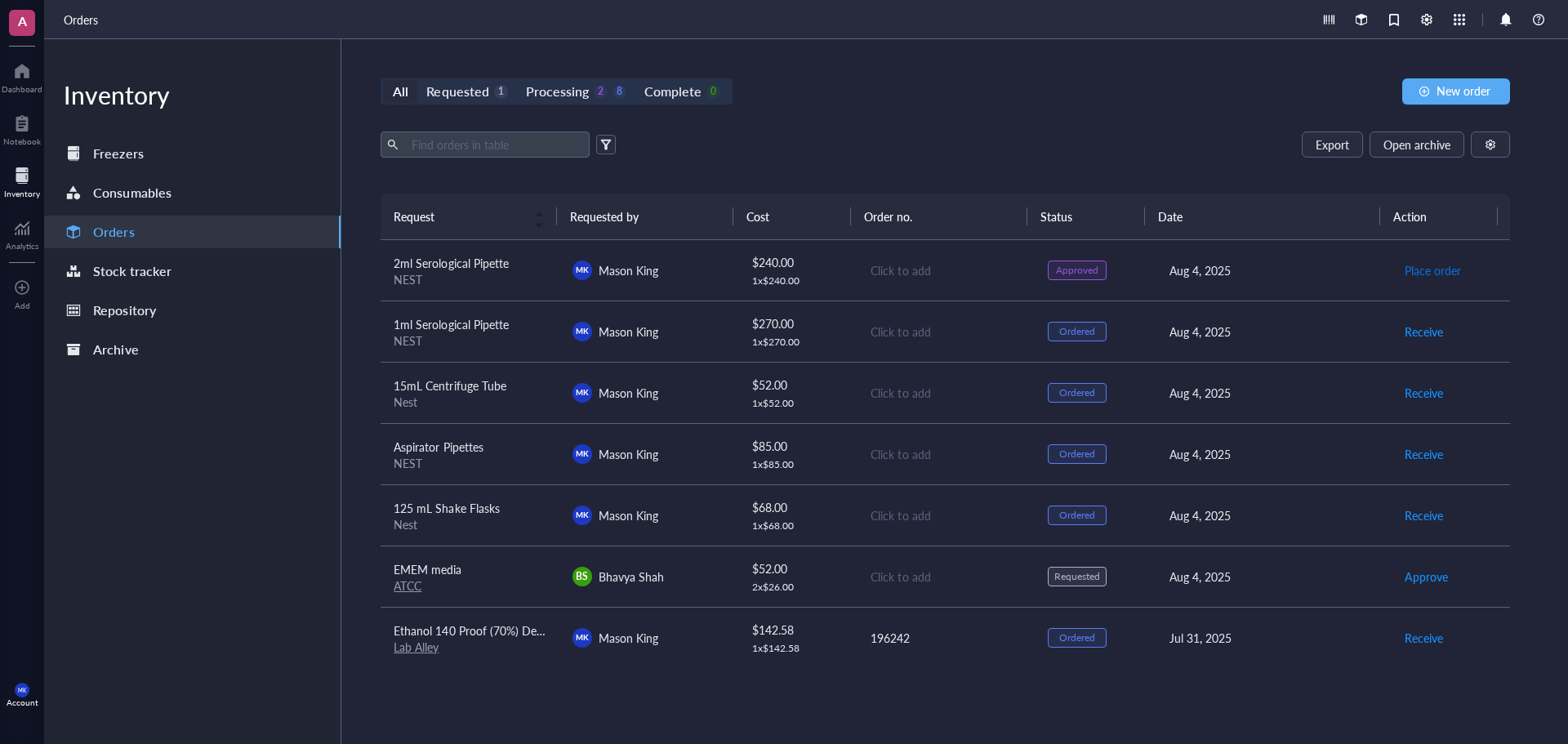 click on "Place order" at bounding box center (1432, 270) 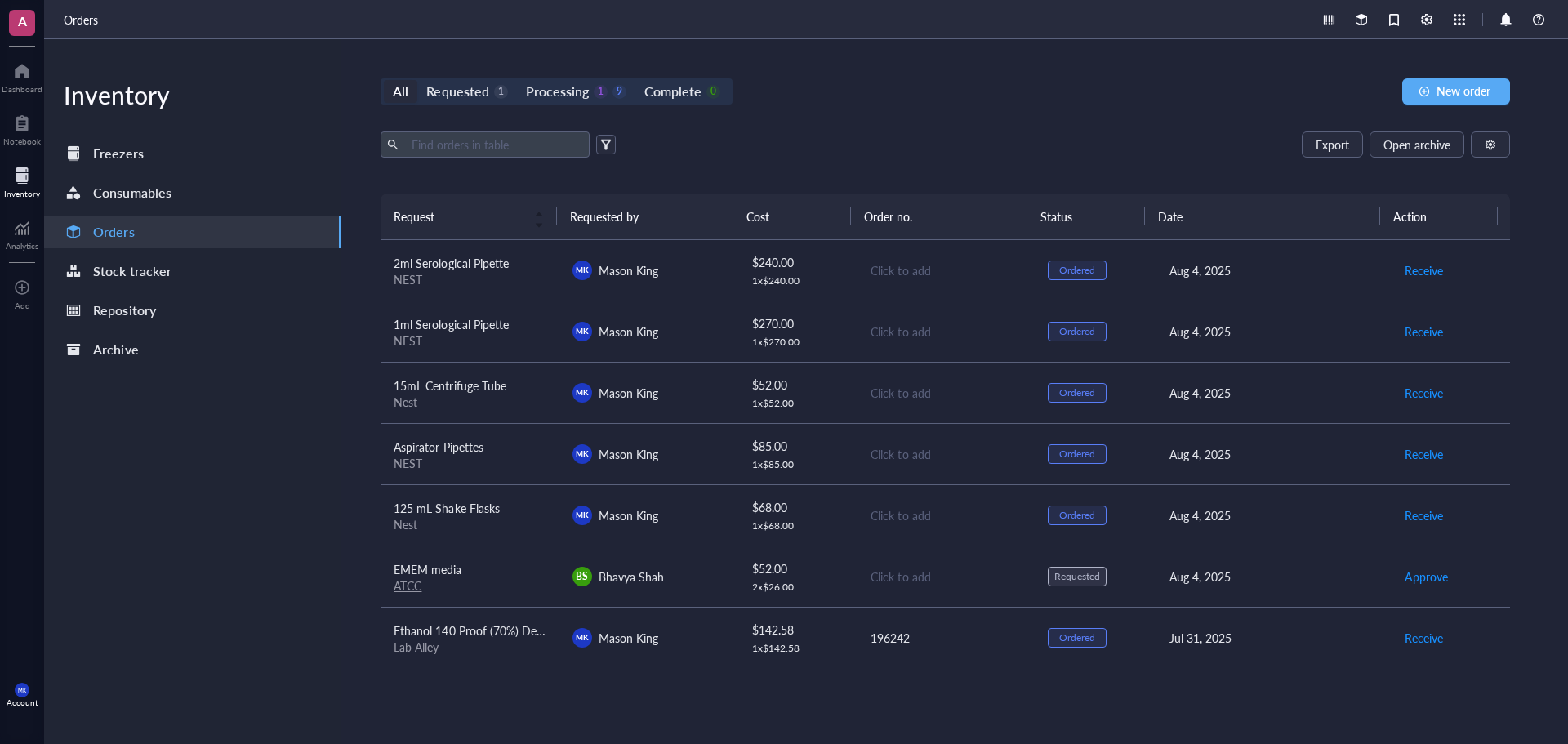 click on "Export Open archive Requester Requested on Source / Vendor Last updated" at bounding box center (945, 163) 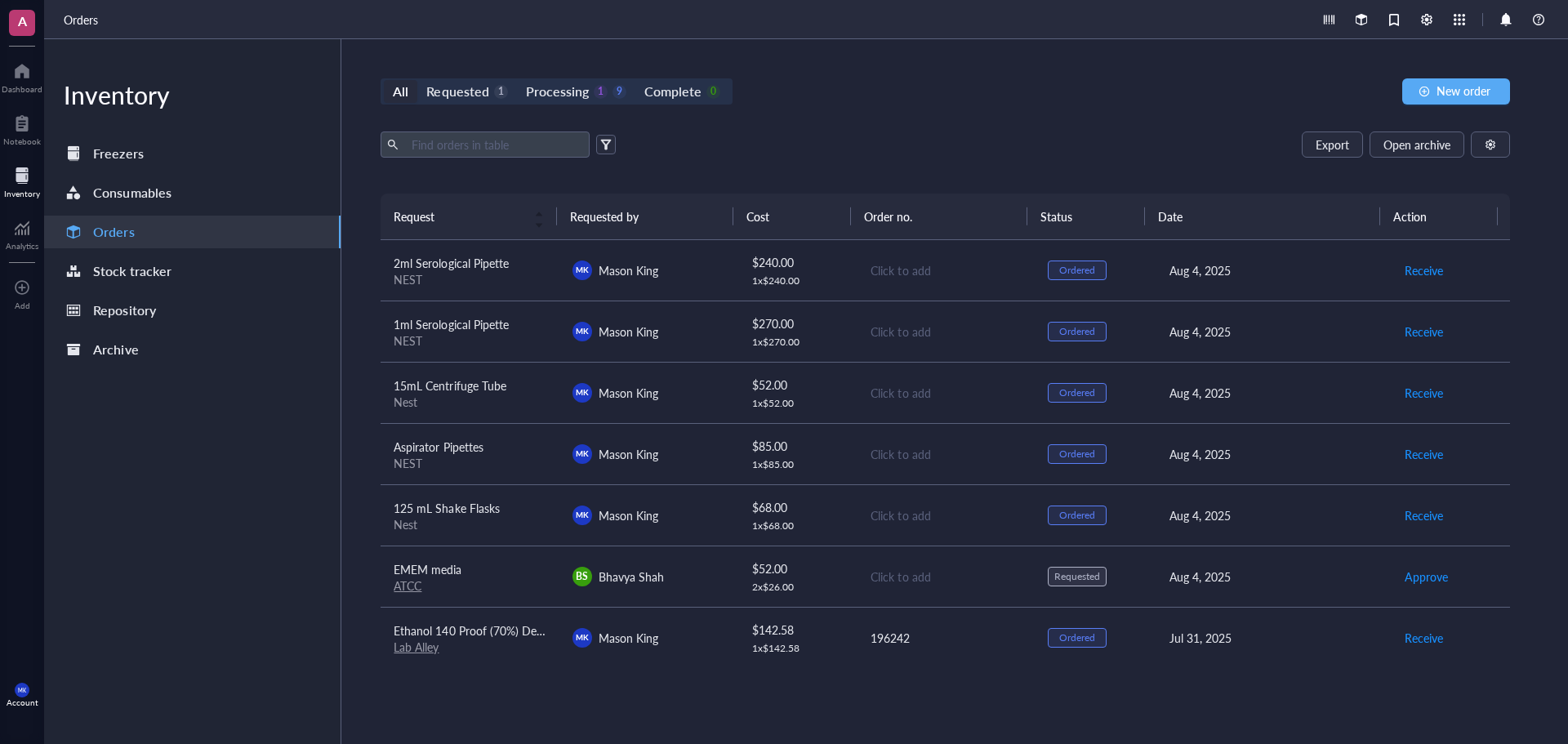 click on "ATCC" at bounding box center [470, 586] 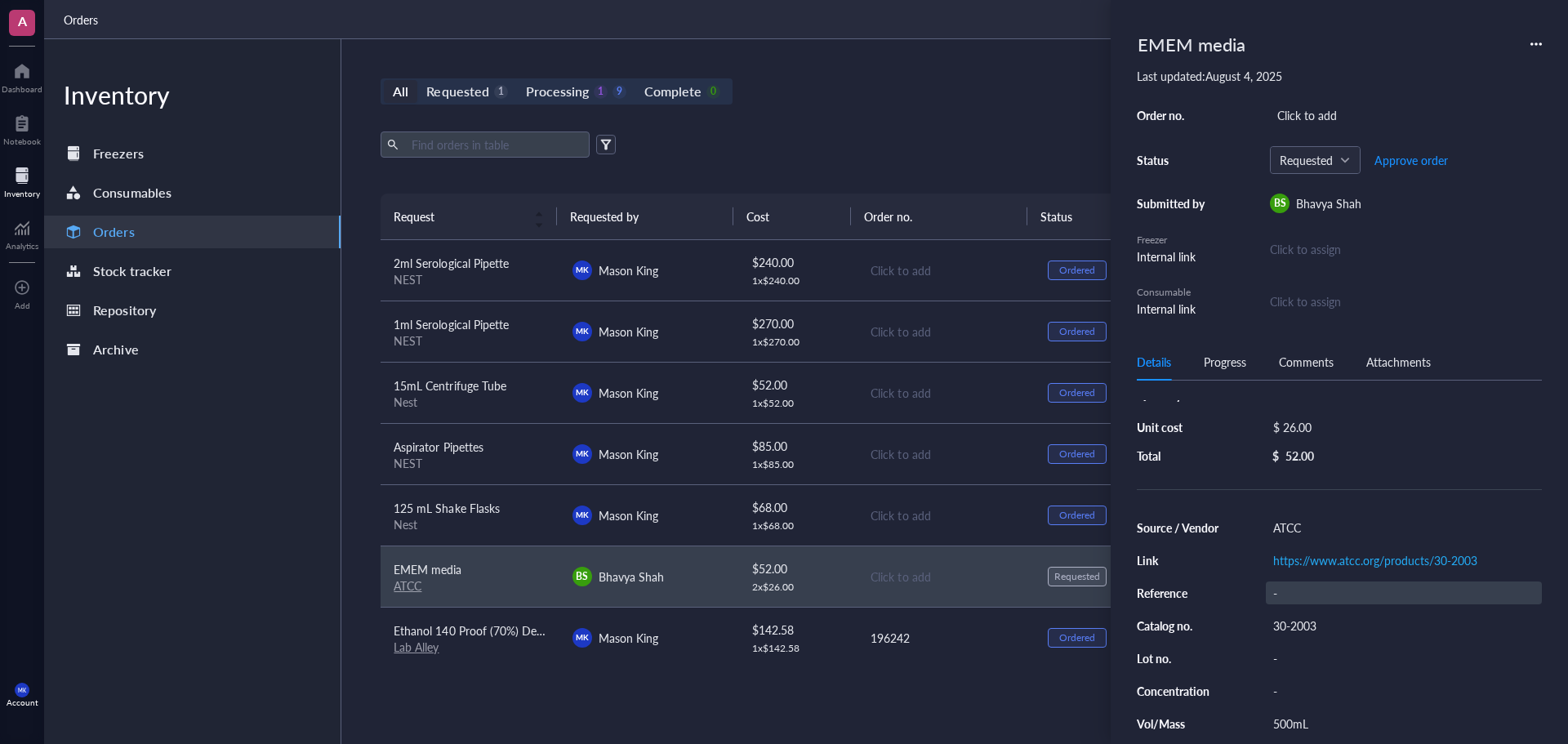 scroll, scrollTop: 82, scrollLeft: 0, axis: vertical 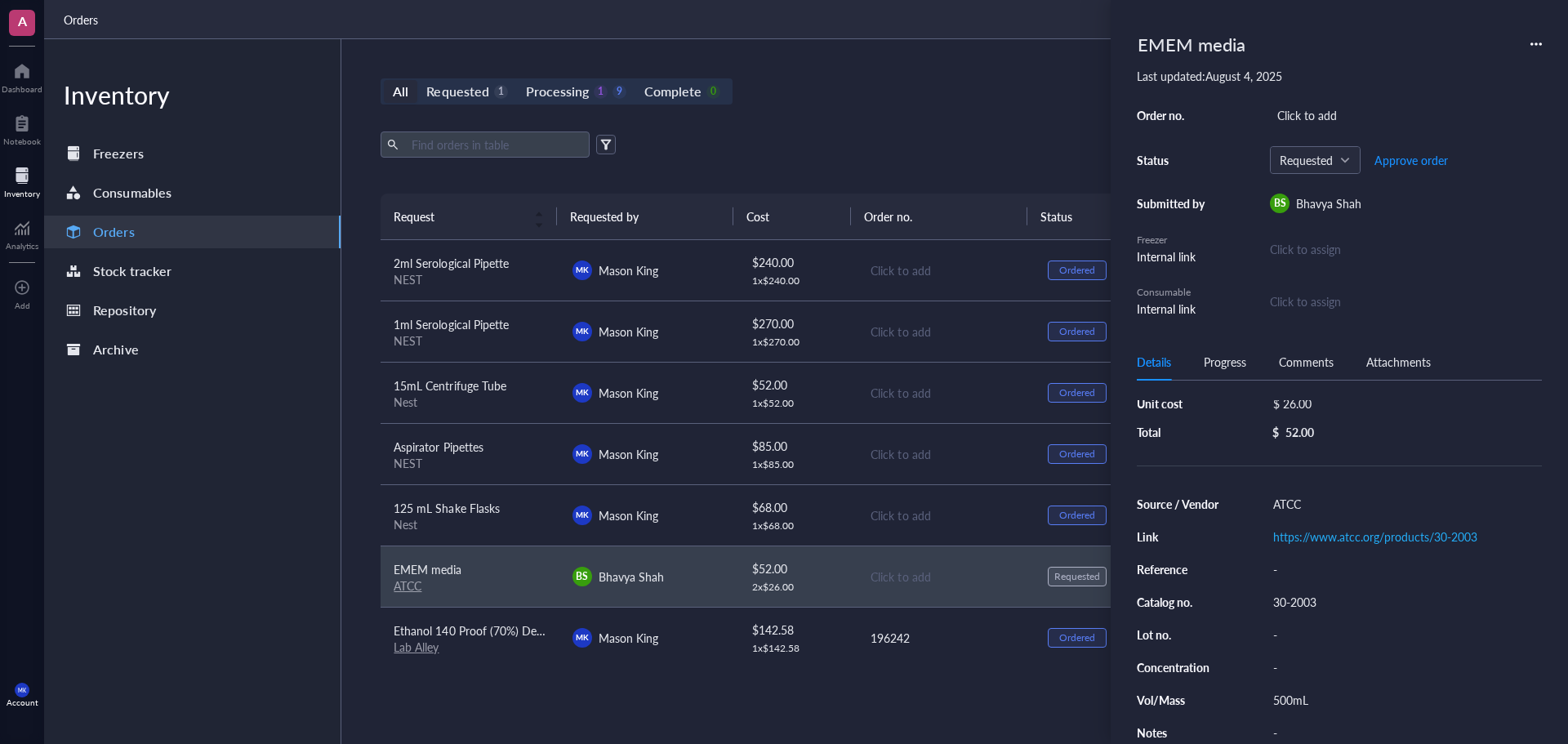 click on "Export Open archive Requester Requested on Source / Vendor Last updated" at bounding box center (945, 163) 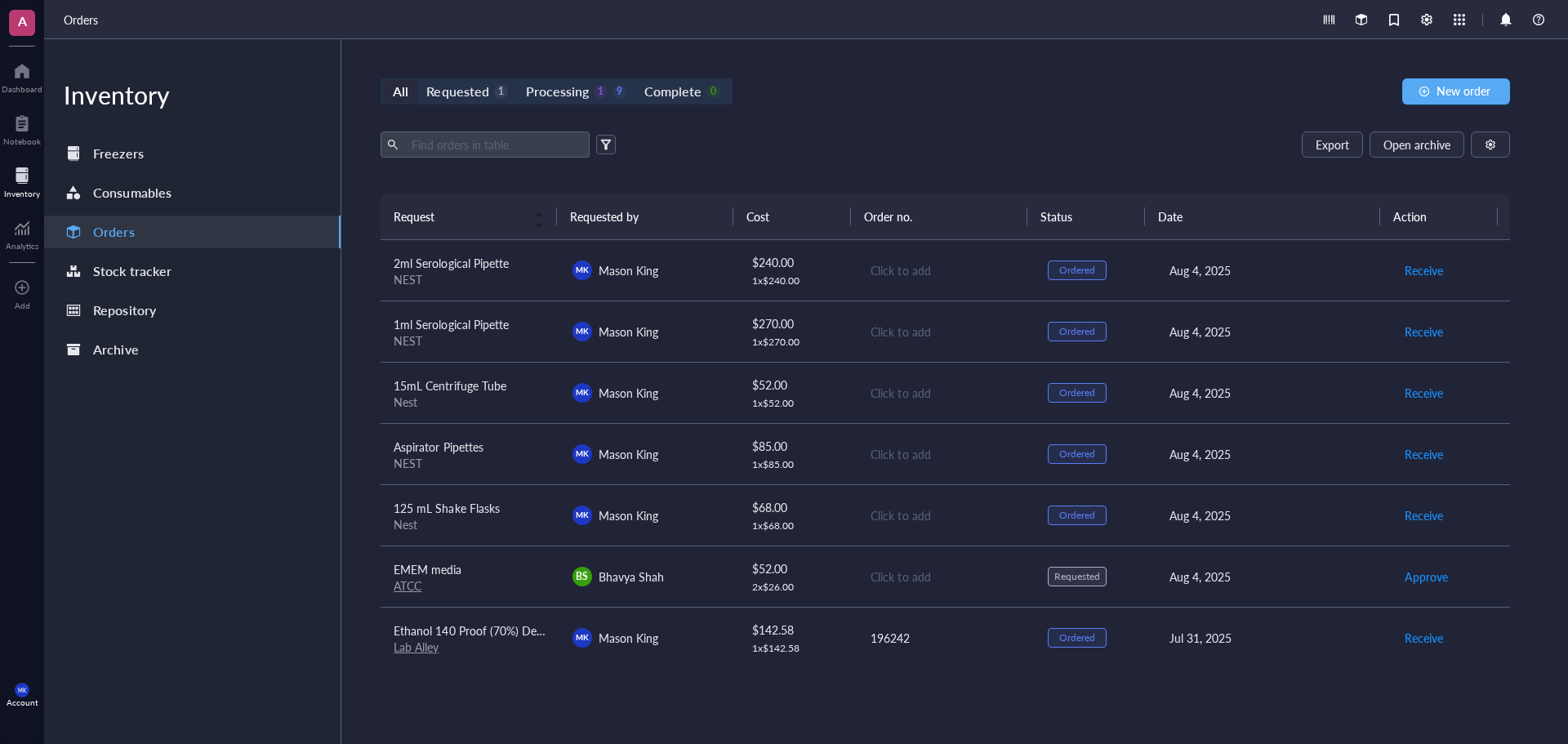 click on "Click to add" at bounding box center (946, 270) 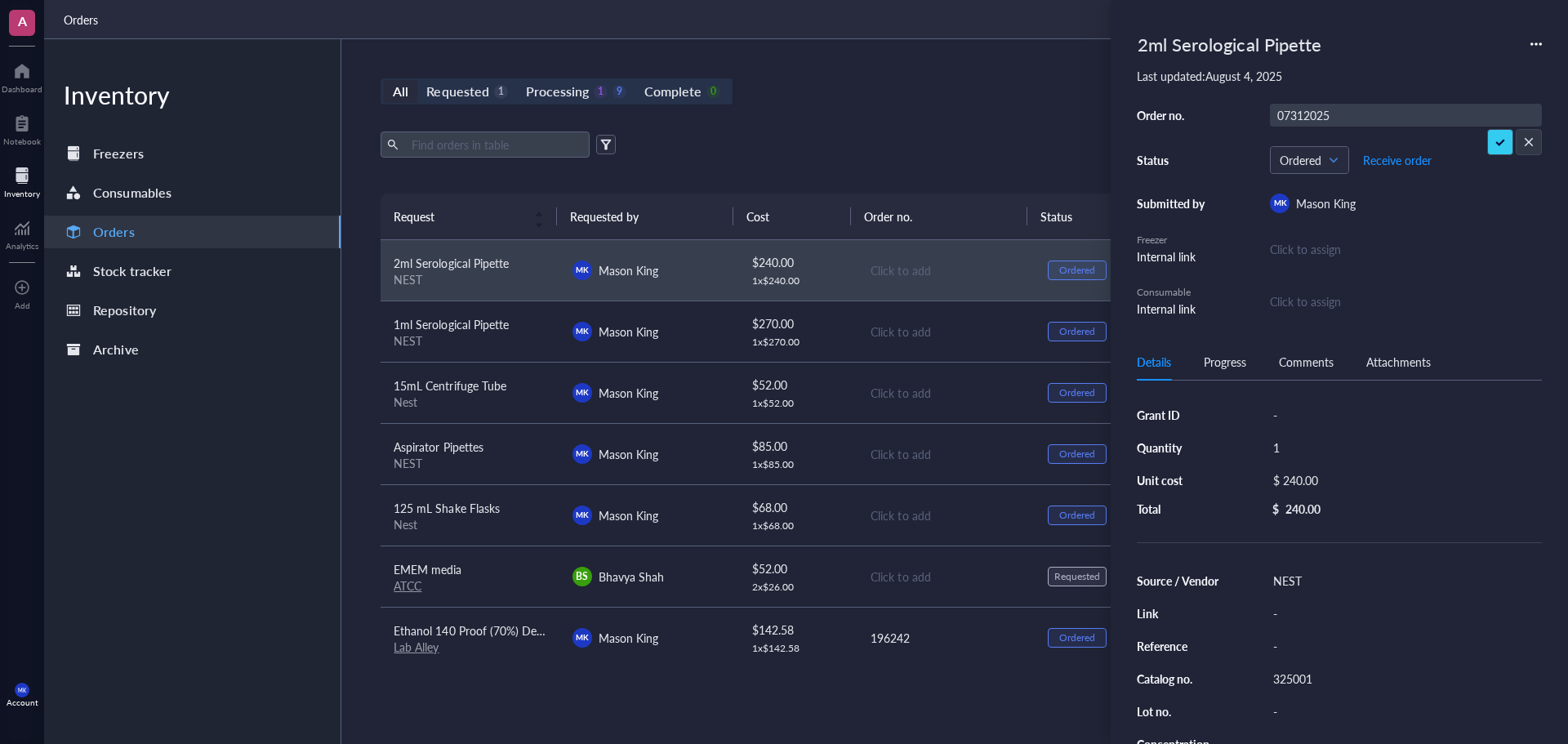 click on "Click to add" at bounding box center [946, 332] 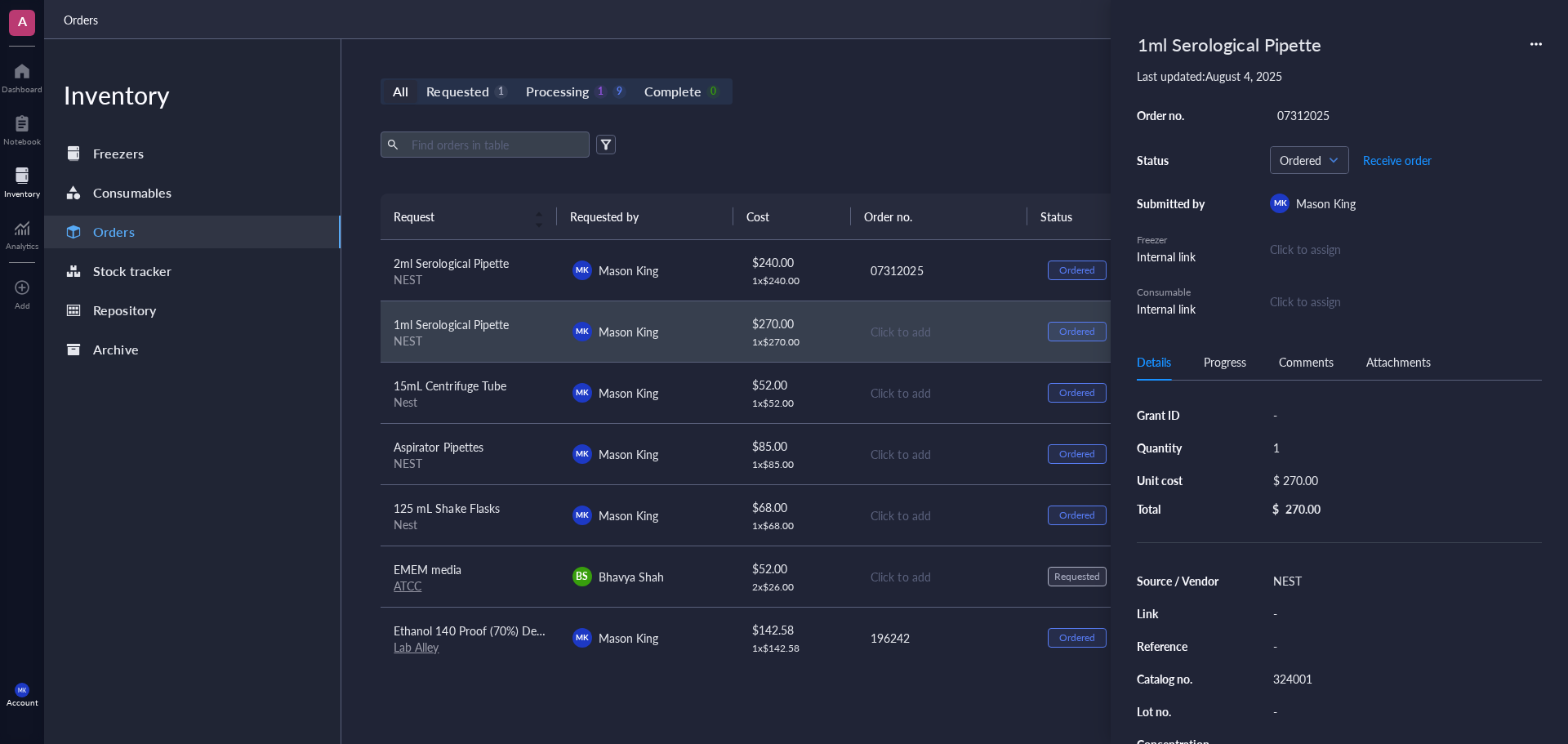 click on "Click to add" at bounding box center [945, 392] 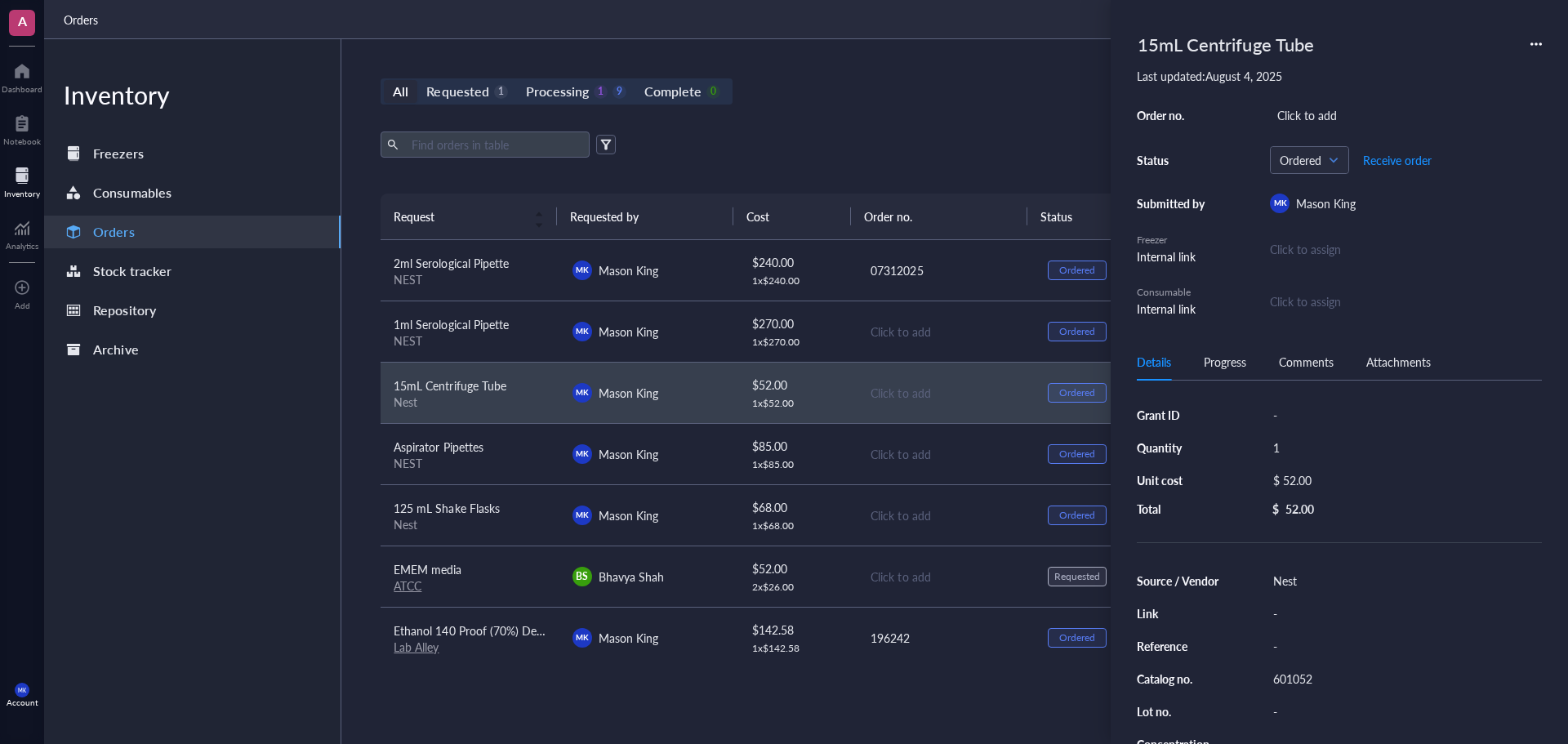 drag, startPoint x: 1356, startPoint y: 129, endPoint x: 1345, endPoint y: 128, distance: 11.045361 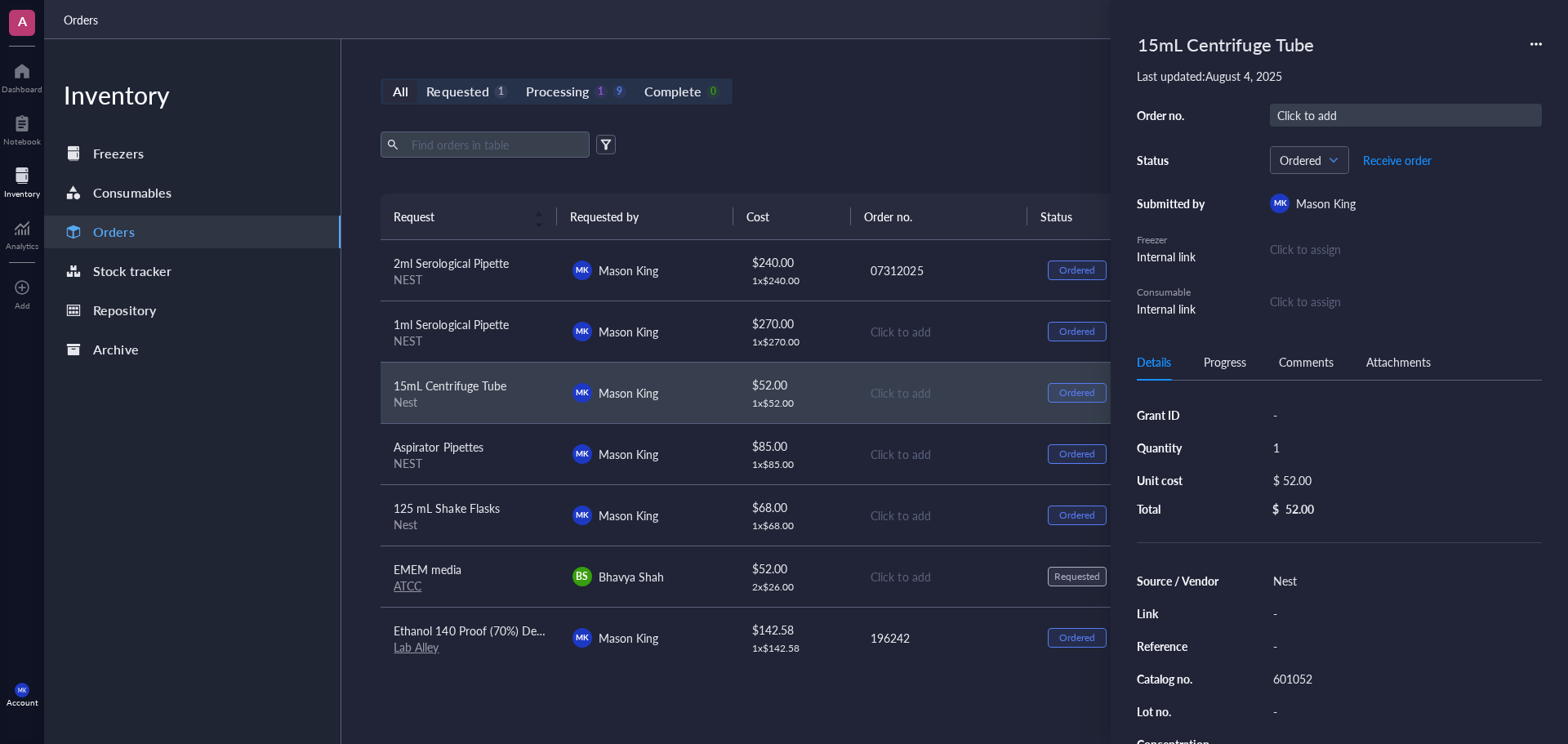 click on "Click to add" at bounding box center (1405, 115) 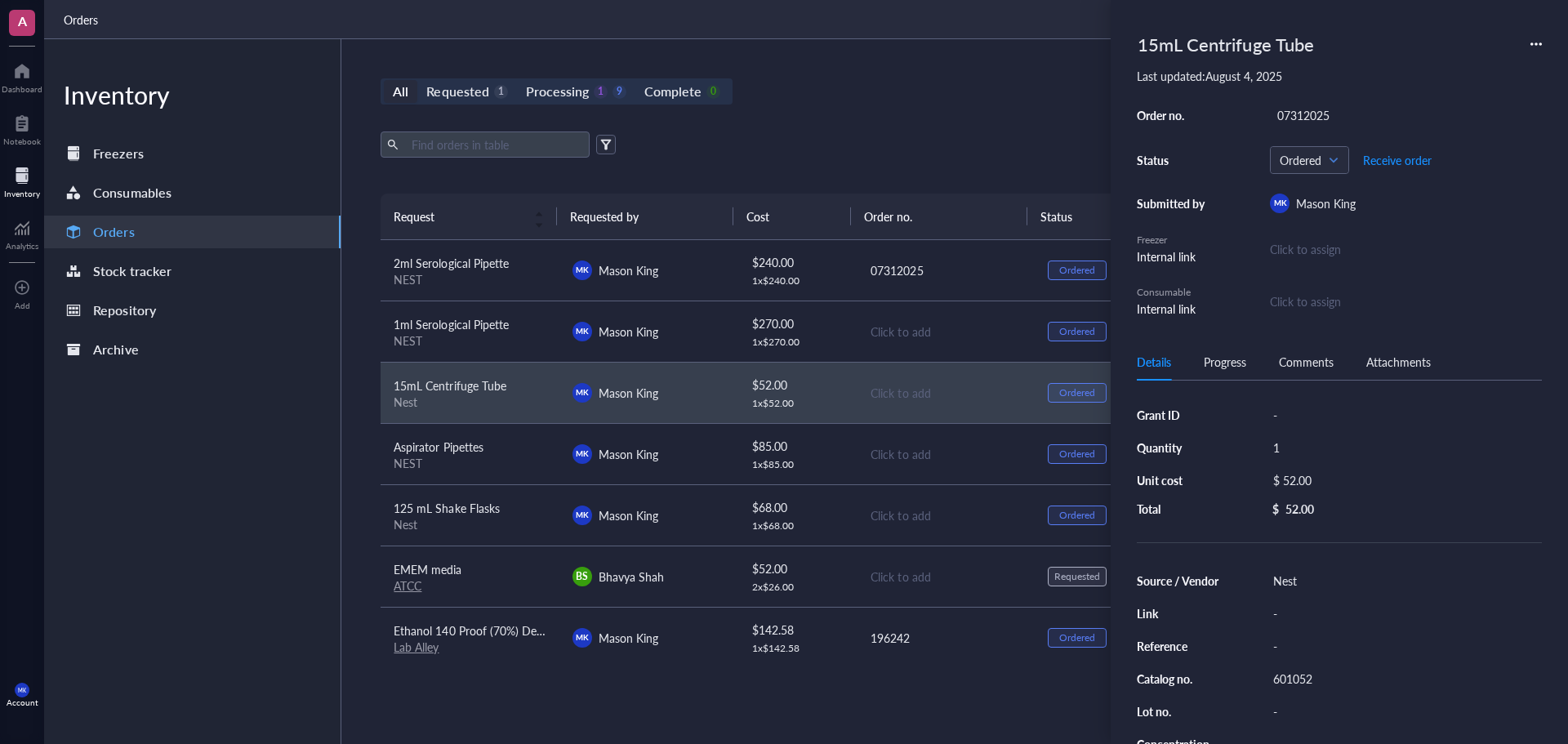 click on "Click to add" at bounding box center [946, 332] 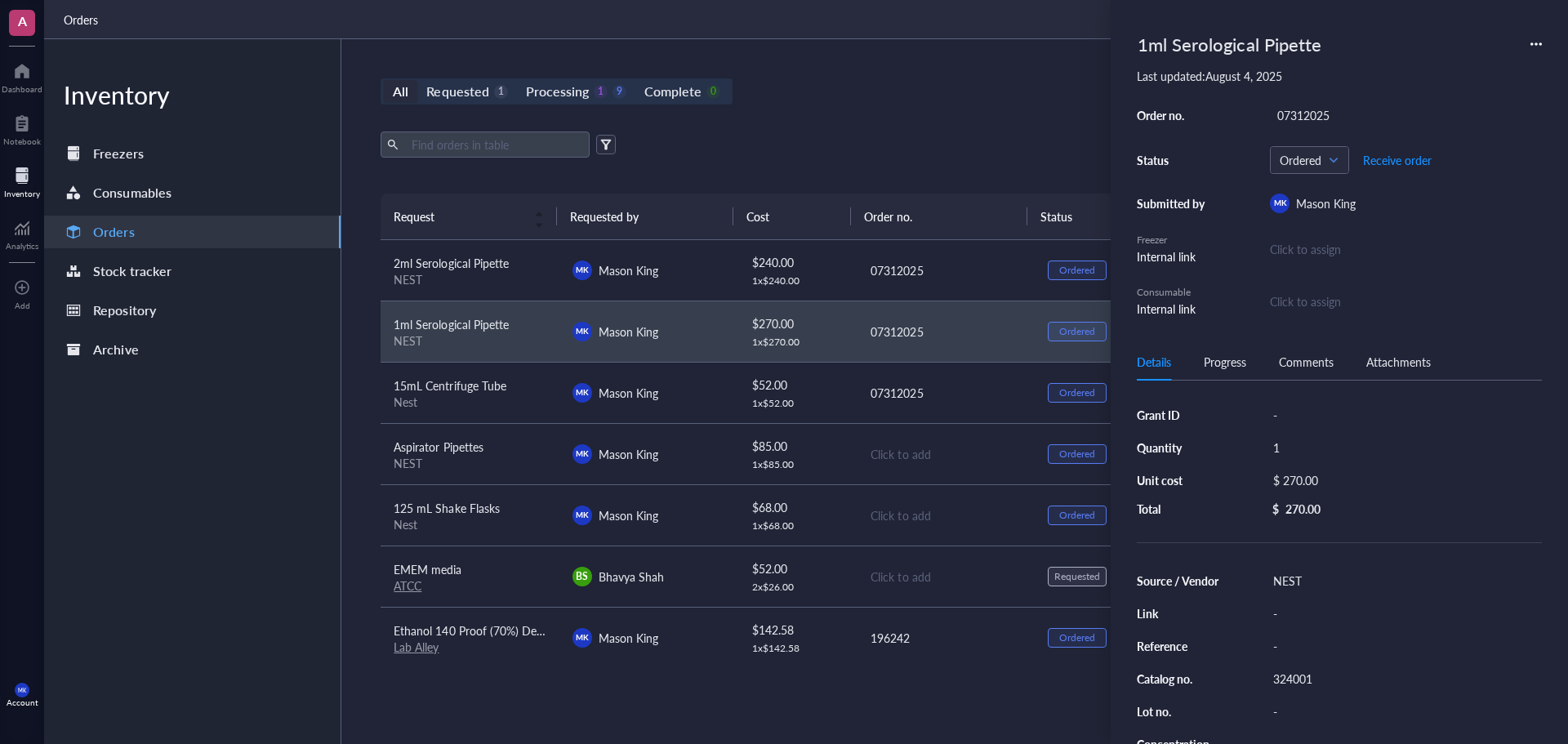 click on "Click to add" at bounding box center [945, 453] 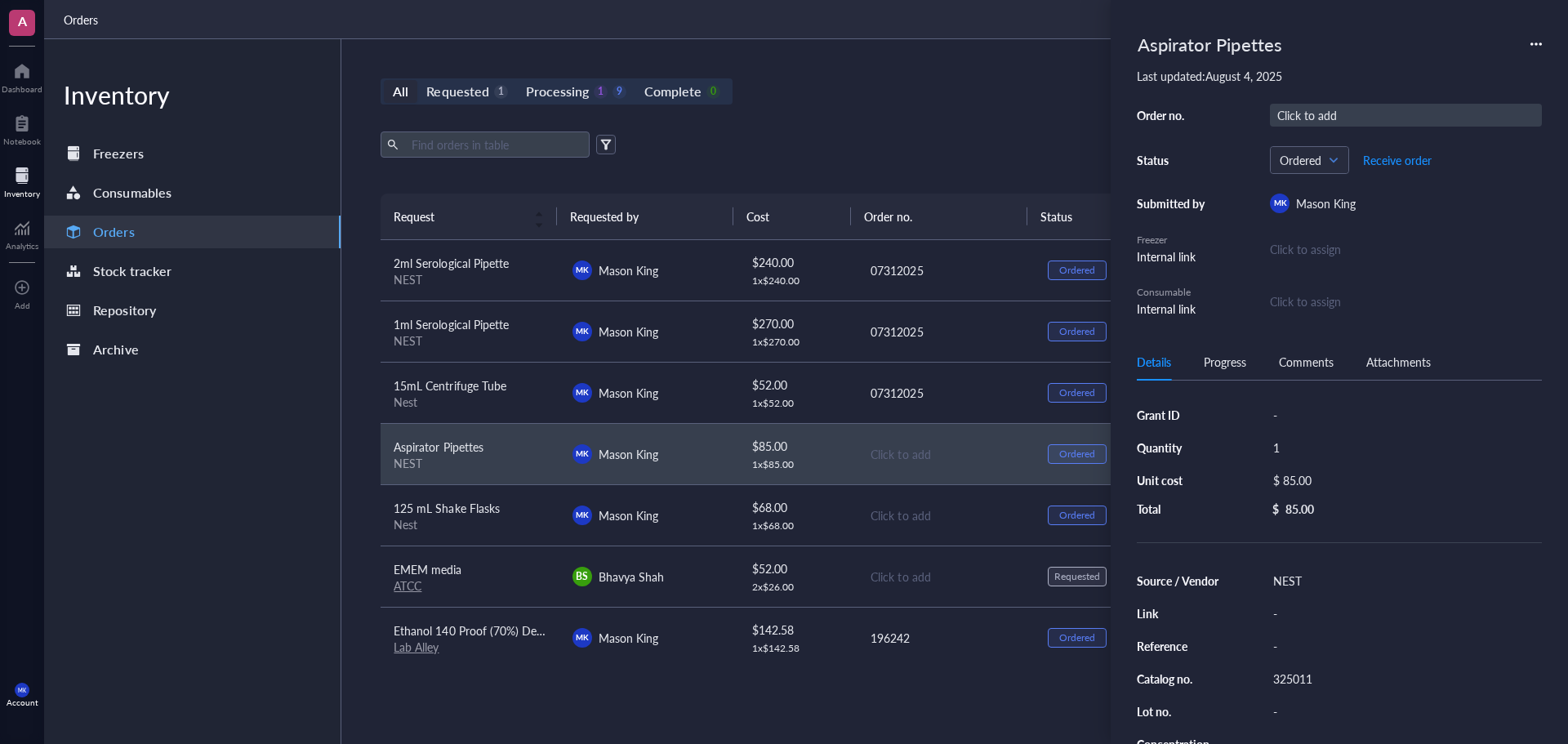 click on "Click to add" at bounding box center (1405, 115) 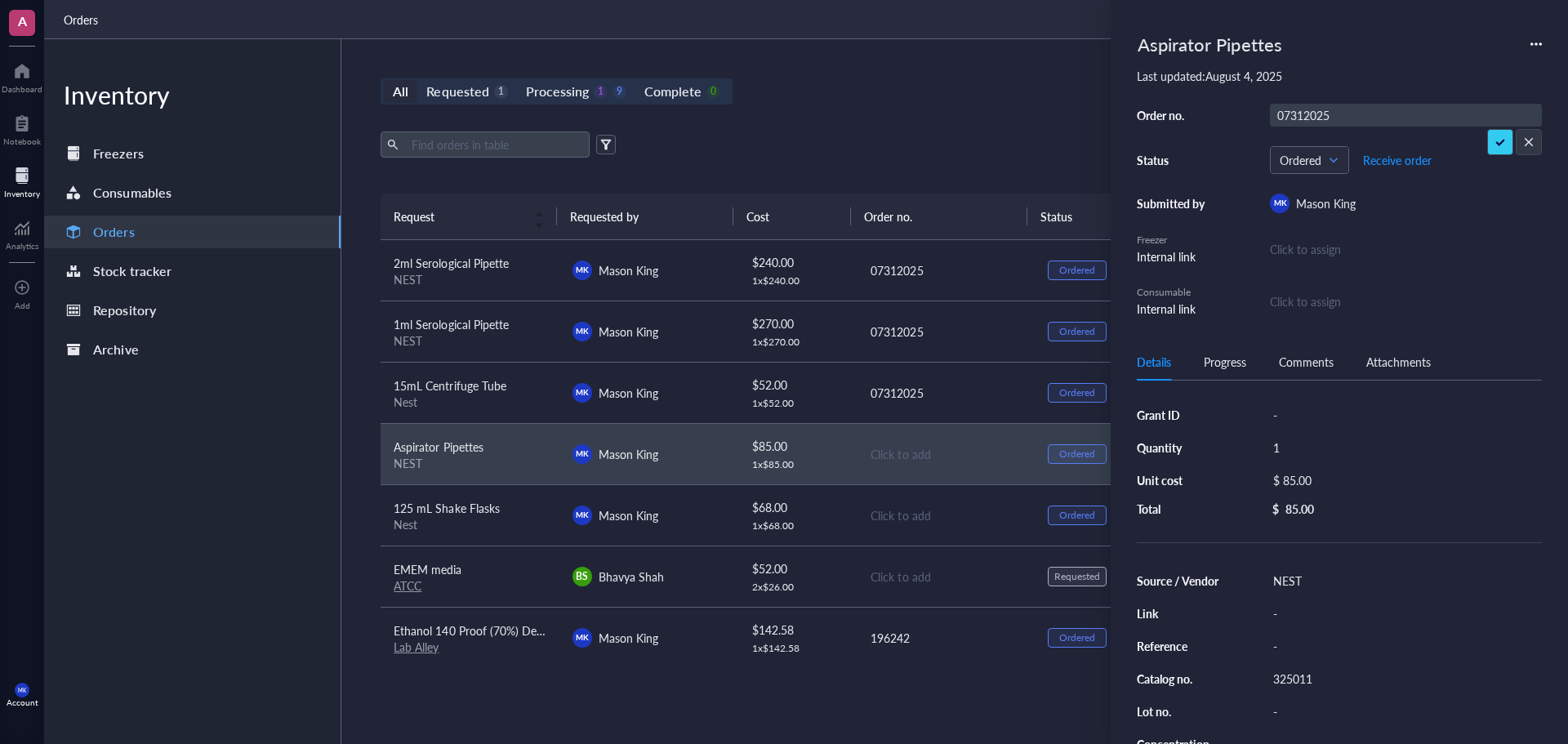 click on "Click to add" at bounding box center [946, 515] 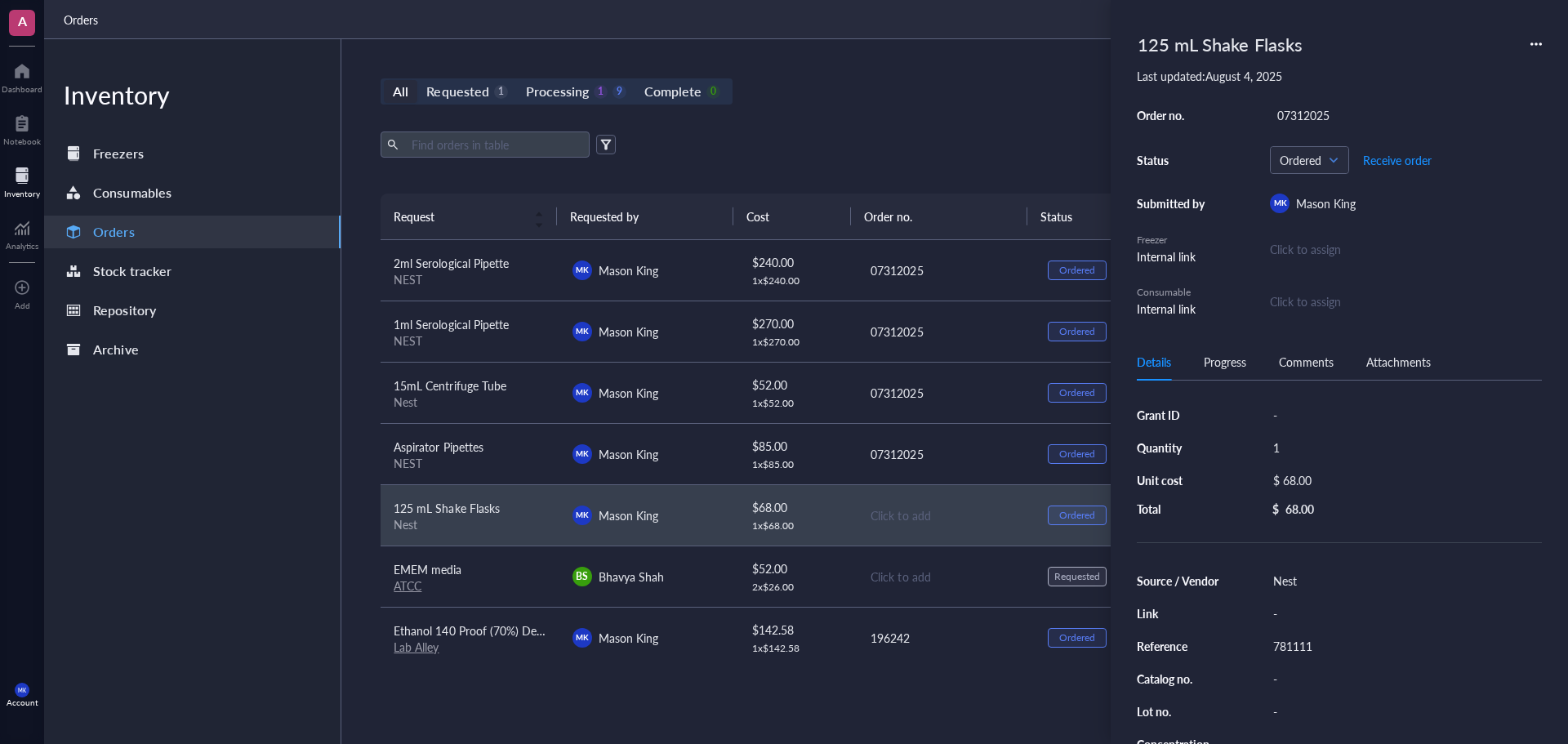 click on "Export Open archive Requester Requested on Source / Vendor Last updated Request Requested by Cost Order no. Status Date Action               2ml Serological Pipette NEST MK [PERSON] $ 240.00 1  x  $ 240.00 07312025 Ordered Aug 4, 2025 Receive 1ml Serological Pipette NEST MK [PERSON] $ 270.00 1  x  $ 270.00 07312025 Ordered Aug 4, 2025 Receive 15mL Centrifuge Tube Nest MK [PERSON] $ 52.00 1  x  $ 52.00 07312025 Ordered Aug 4, 2025 Receive Aspirator Pipettes NEST MK [PERSON] $ 85.00 1  x  $ 85.00 07312025 Ordered Aug 4, 2025 Receive 125 mL Shake Flasks Nest MK [PERSON] $ 68.00 1  x  $ 68.00 Click to add Ordered Aug 4, 2025 Receive EMEM media ATCC BS [PERSON] $ 52.00 2  x  $ 26.00 Click to add Requested Aug 4, 2025 Approve Ethanol 140 Proof (70%) Denatured Alcohol Lab Alley MK [PERSON] $ 142.58 1  x  $ 142.58 196242 Ordered Jul 31, 2025 Receive Incucyte® Human Fabfluor-pH Antibody Labeling Dye for Antibody Internalization Sartorius JA [PERSON]" at bounding box center (945, 391) 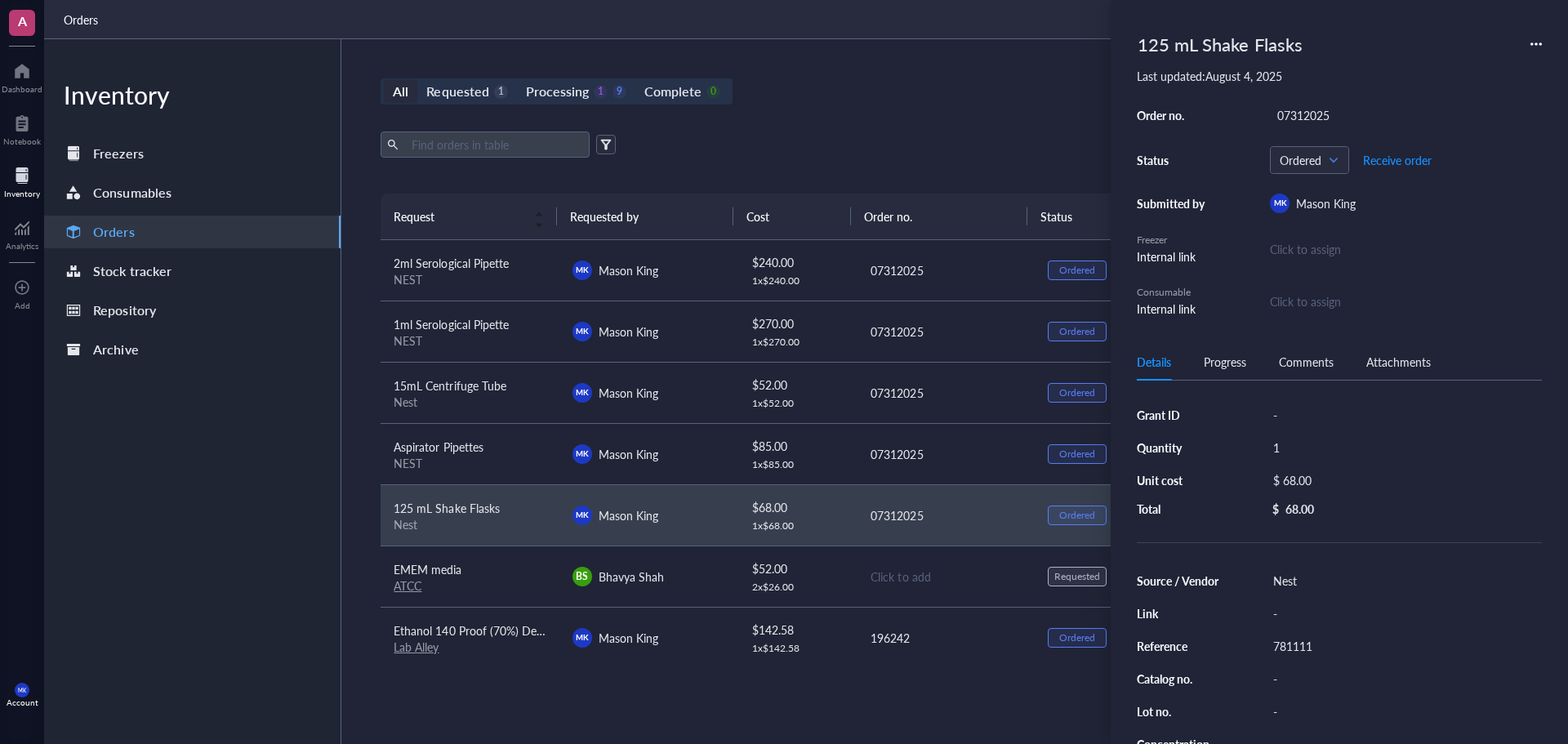click on "$ 68.00 1  x  $ 68.00" at bounding box center [797, 515] 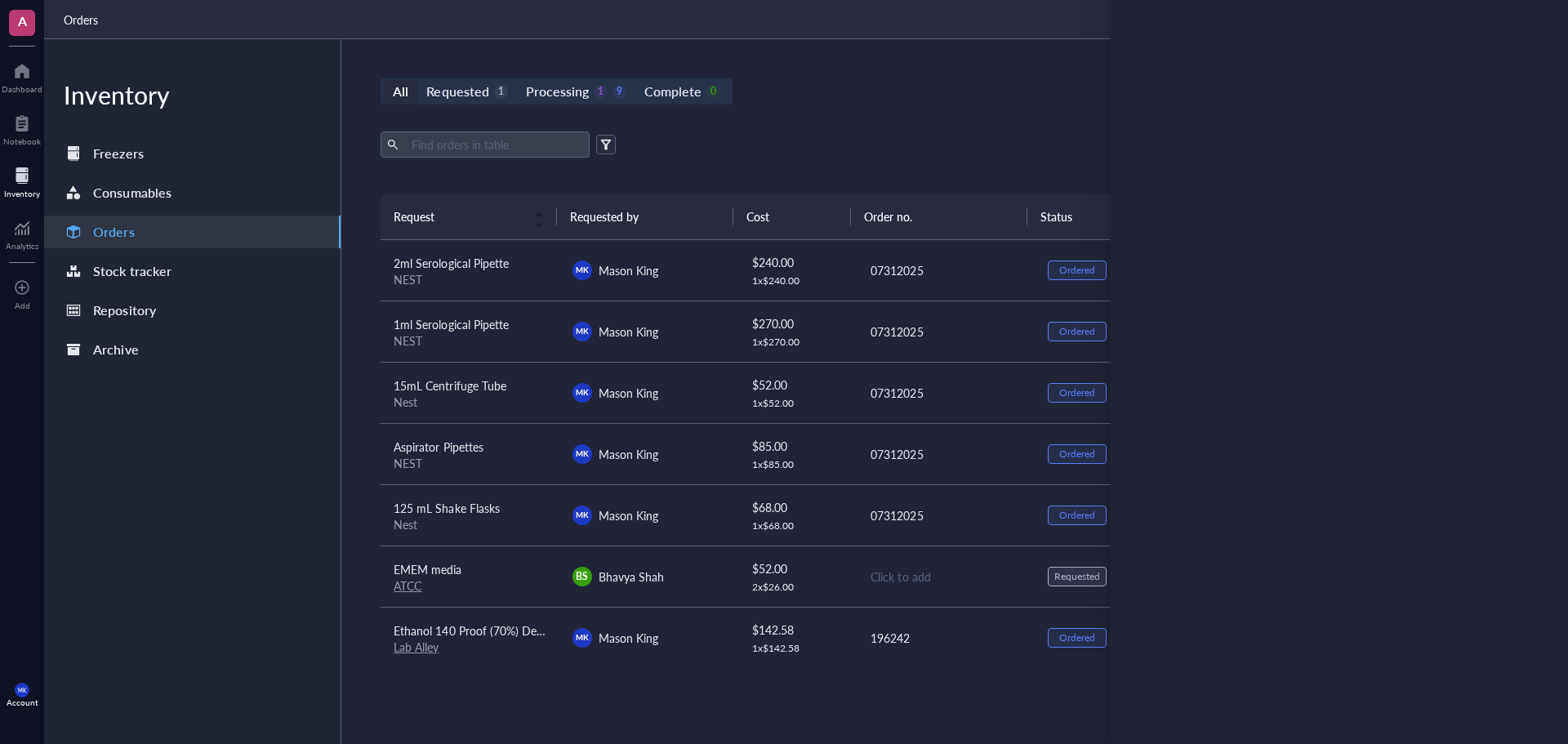 click on "Request Requested by Cost Order no. Status Date Action" at bounding box center (945, 216) 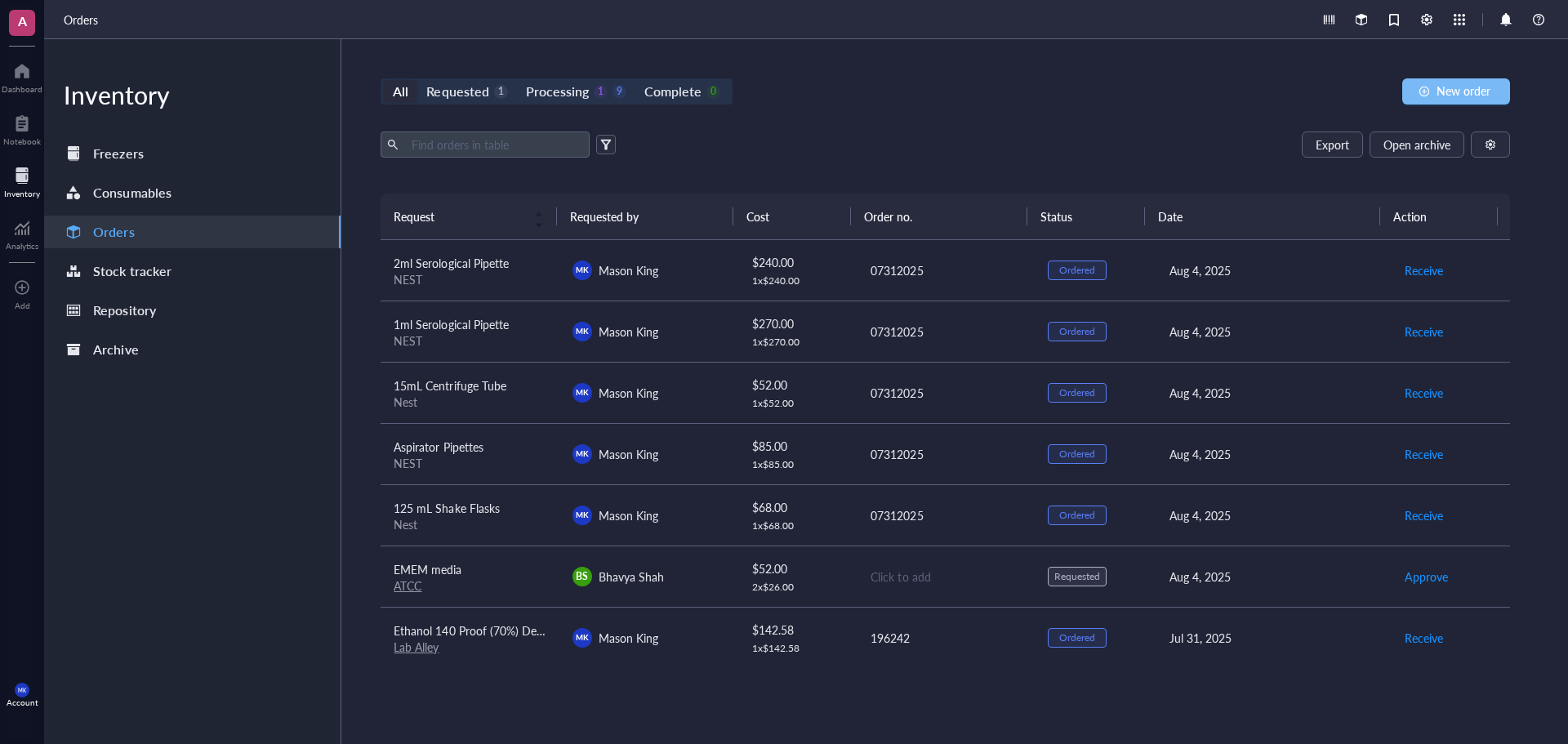 click on "New order" at bounding box center [1463, 91] 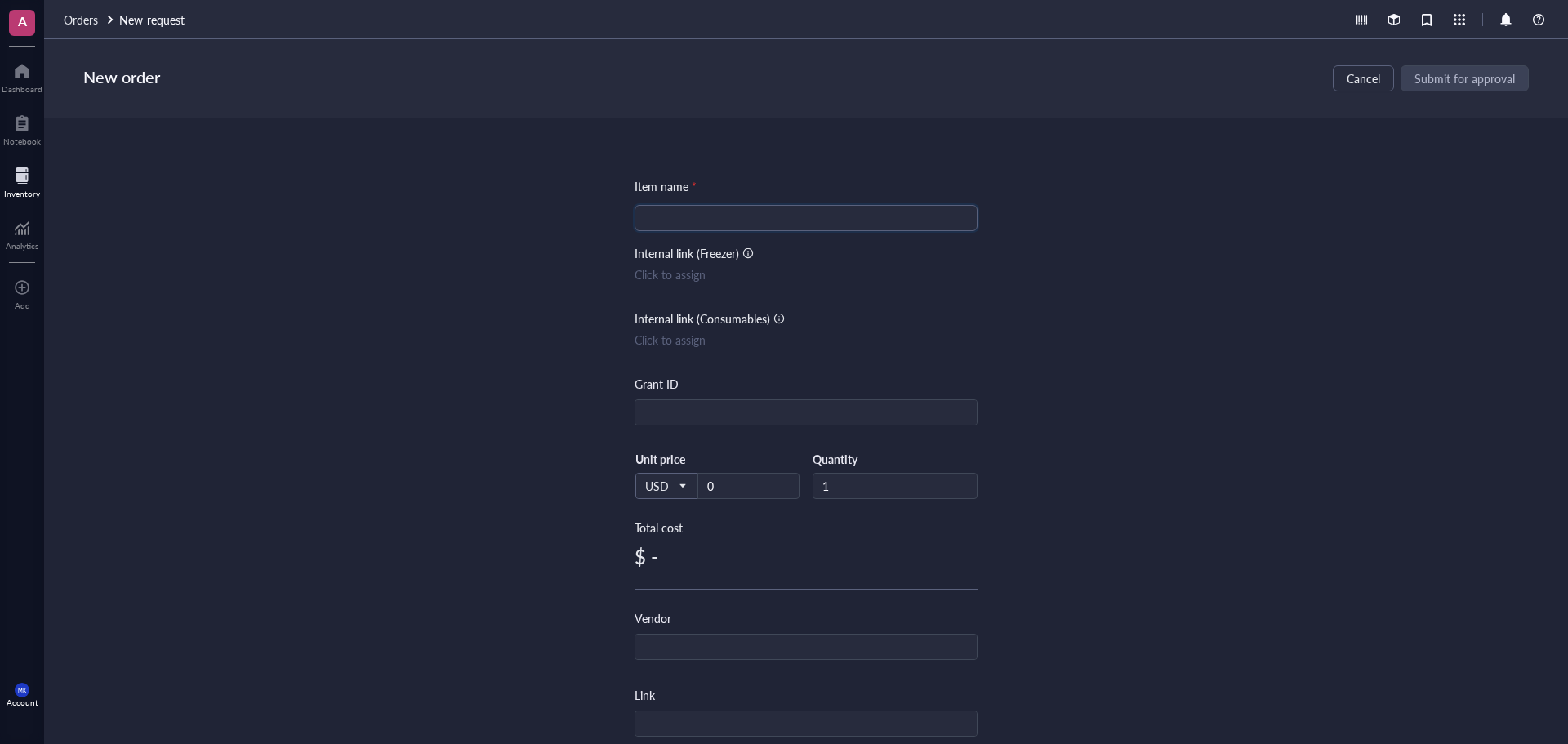 click at bounding box center [806, 218] 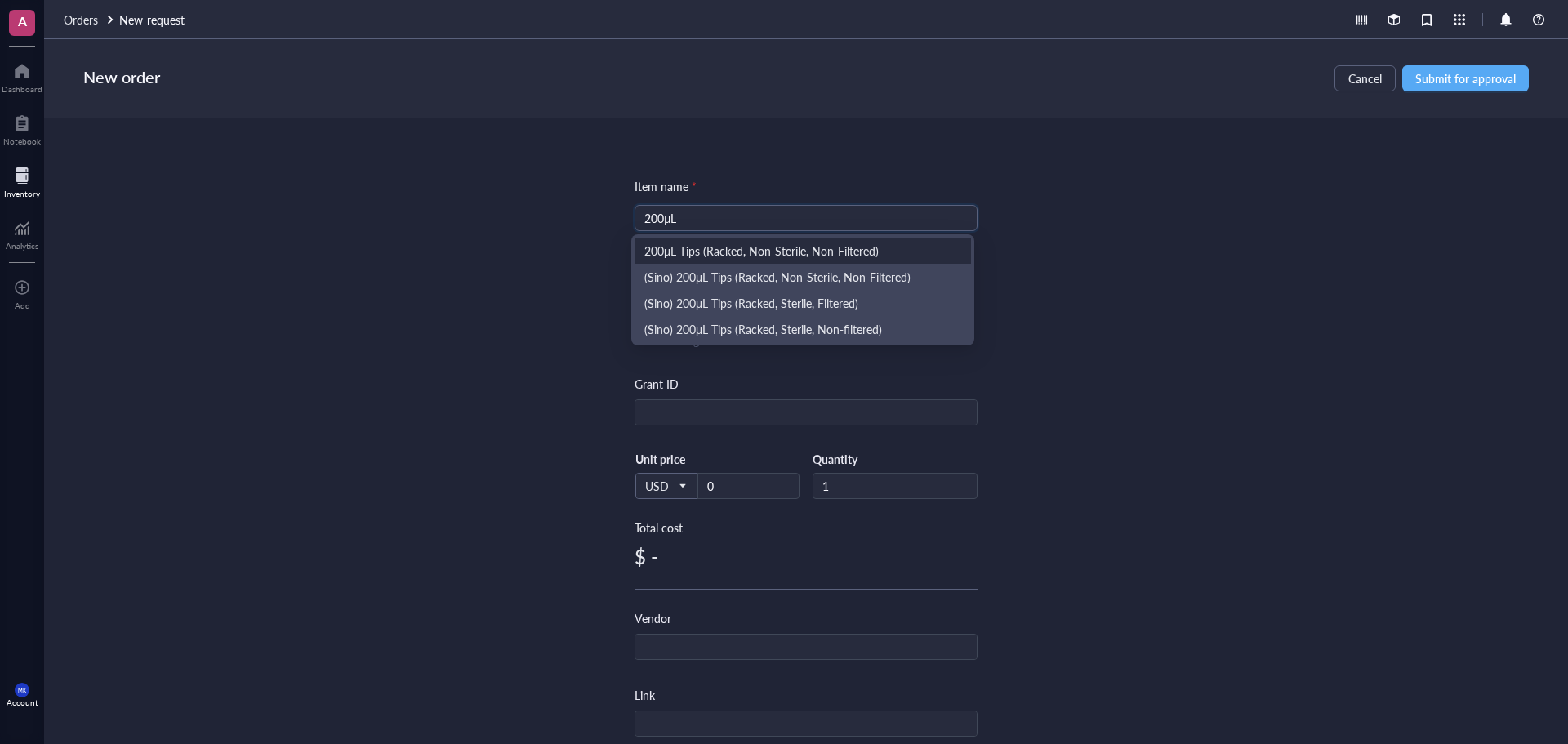 click on "200μL" at bounding box center [806, 218] 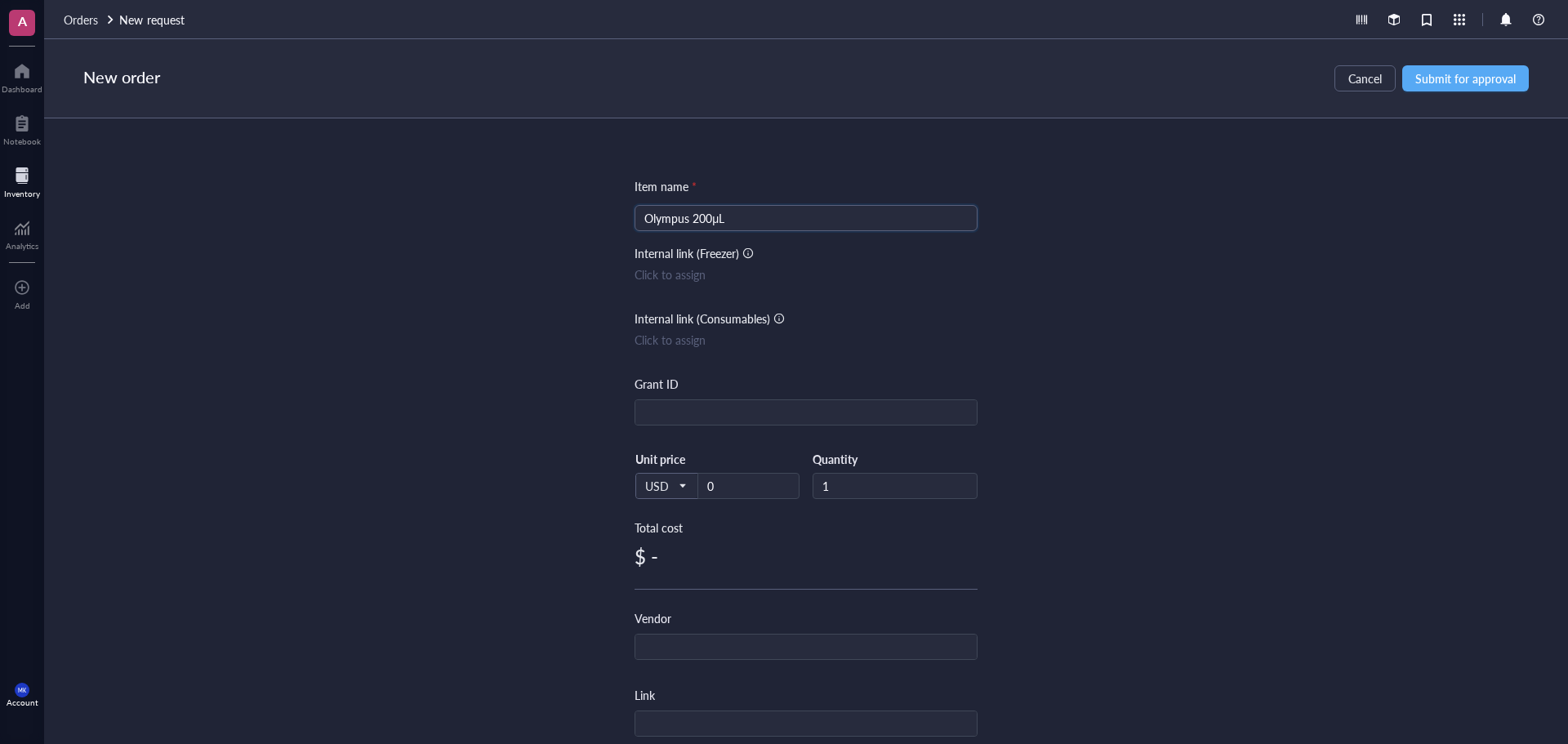 click on "Olympus 200μL" at bounding box center (806, 218) 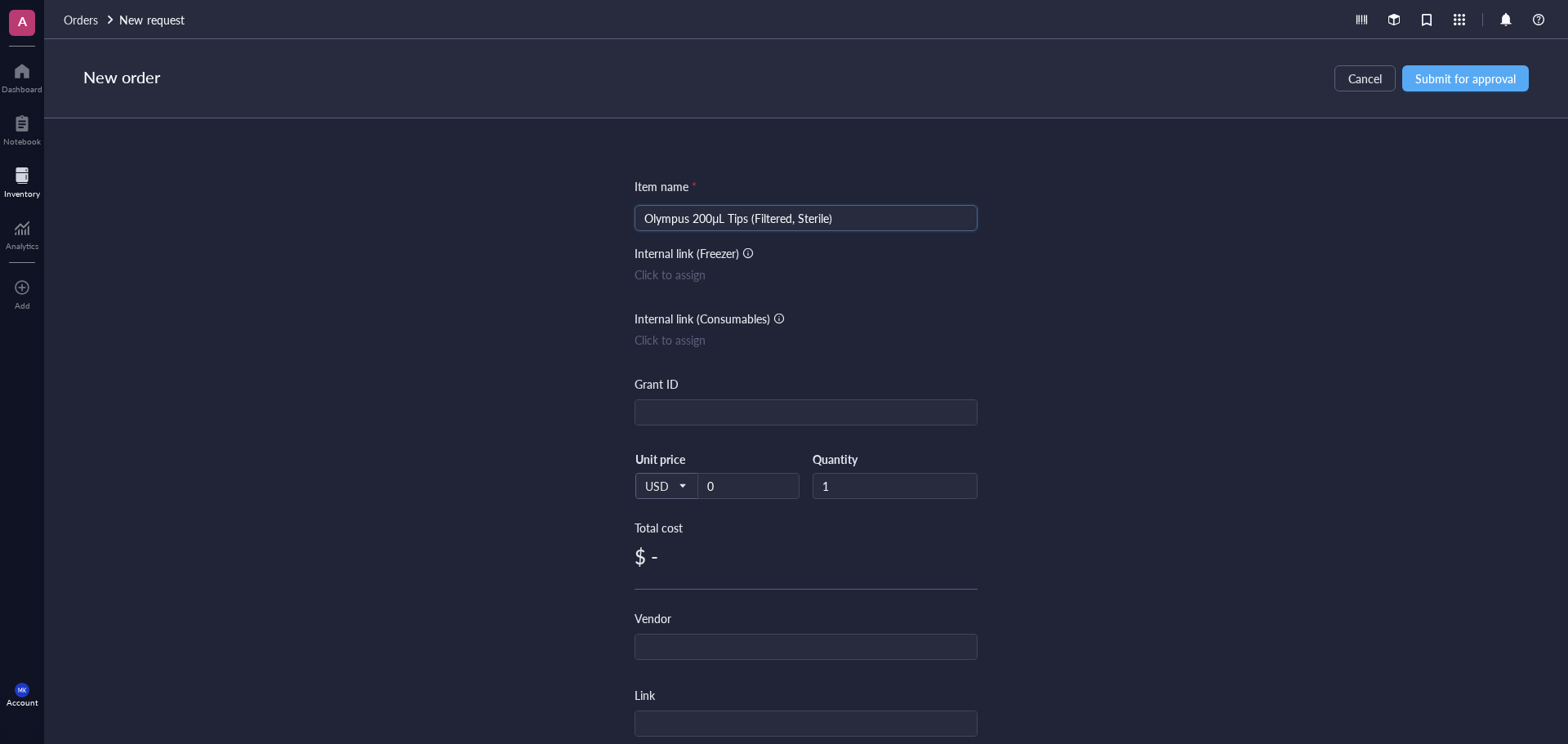 type on "Olympus 200μL Tips (Filtered, Sterile)" 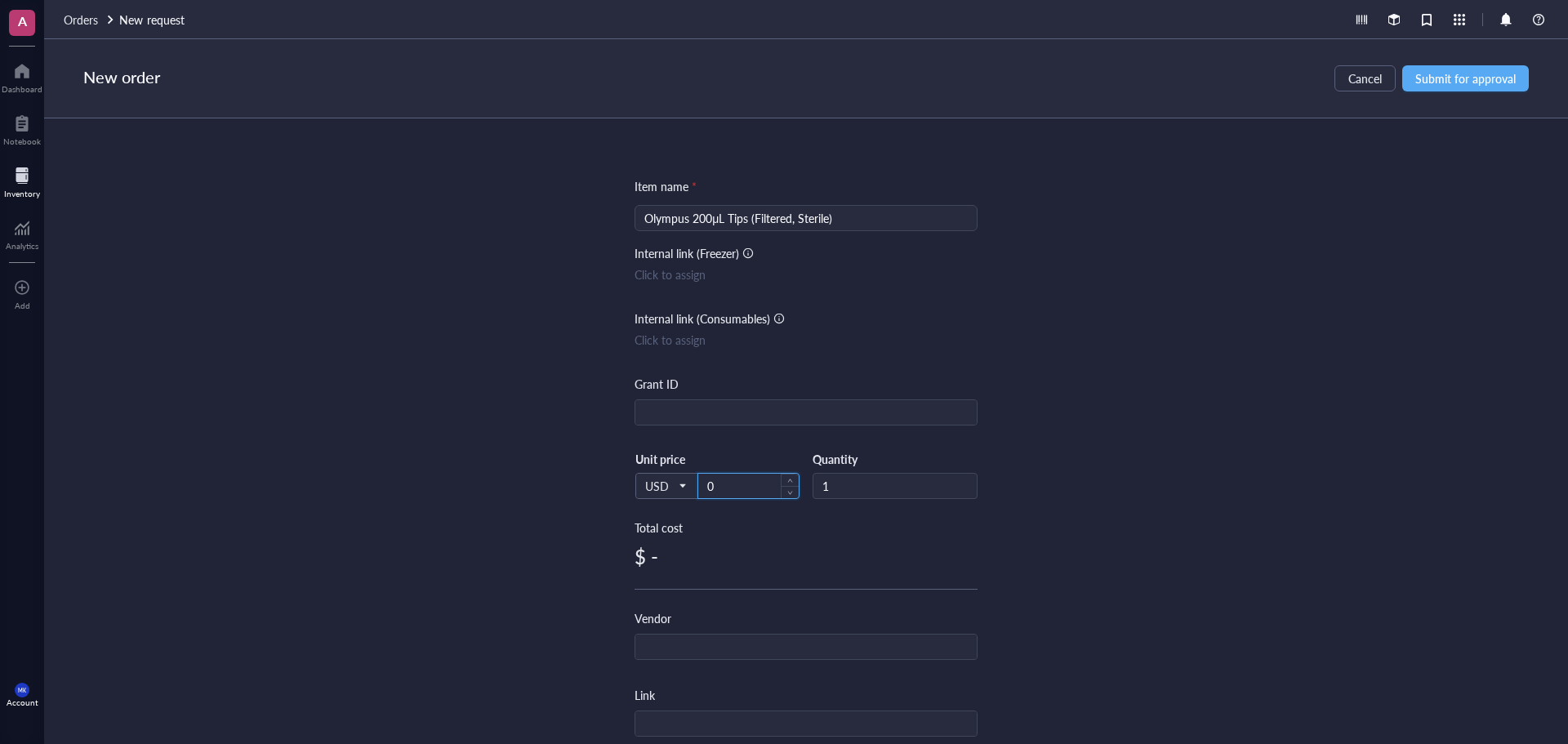 drag, startPoint x: 754, startPoint y: 479, endPoint x: 698, endPoint y: 480, distance: 56.008928 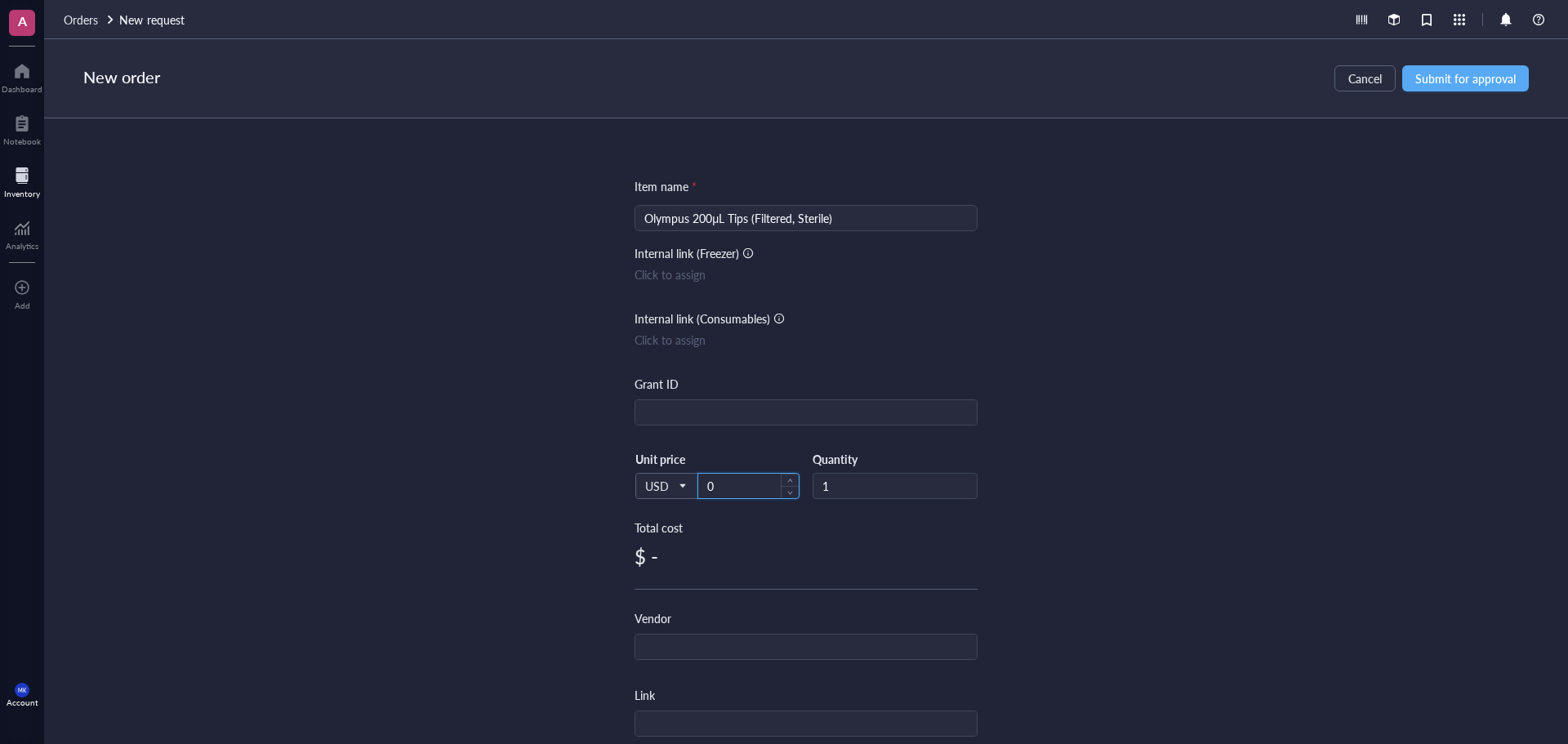 click on "0" at bounding box center [748, 486] 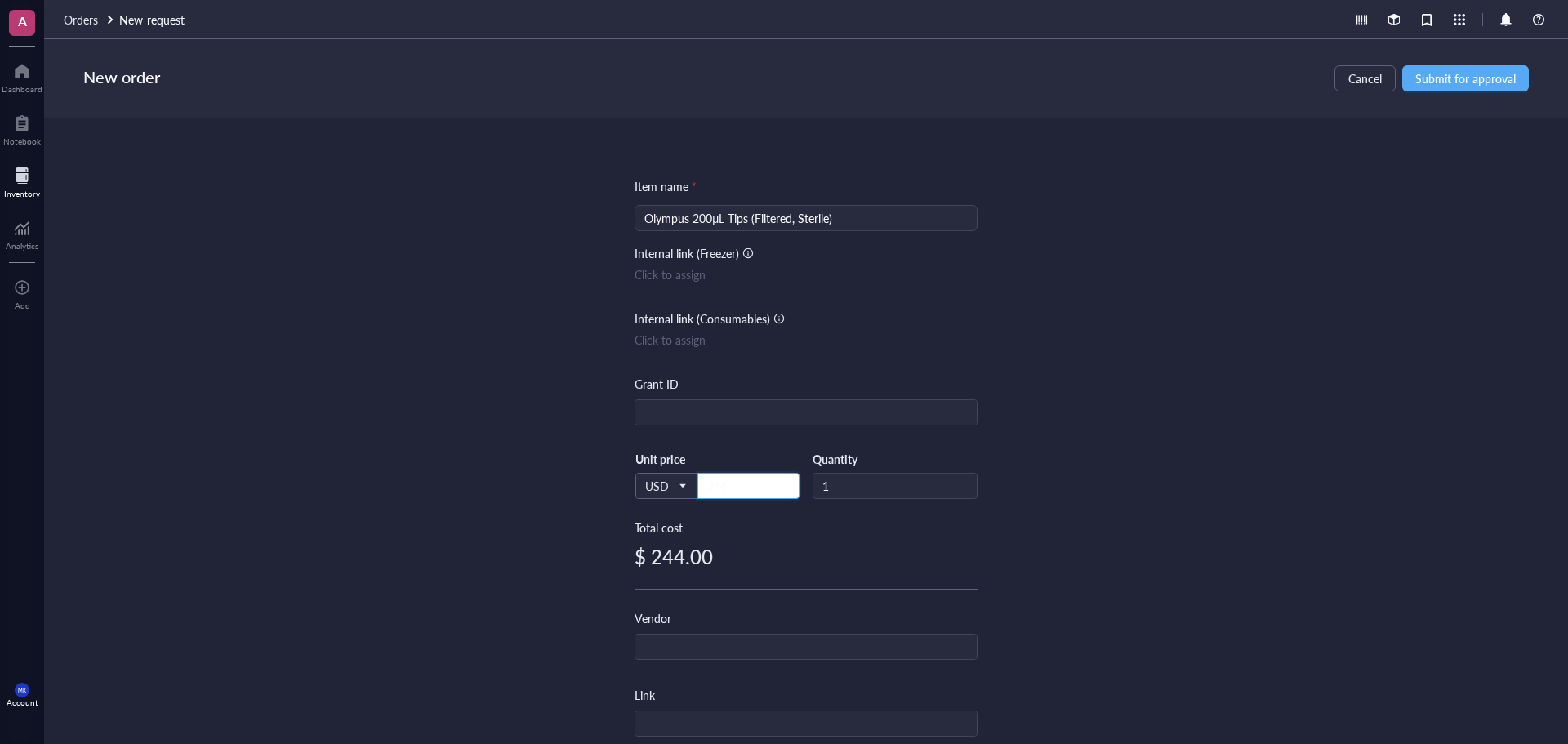 type on "244" 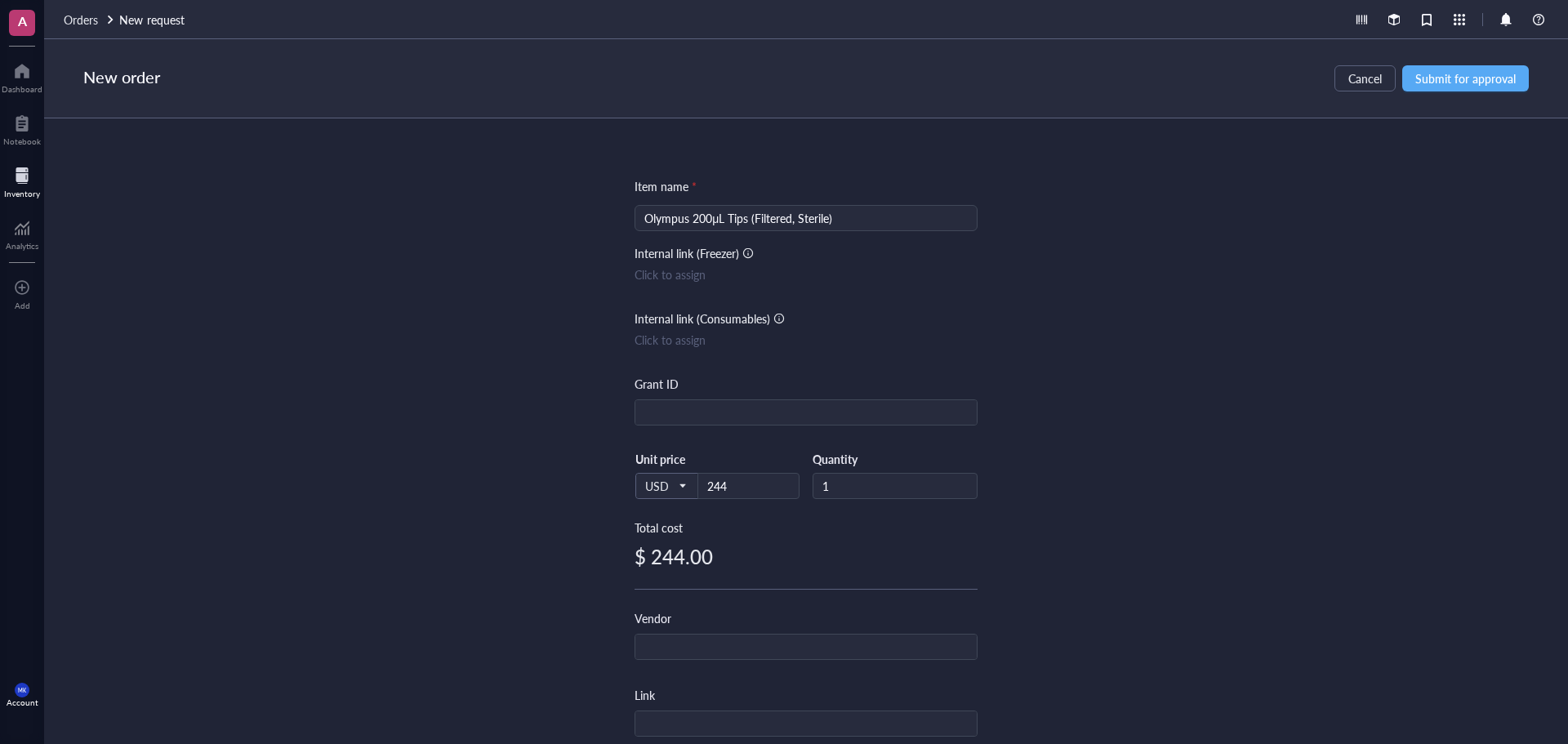 click on "Item name    * Olympus 200μL Tips (Filtered, Sterile) Internal link (Freezer) Click to assign Internal link (Consumables) Click to assign Grant ID USD Unit price 244 Quantity 1 Total cost $   244.00 Vendor Link Reference Catalog # Lot # Concentration Vol / Mass Notes" at bounding box center [806, 431] 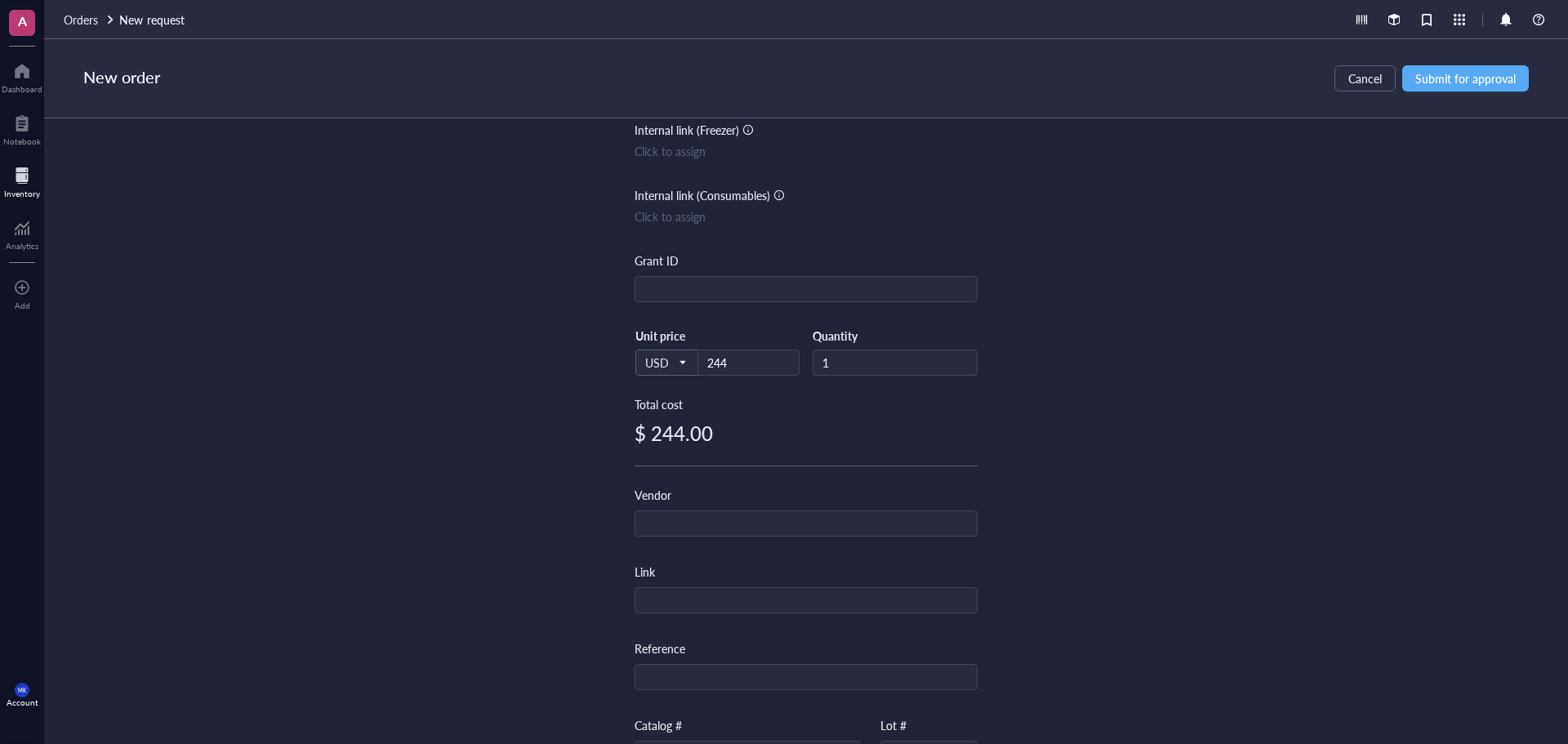 scroll, scrollTop: 163, scrollLeft: 0, axis: vertical 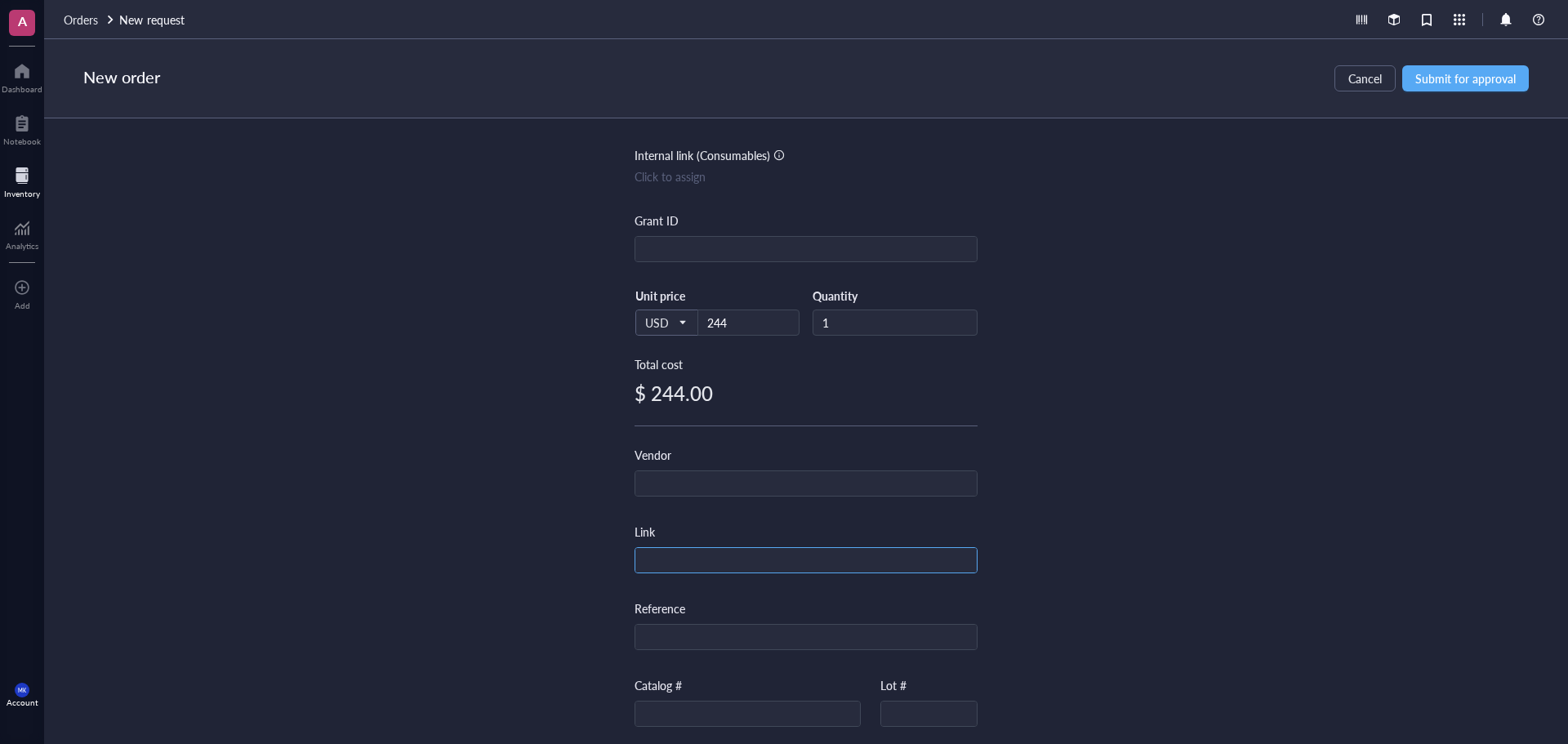 click at bounding box center (806, 561) 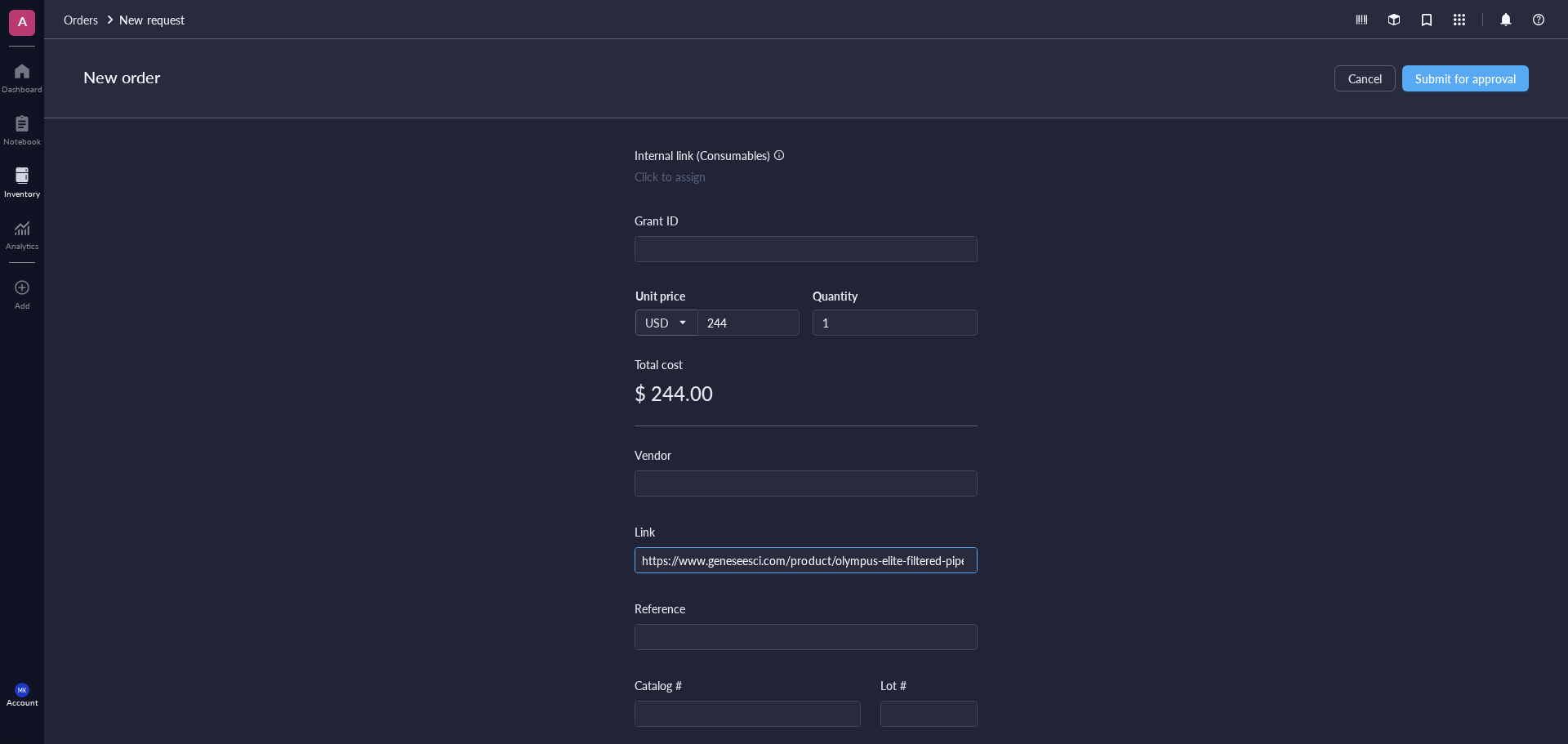 scroll, scrollTop: 0, scrollLeft: 123, axis: horizontal 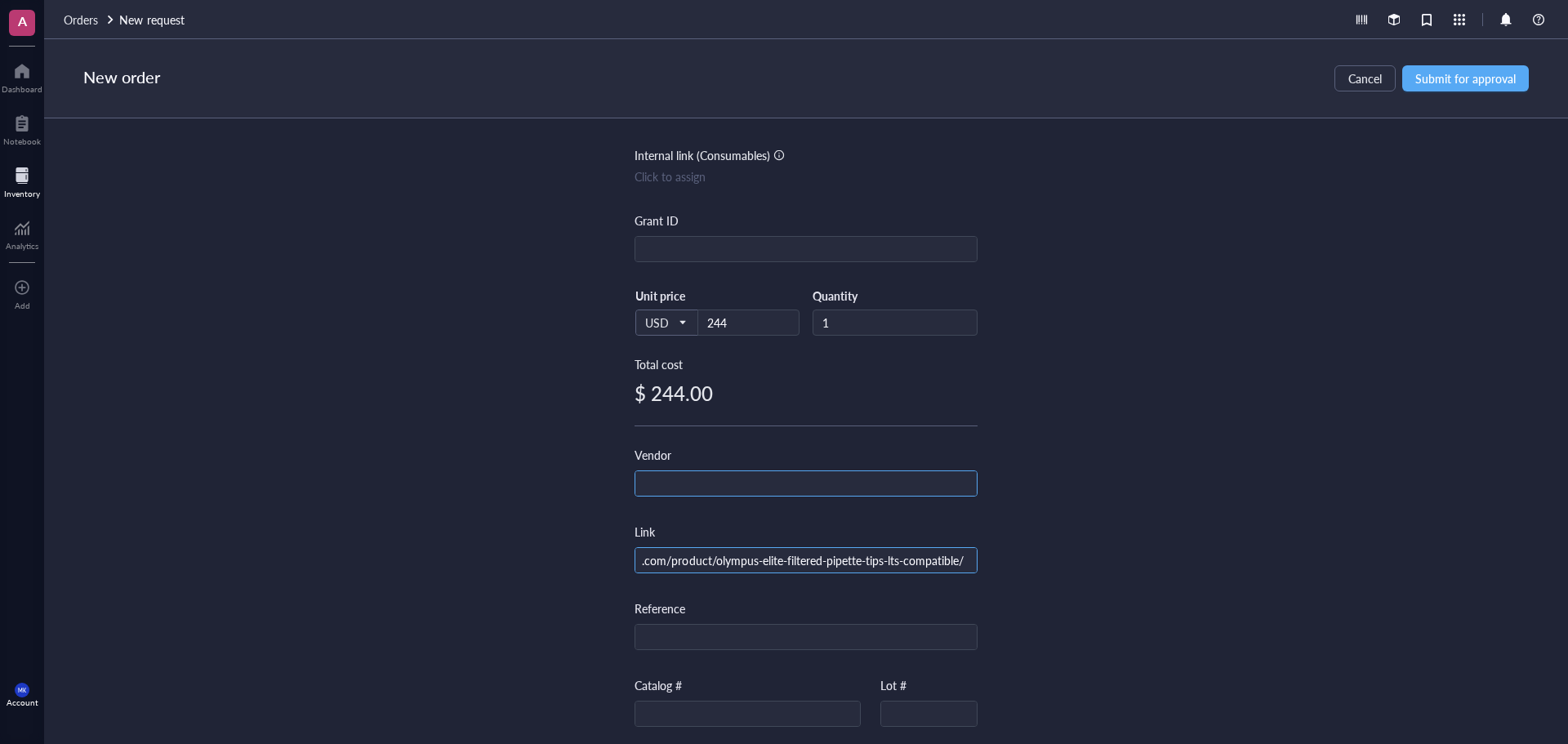type on "https://www.geneseesci.com/product/olympus-elite-filtered-pipette-tips-lts-compatible/" 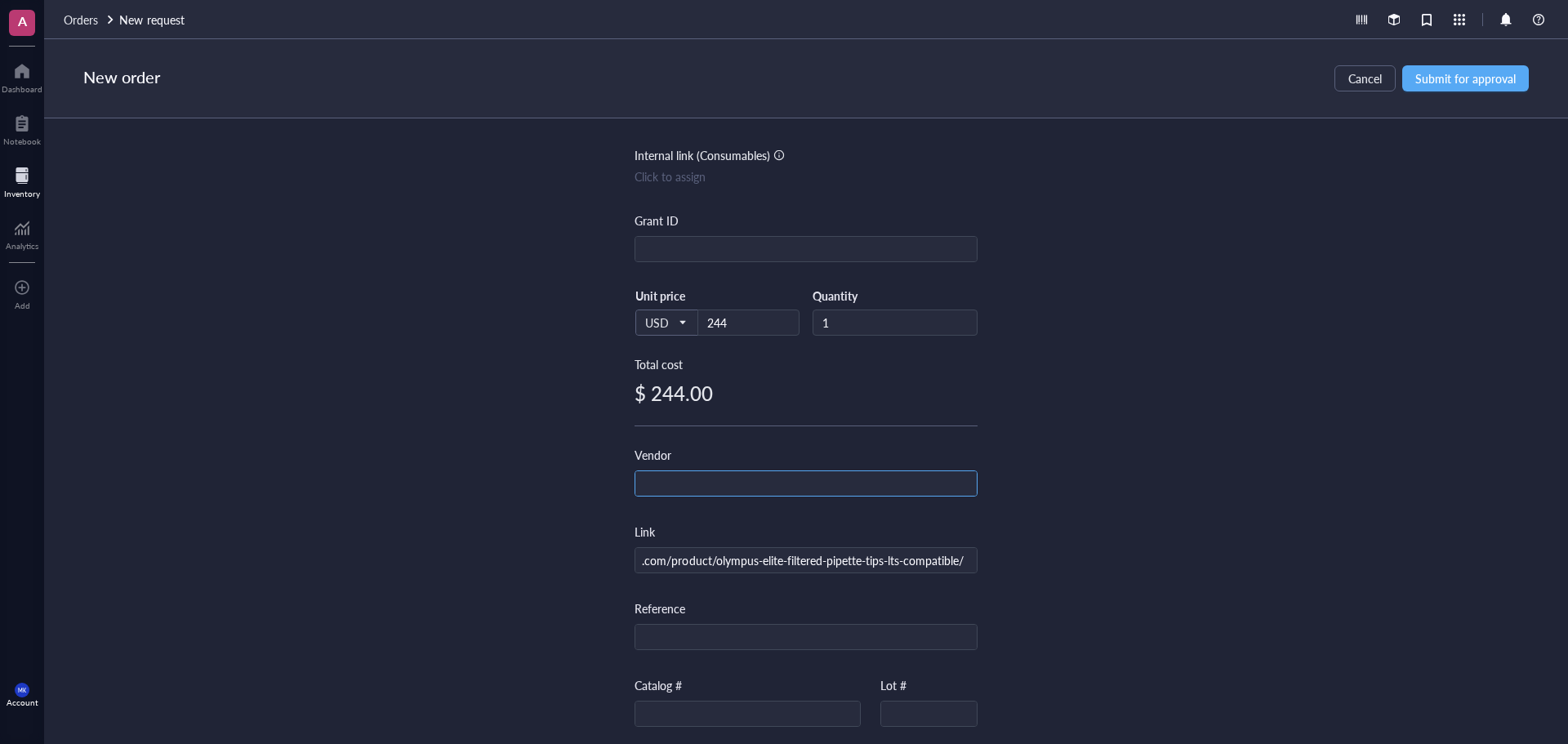 click at bounding box center (806, 484) 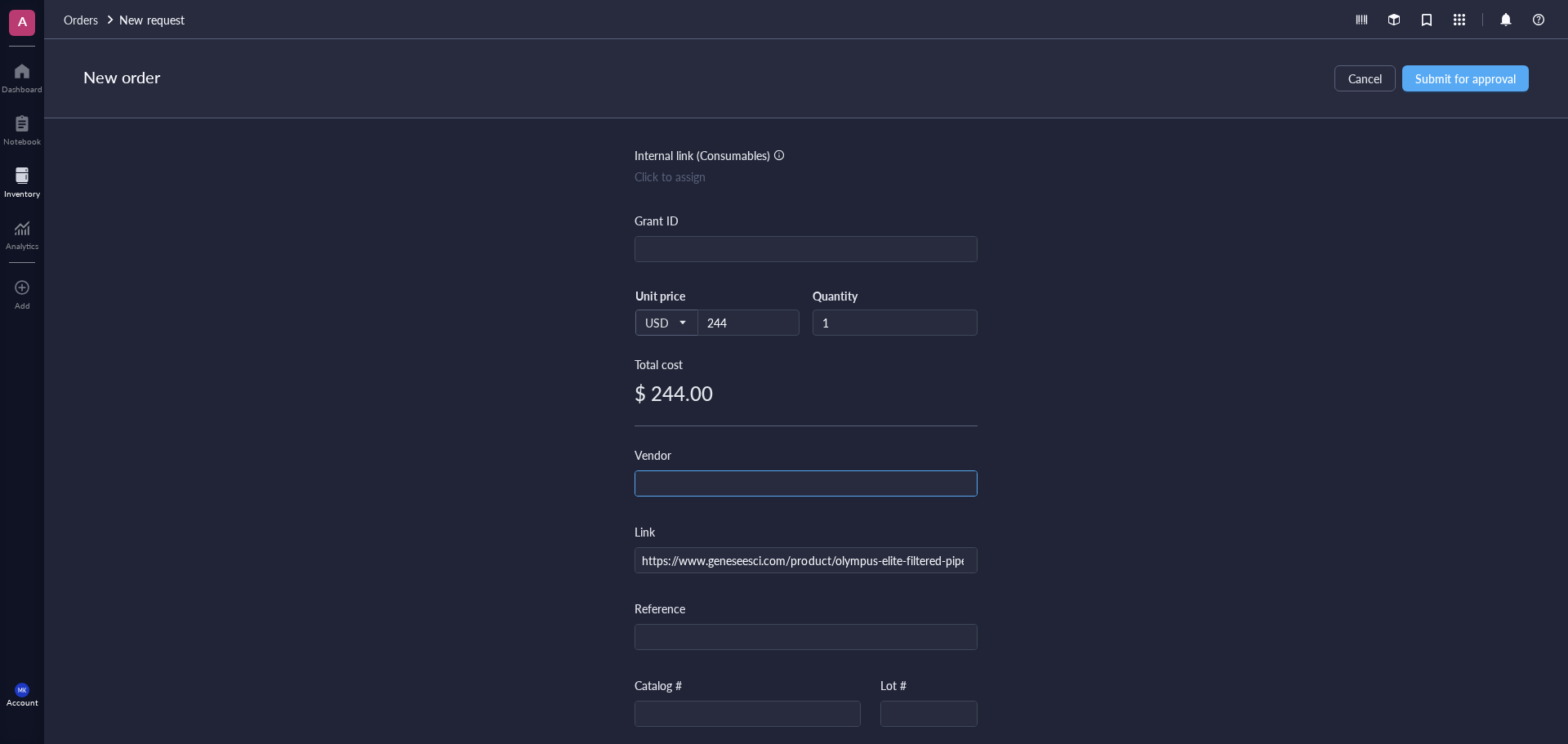 type on "H" 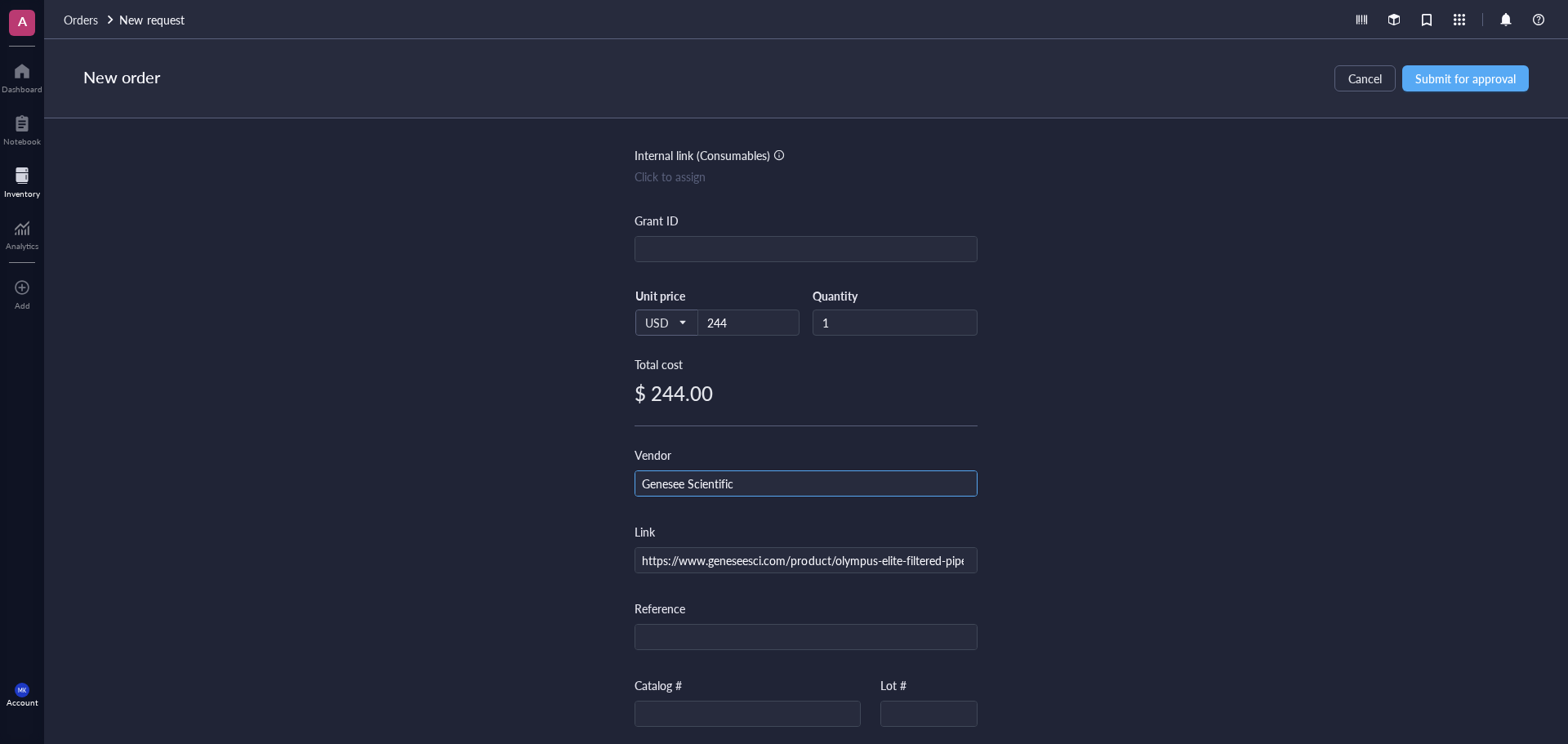 type on "Genesee Scientific" 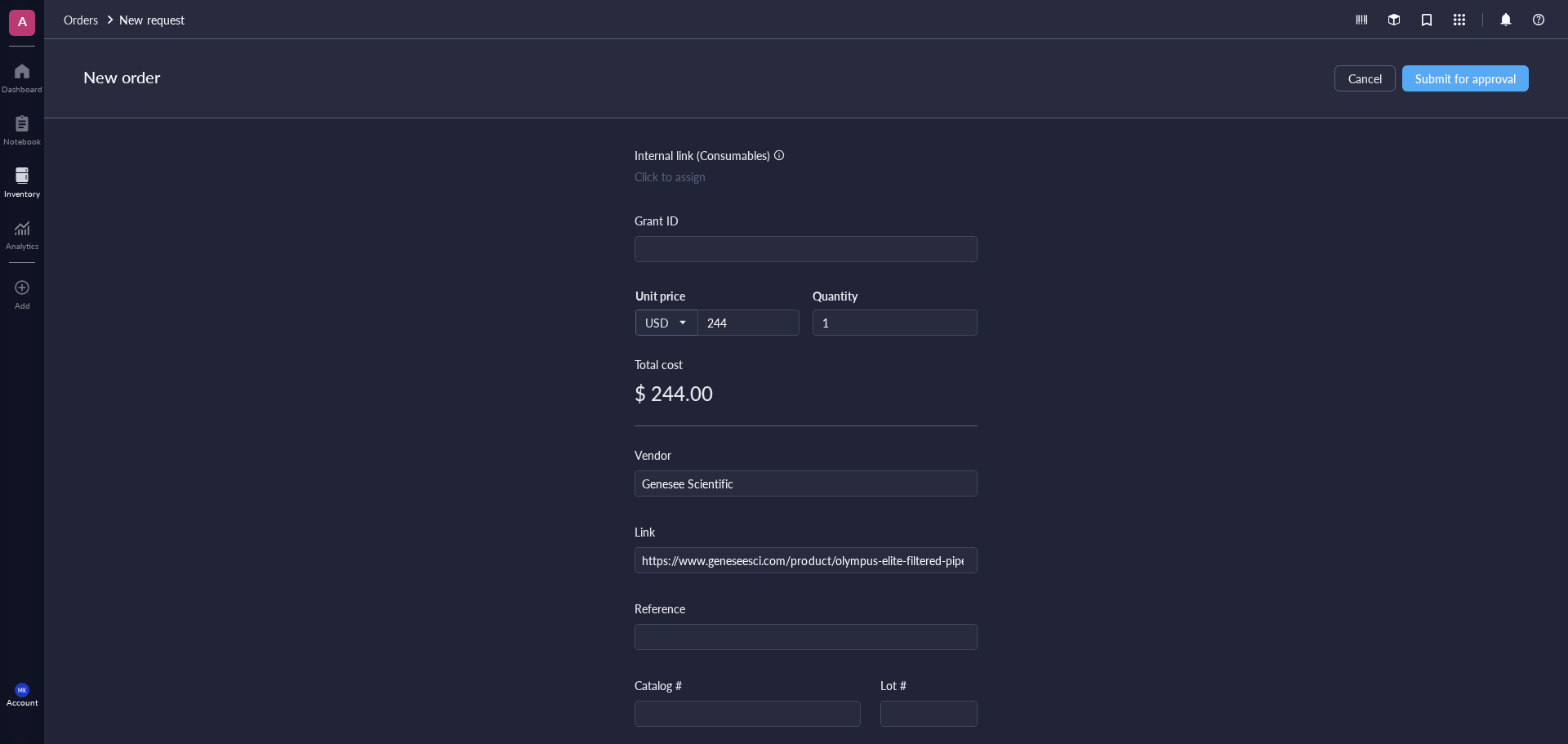 click on "Item name    * Olympus 200μL Tips (Filtered, Sterile) Internal link (Freezer) Click to assign Internal link (Consumables) Click to assign Grant ID USD Unit price 244 Quantity 1 Total cost $   244.00 Vendor Genesee Scientific Link https://www.geneseesci.com/product/olympus-elite-filtered-pipette-tips-lts-compatible/ Reference Catalog # Lot # Concentration Vol / Mass Notes" at bounding box center [806, 431] 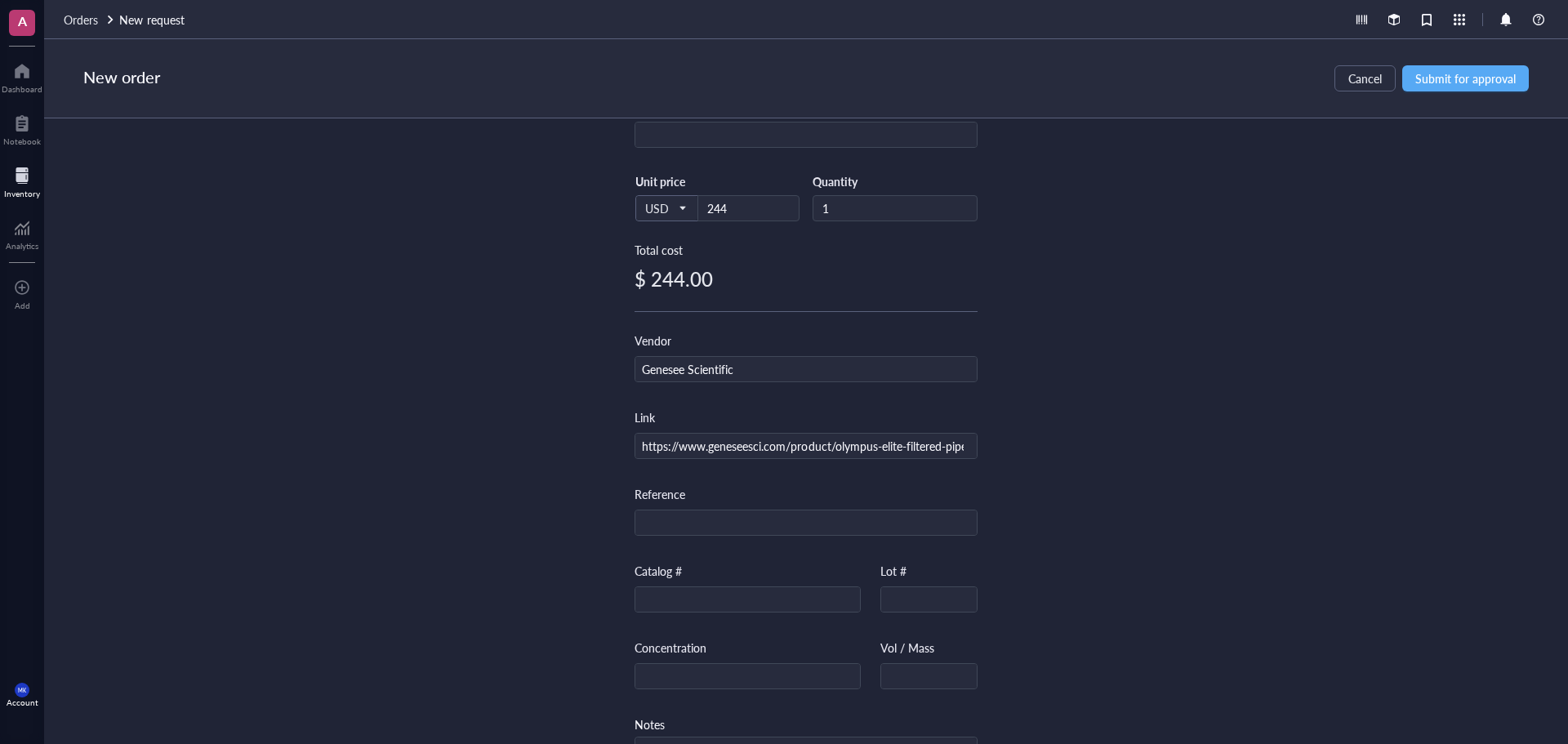 scroll, scrollTop: 327, scrollLeft: 0, axis: vertical 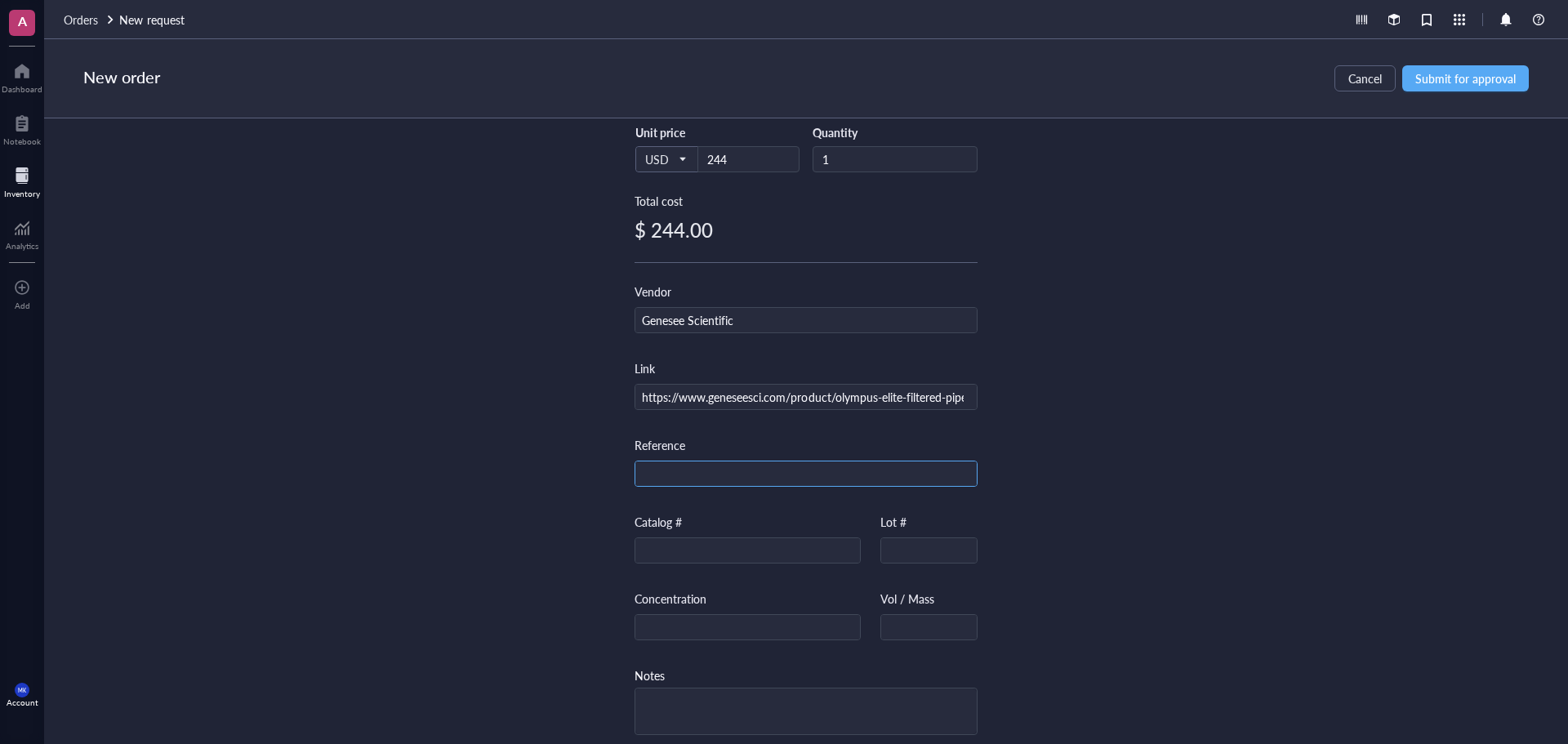 click at bounding box center (806, 474) 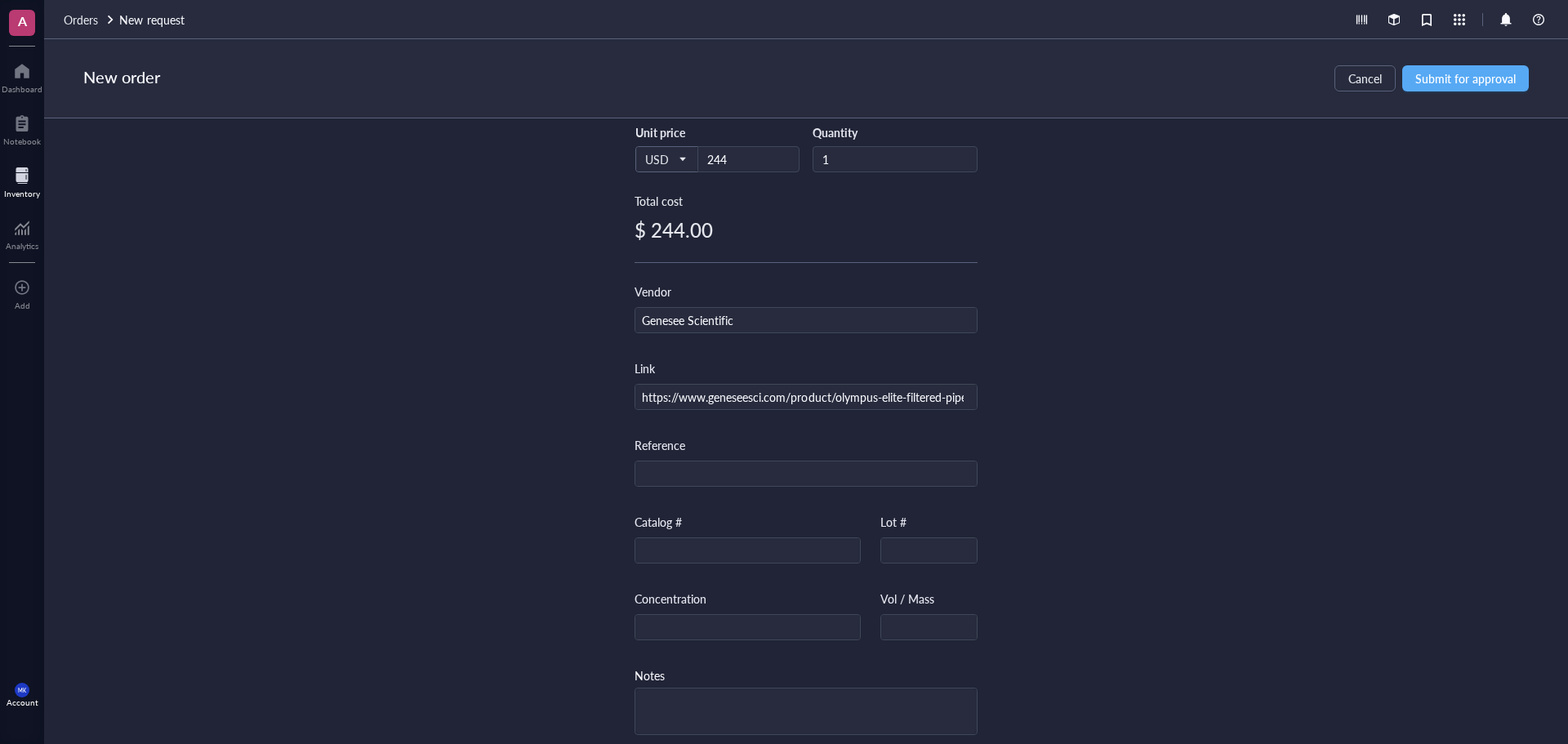 click on "Item name    * Olympus 200μL Tips (Filtered, Sterile) Internal link (Freezer) Click to assign Internal link (Consumables) Click to assign Grant ID USD Unit price 244 Quantity 1 Total cost $   244.00 Vendor Genesee Scientific Link https://www.geneseesci.com/product/olympus-elite-filtered-pipette-tips-lts-compatible/ Reference Catalog # Lot # Concentration Vol / Mass Notes" at bounding box center [806, 431] 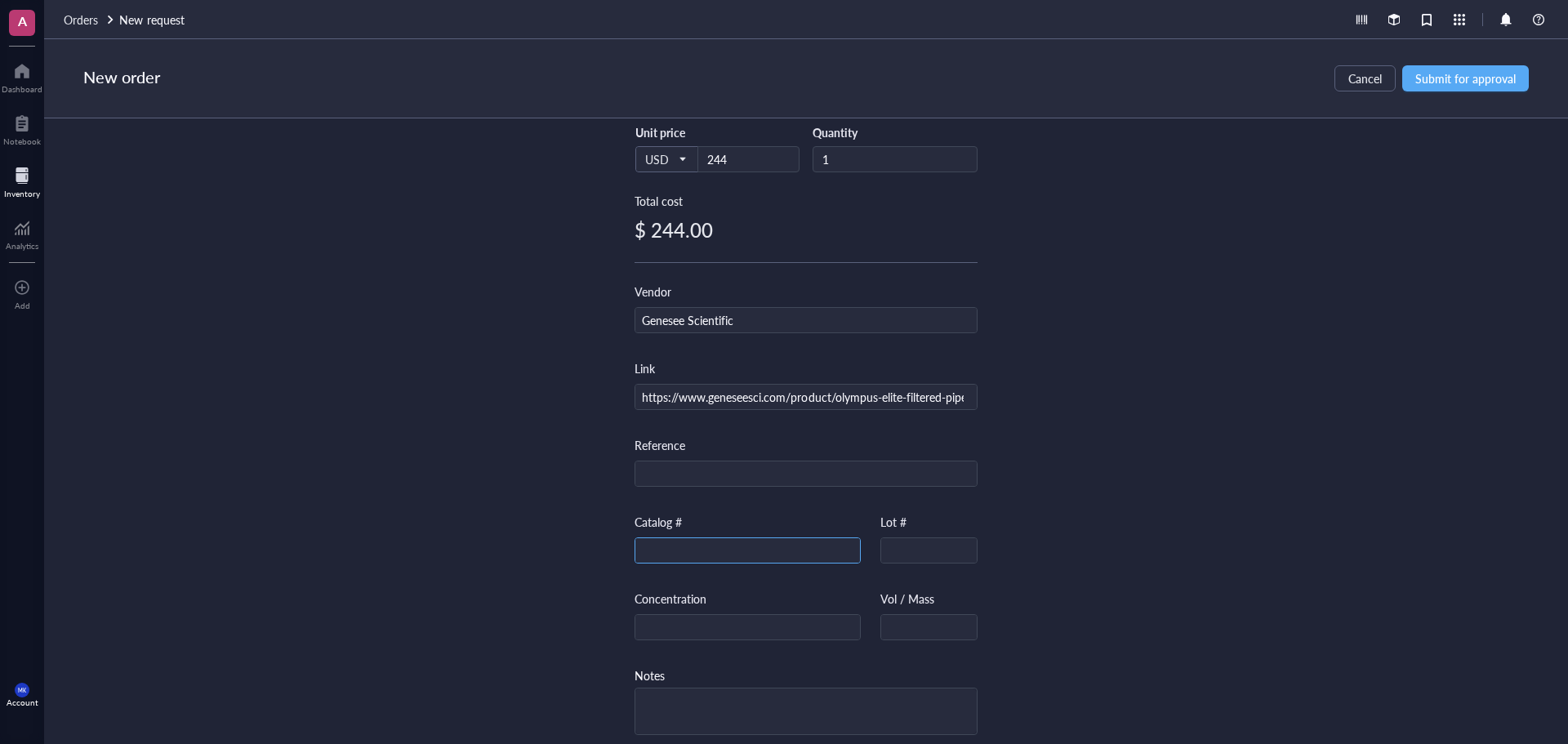 click at bounding box center (747, 551) 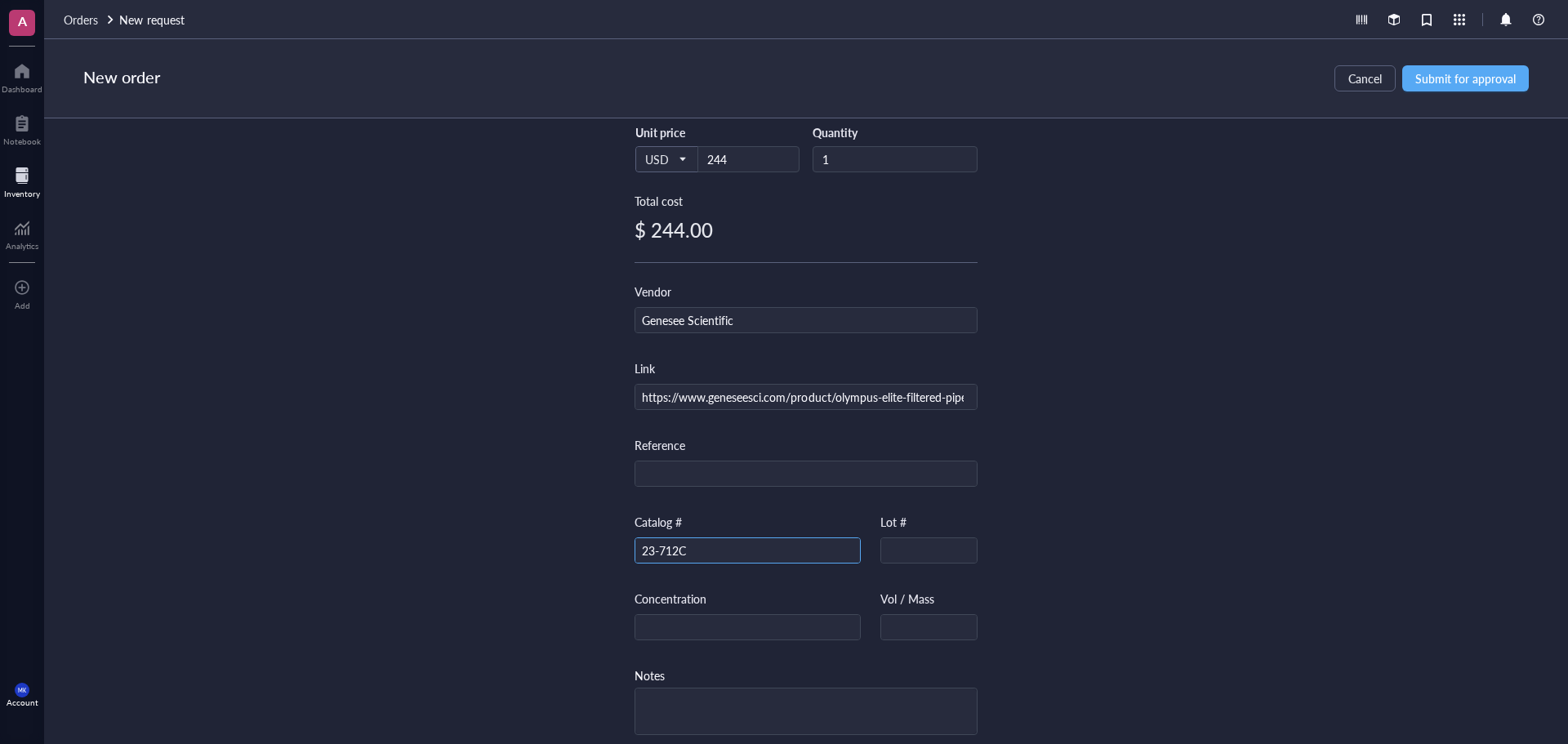 type on "23-712C" 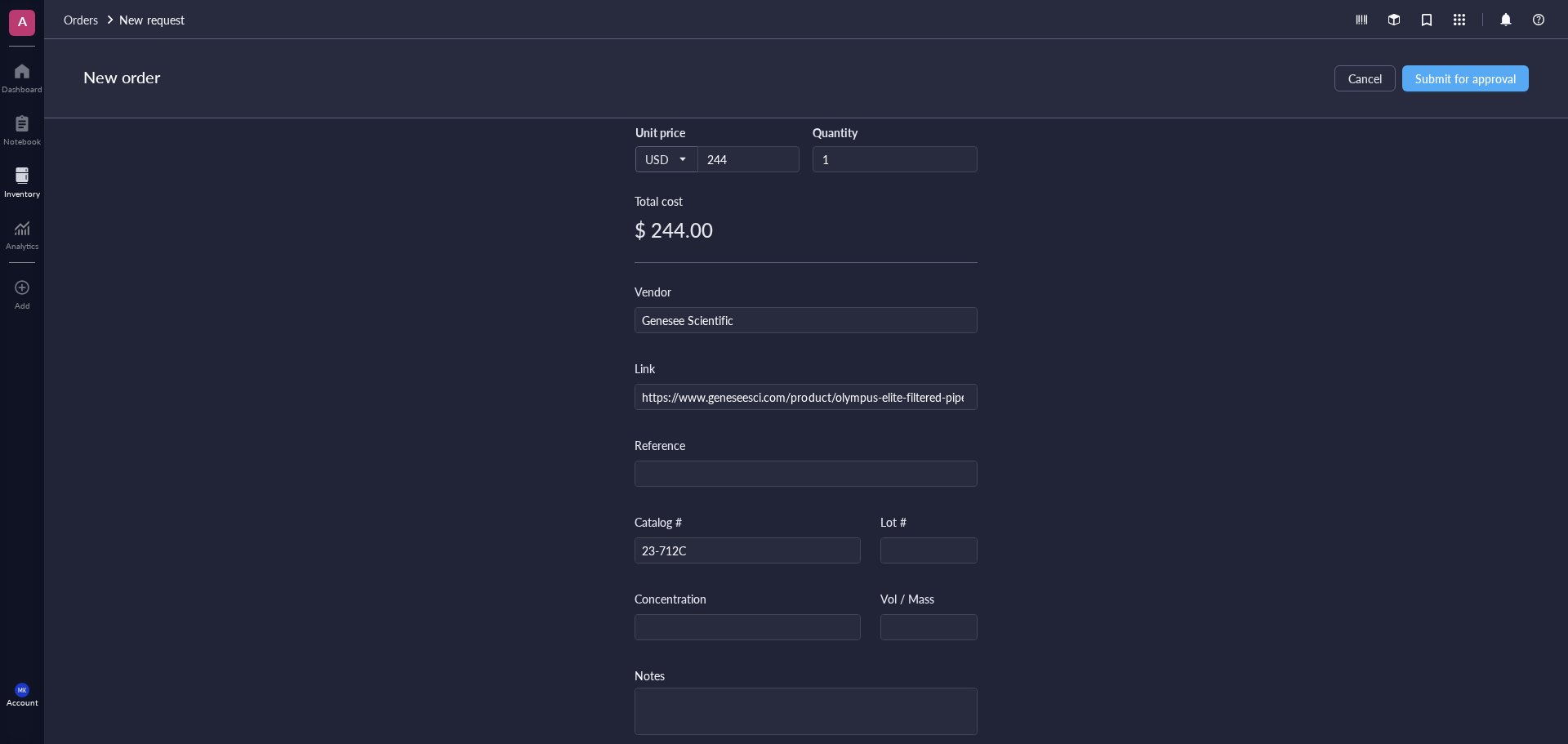 click on "Reference" at bounding box center [806, 461] 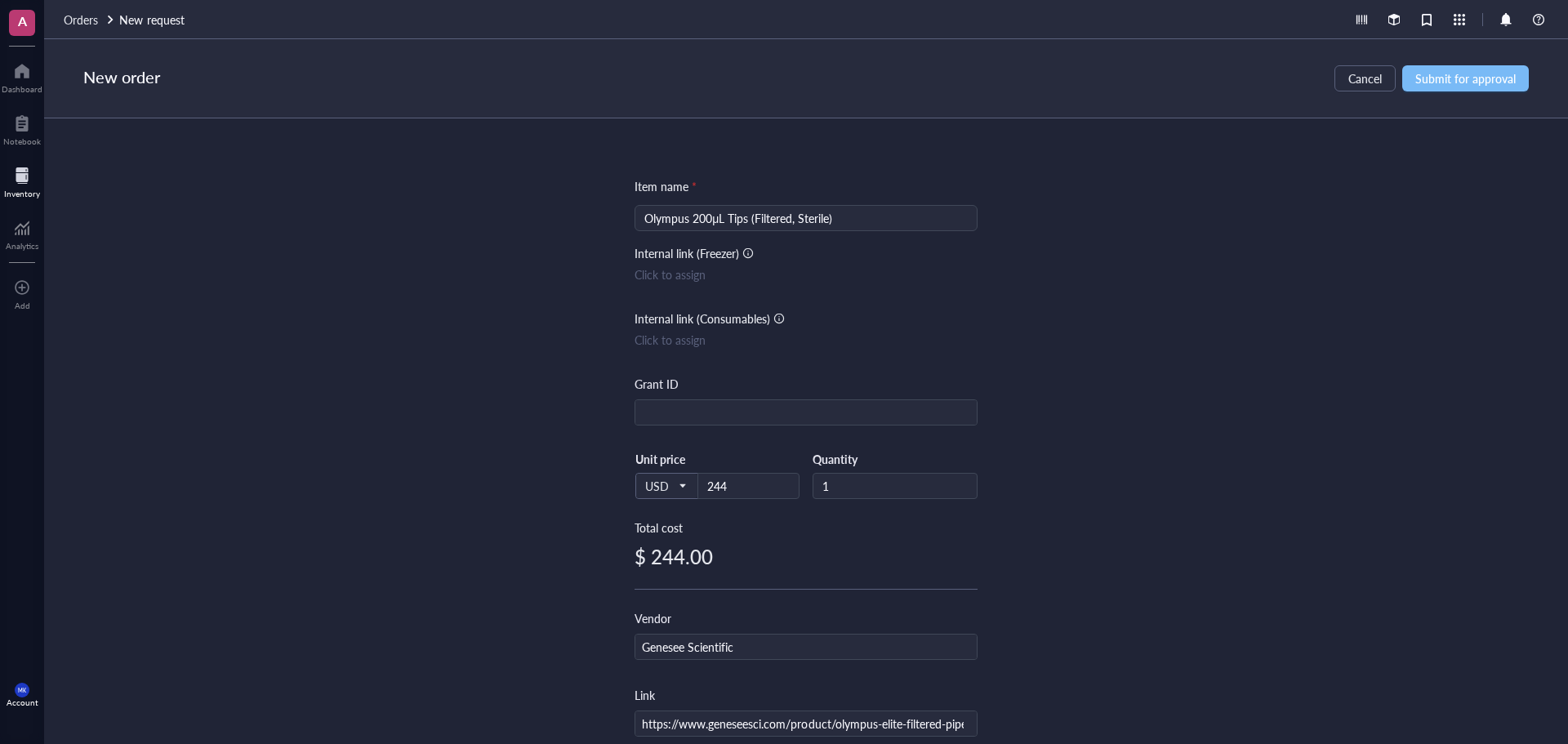 click on "Submit for approval" at bounding box center (1465, 78) 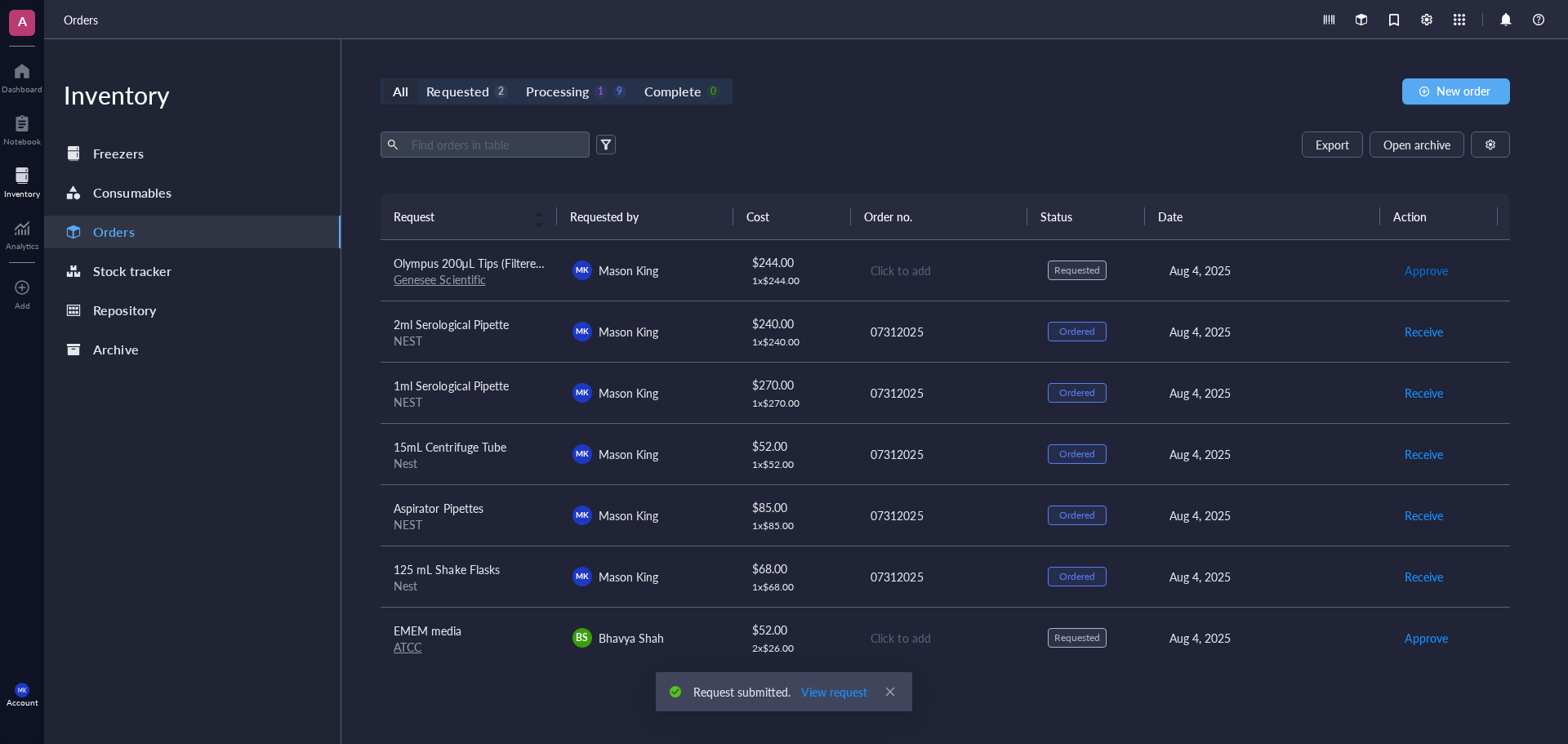 click on "Approve" at bounding box center [1426, 270] 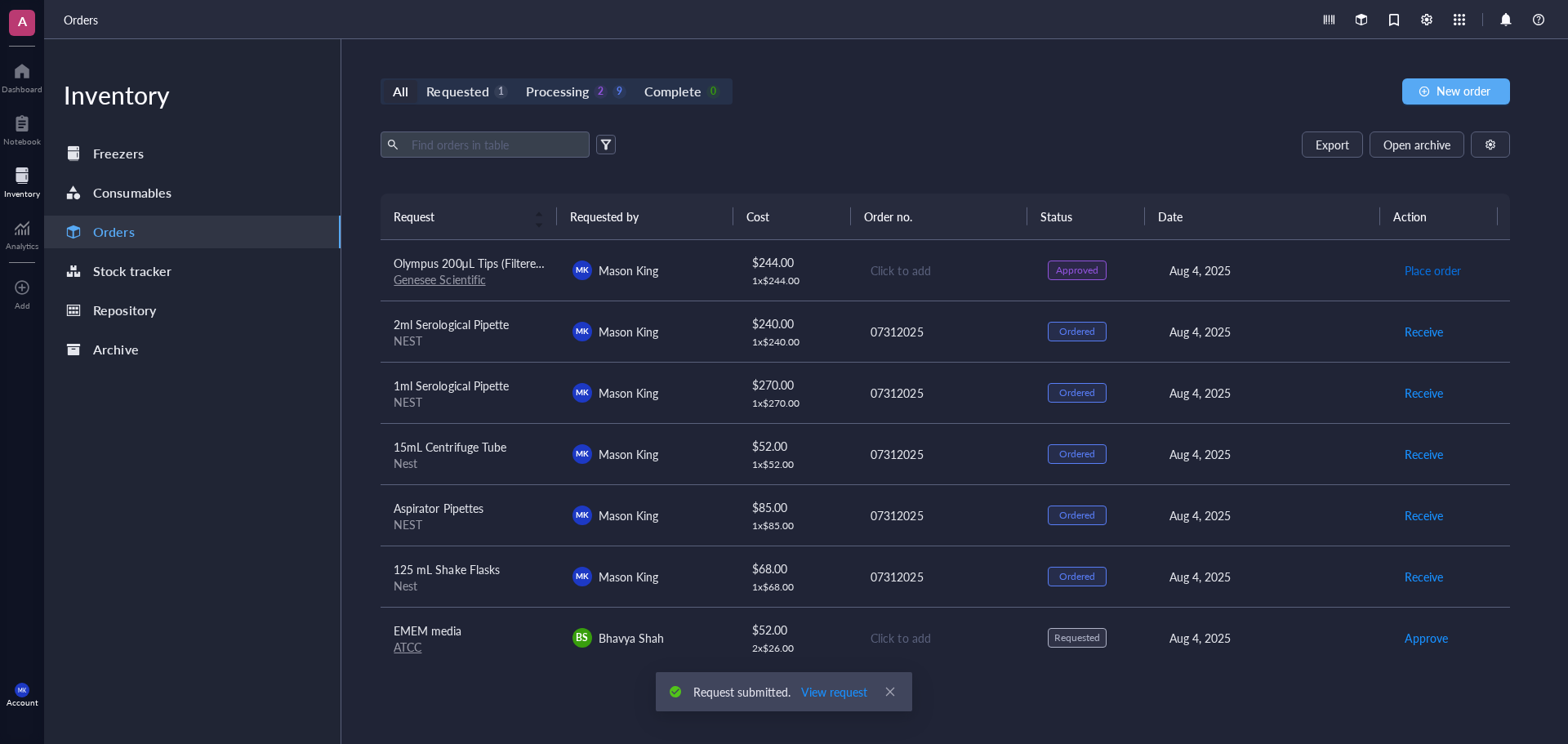 click on "Place order" at bounding box center (1432, 270) 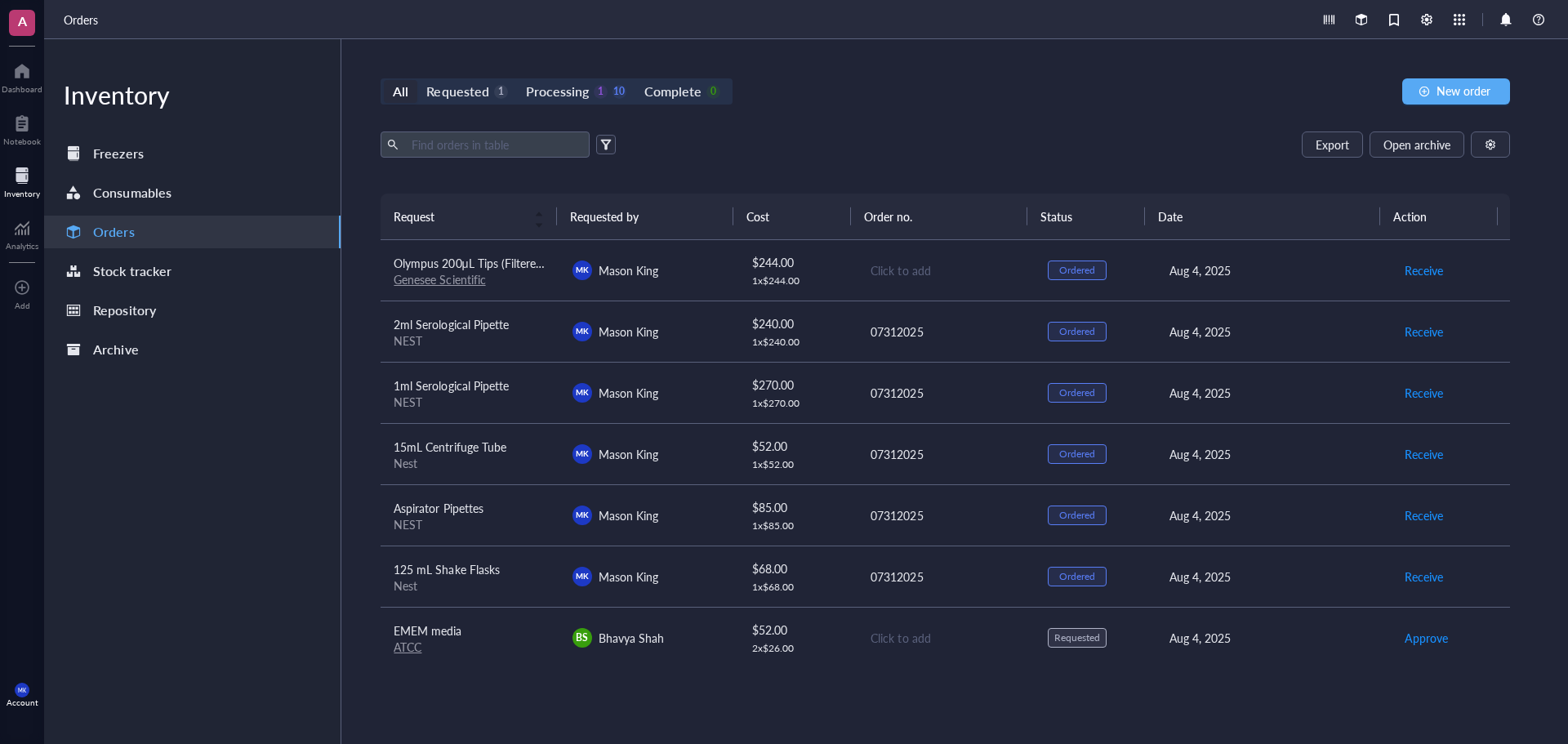 click on "Click to add" at bounding box center (946, 270) 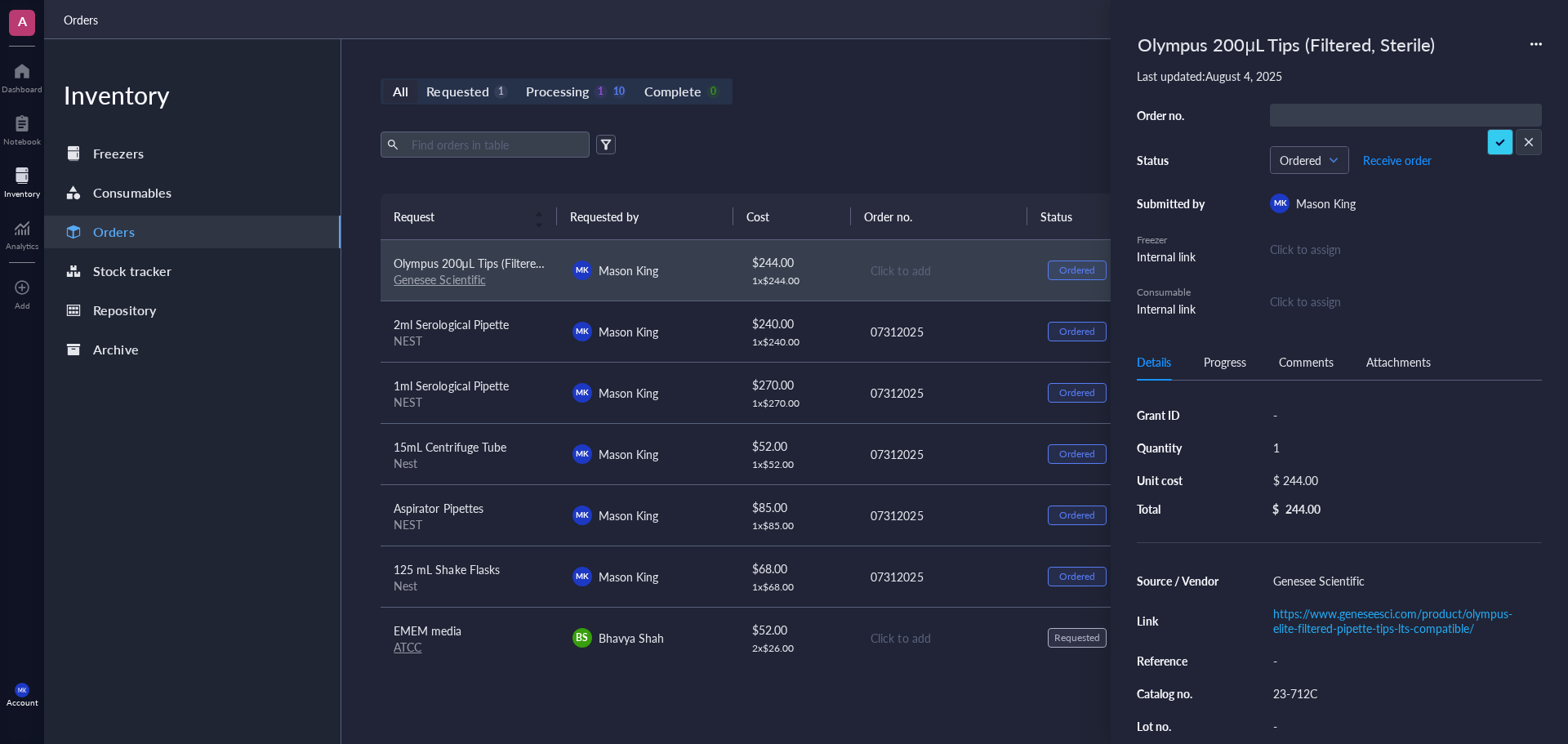type on "W706070" 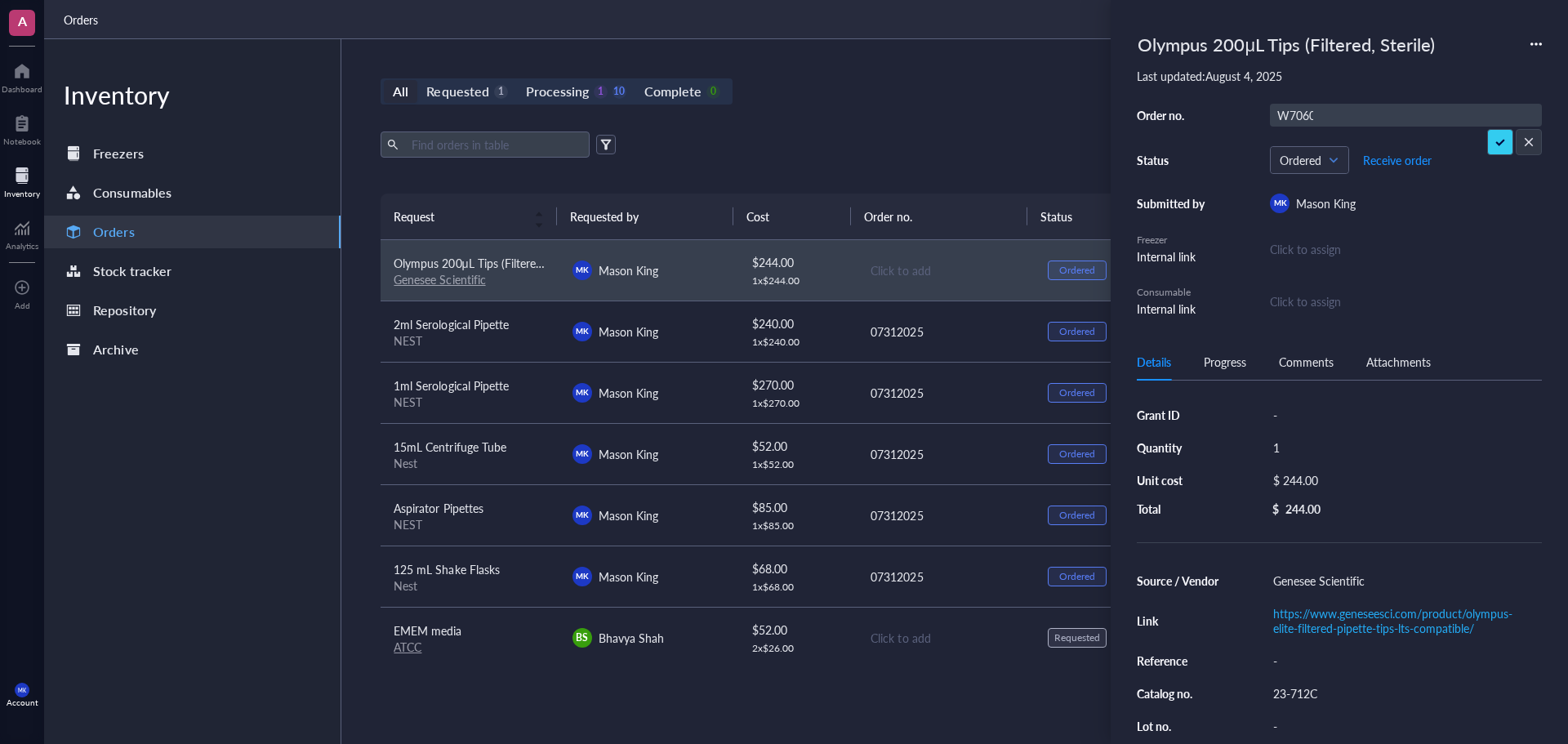 scroll, scrollTop: 0, scrollLeft: 5, axis: horizontal 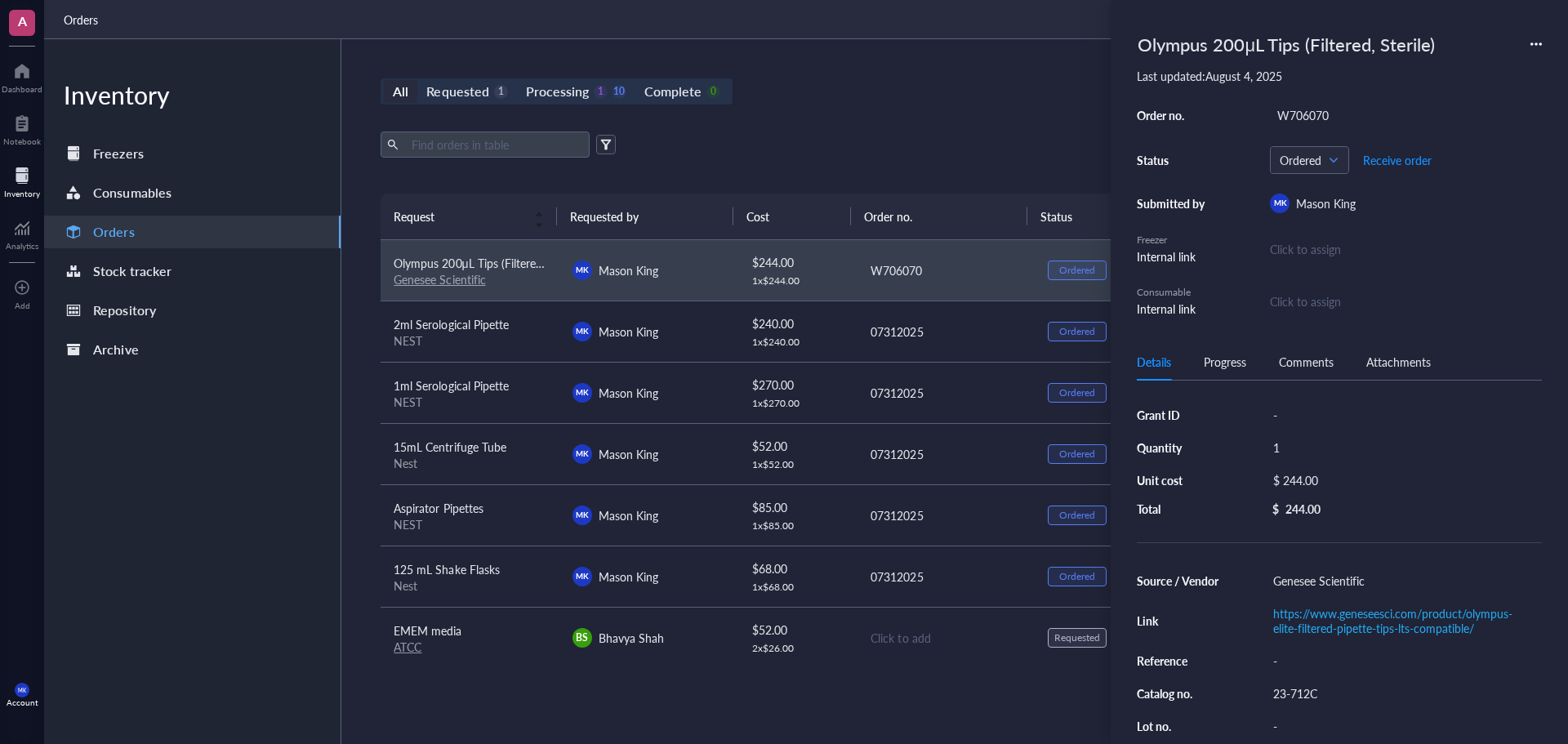 click on "Export Open archive" at bounding box center (945, 145) 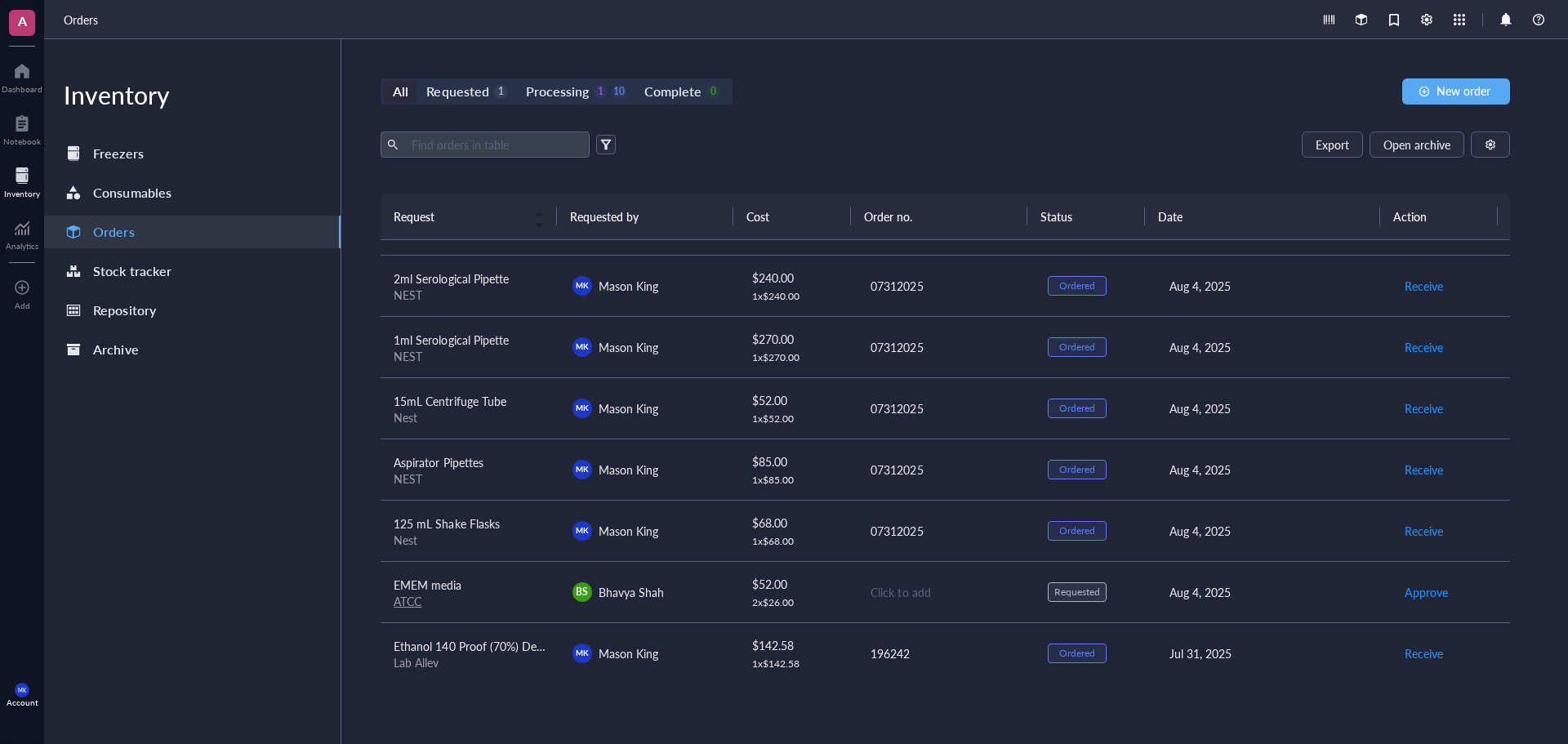 scroll, scrollTop: 163, scrollLeft: 0, axis: vertical 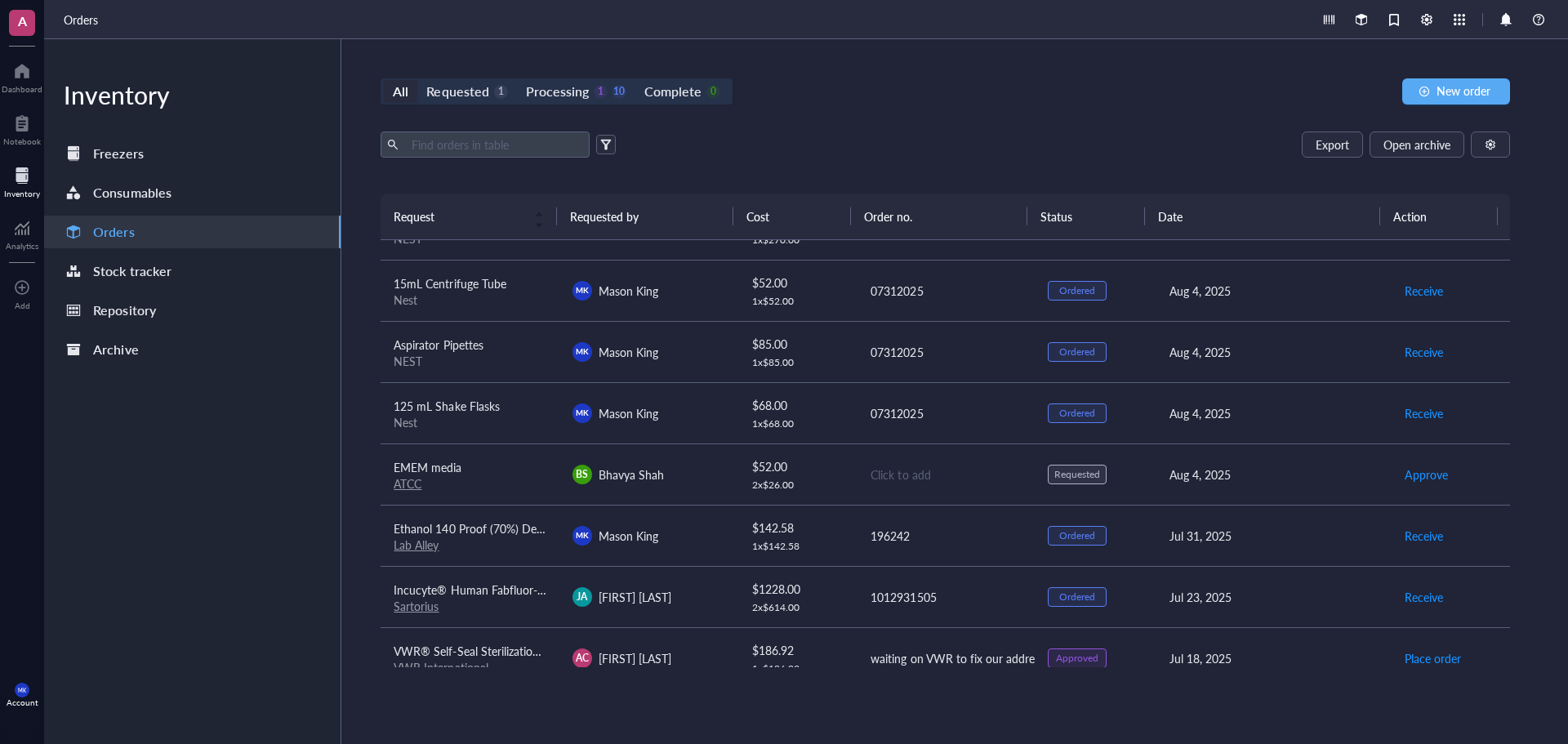 click on "$ 52.00" at bounding box center [798, 466] 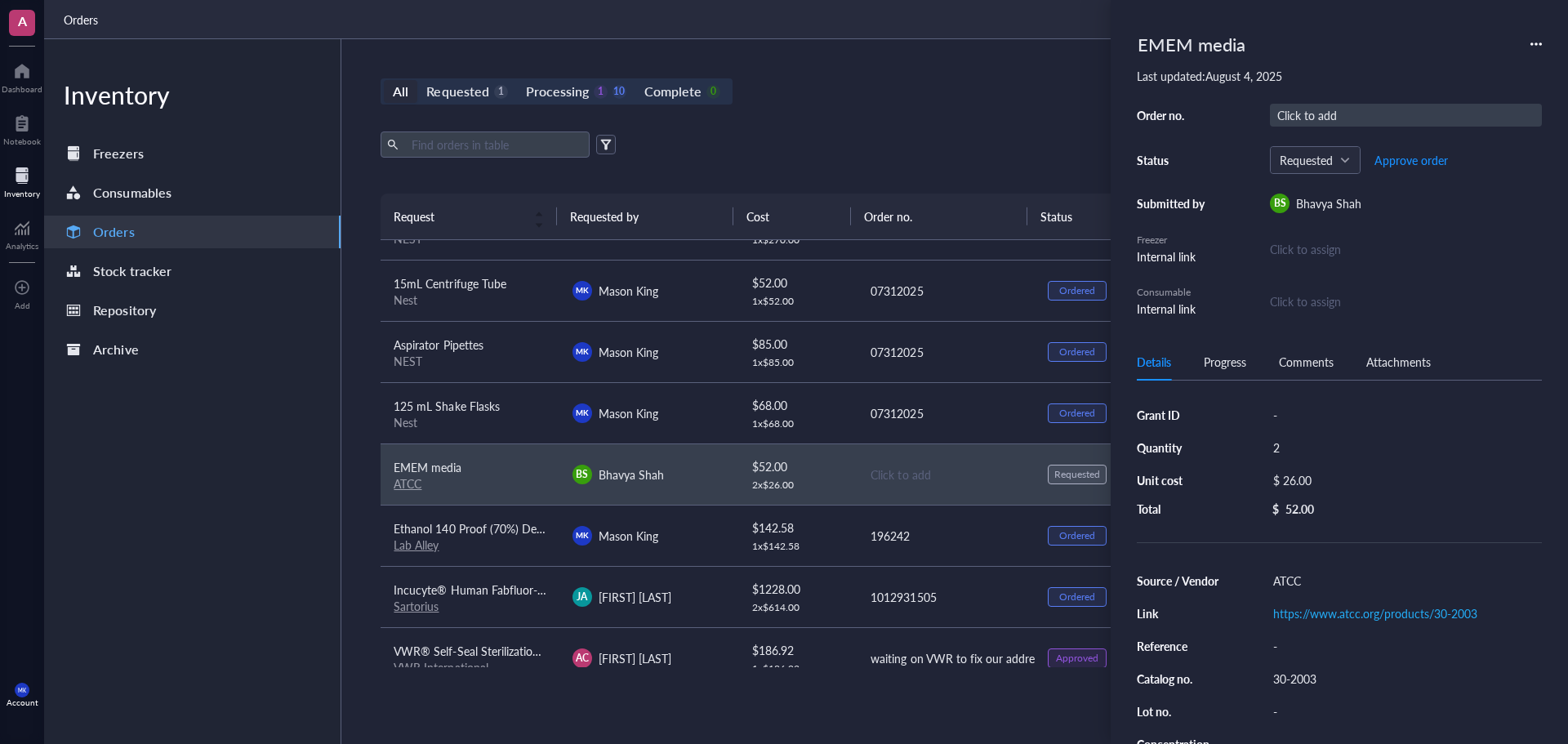click on "Click to add" at bounding box center [1405, 115] 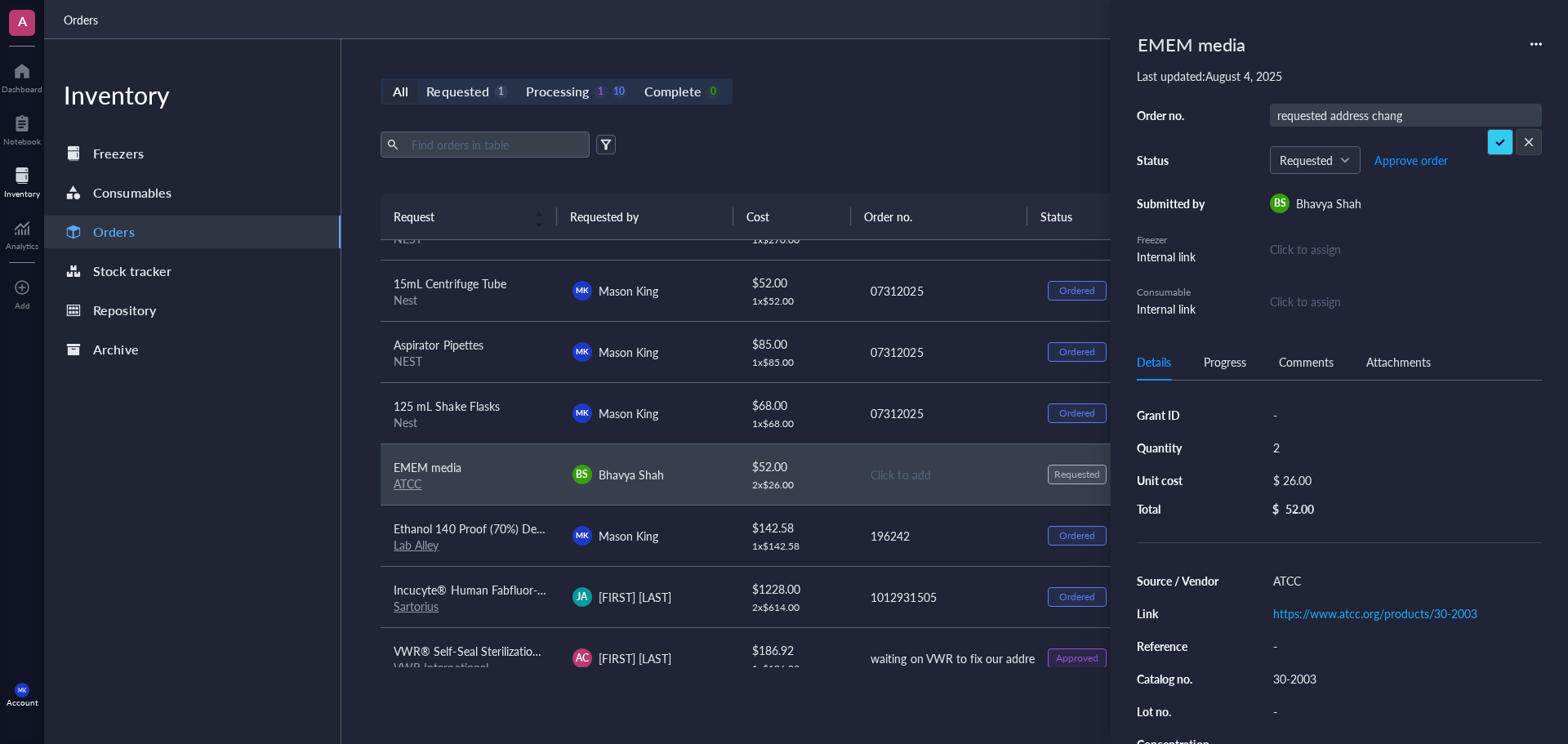type on "requested address change" 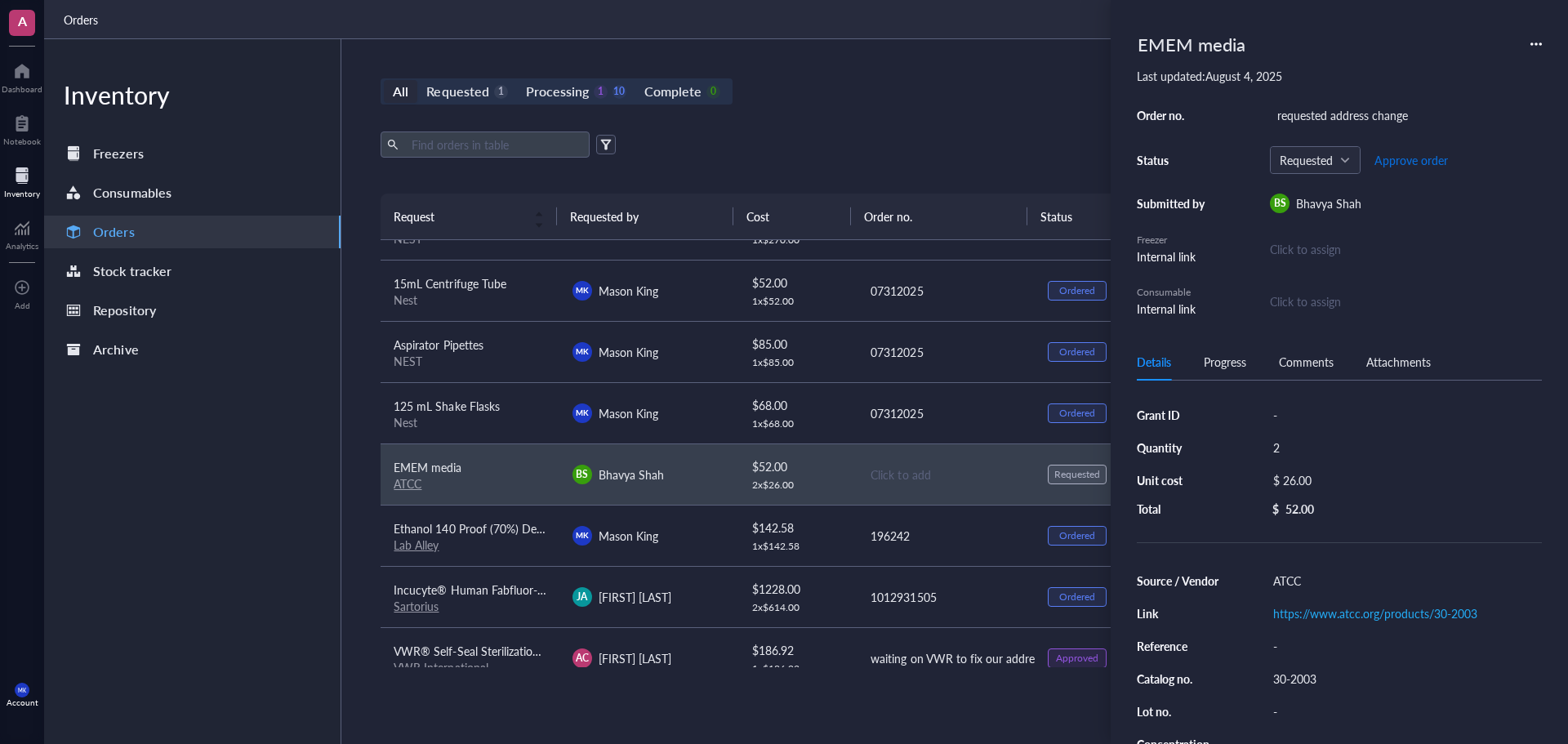 click on "Approve order" at bounding box center (1411, 160) 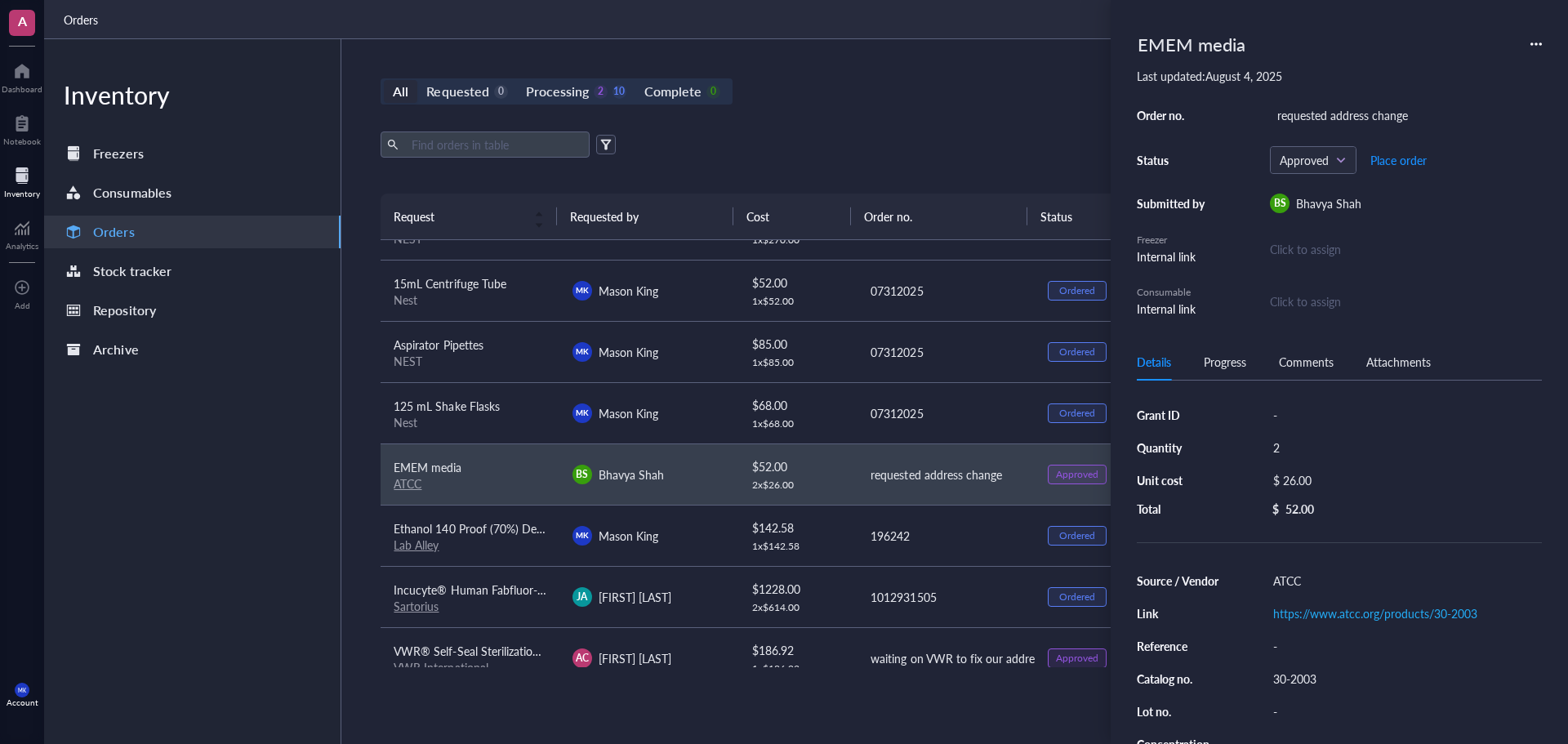 click on "Export Open archive Requester Requested on Source / Vendor Last updated" at bounding box center [945, 163] 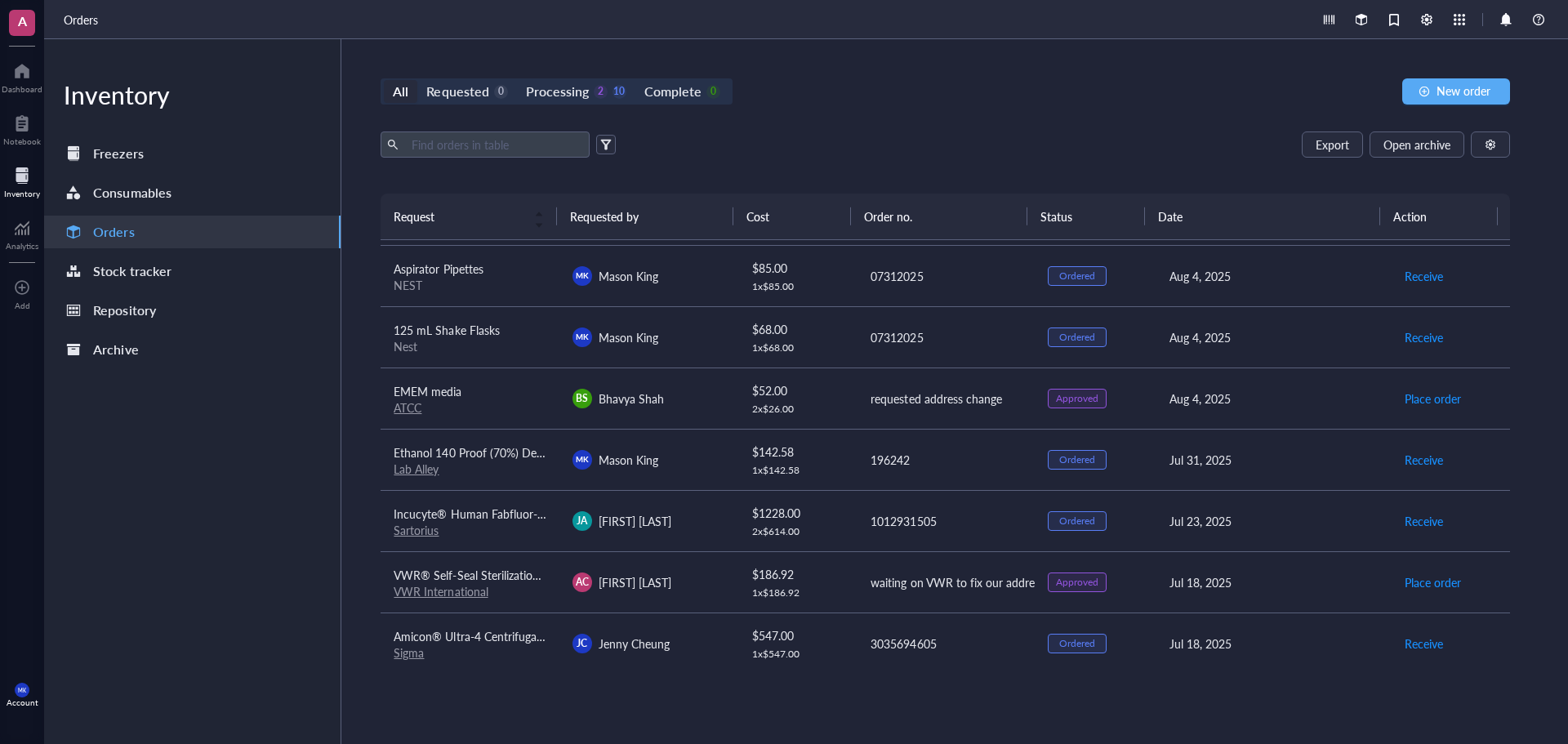 scroll, scrollTop: 245, scrollLeft: 0, axis: vertical 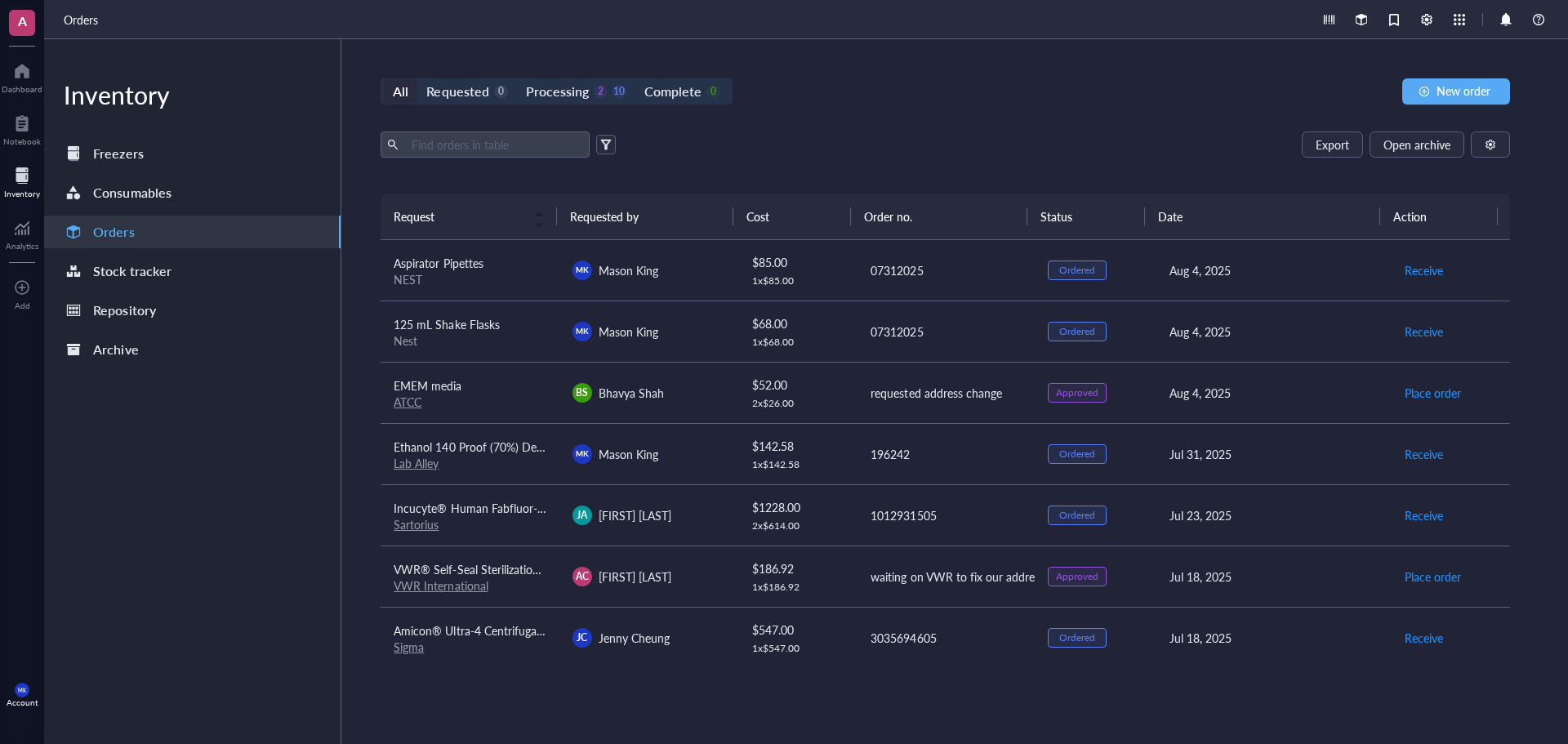 click on "MK [PERSON]" at bounding box center [648, 454] 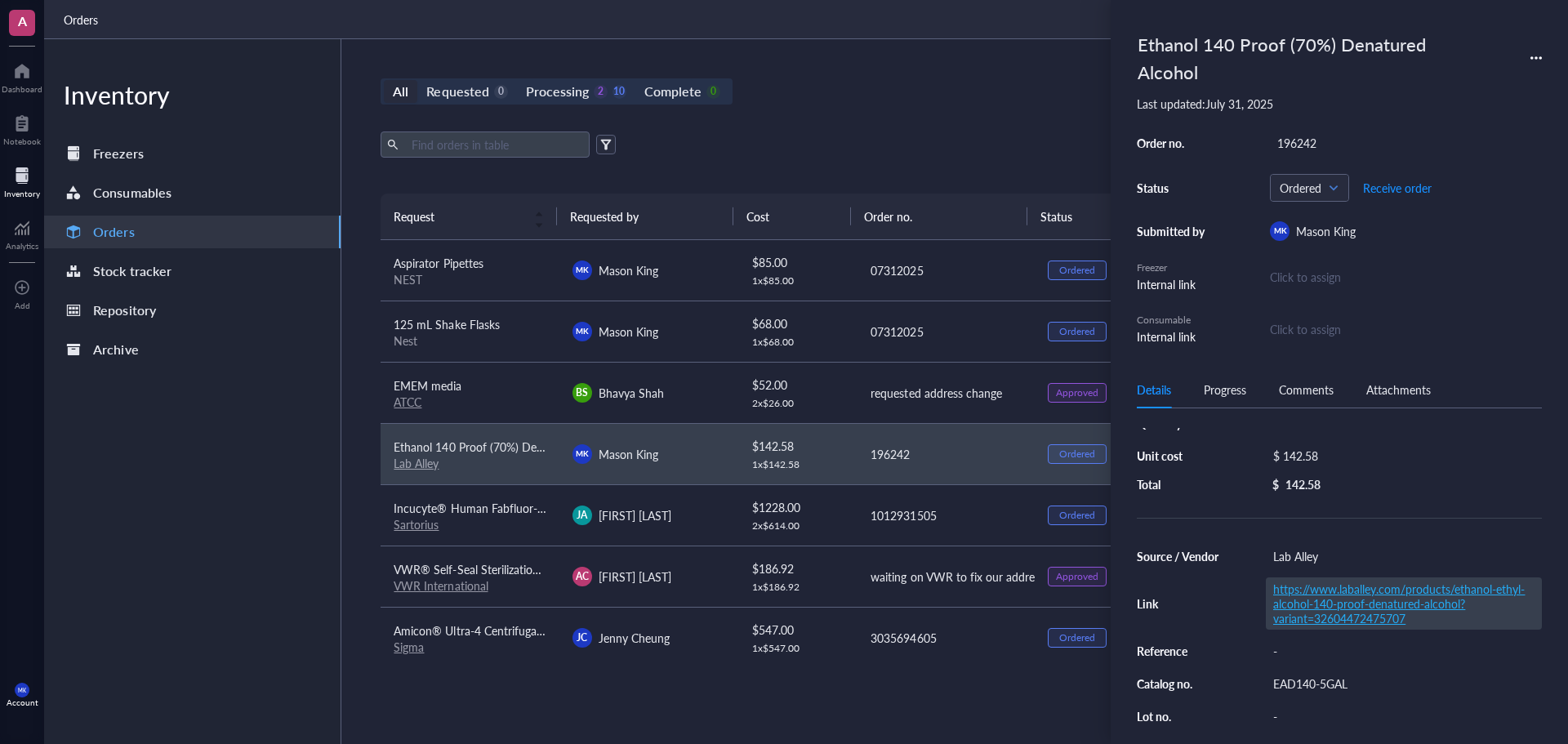 scroll, scrollTop: 82, scrollLeft: 0, axis: vertical 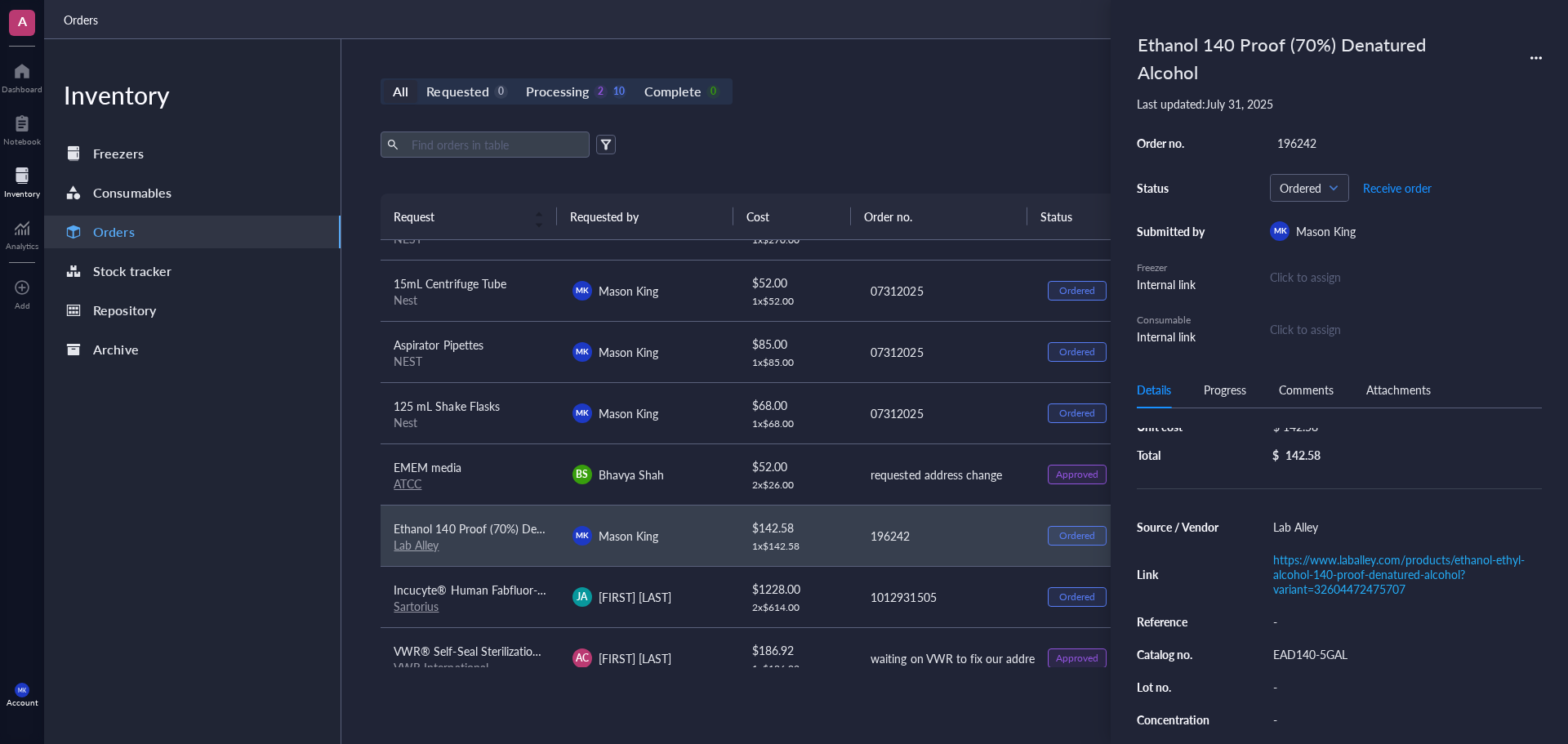 click on "All Requested 0 Processing 2 10 Complete 0 New order" at bounding box center (945, 91) 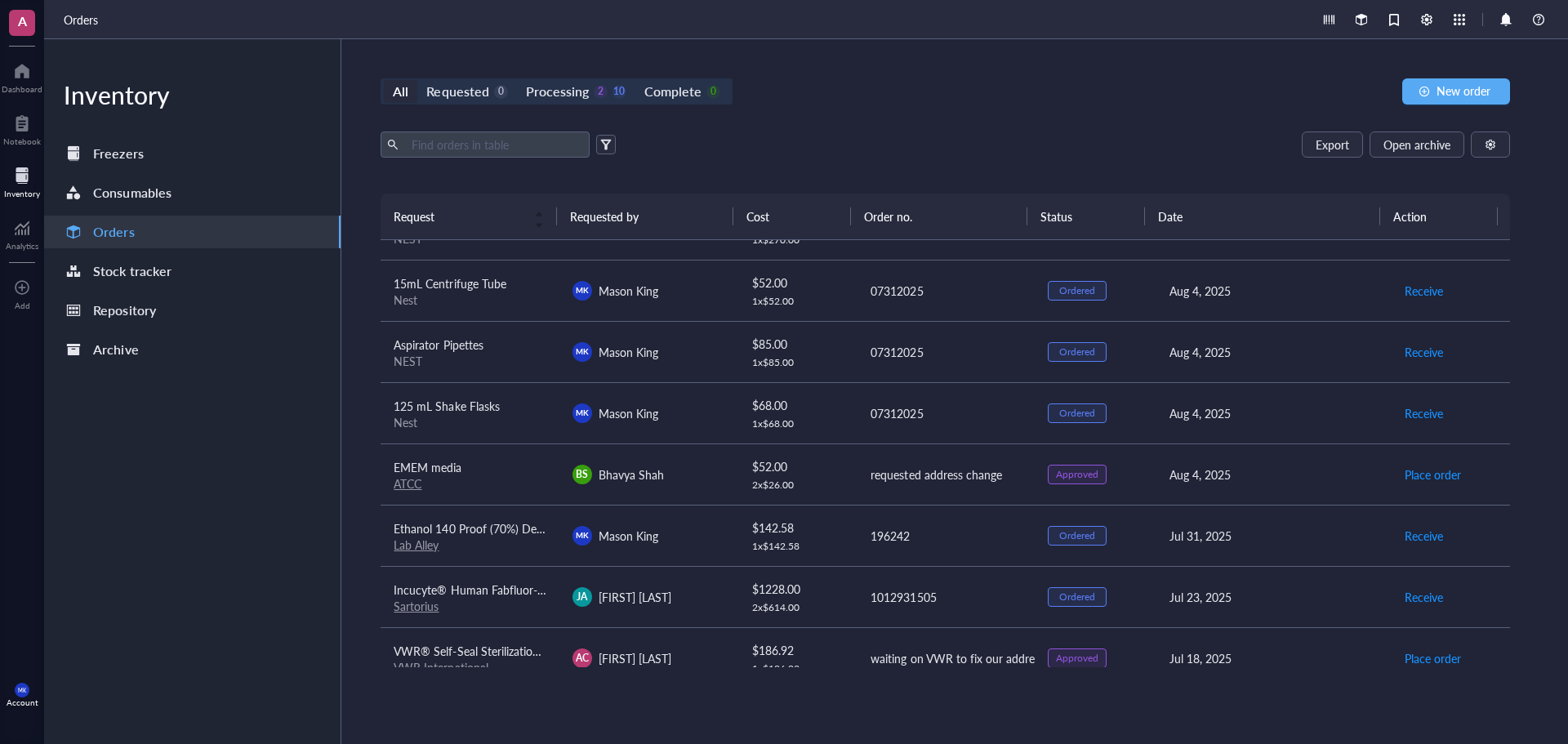 scroll, scrollTop: 0, scrollLeft: 0, axis: both 